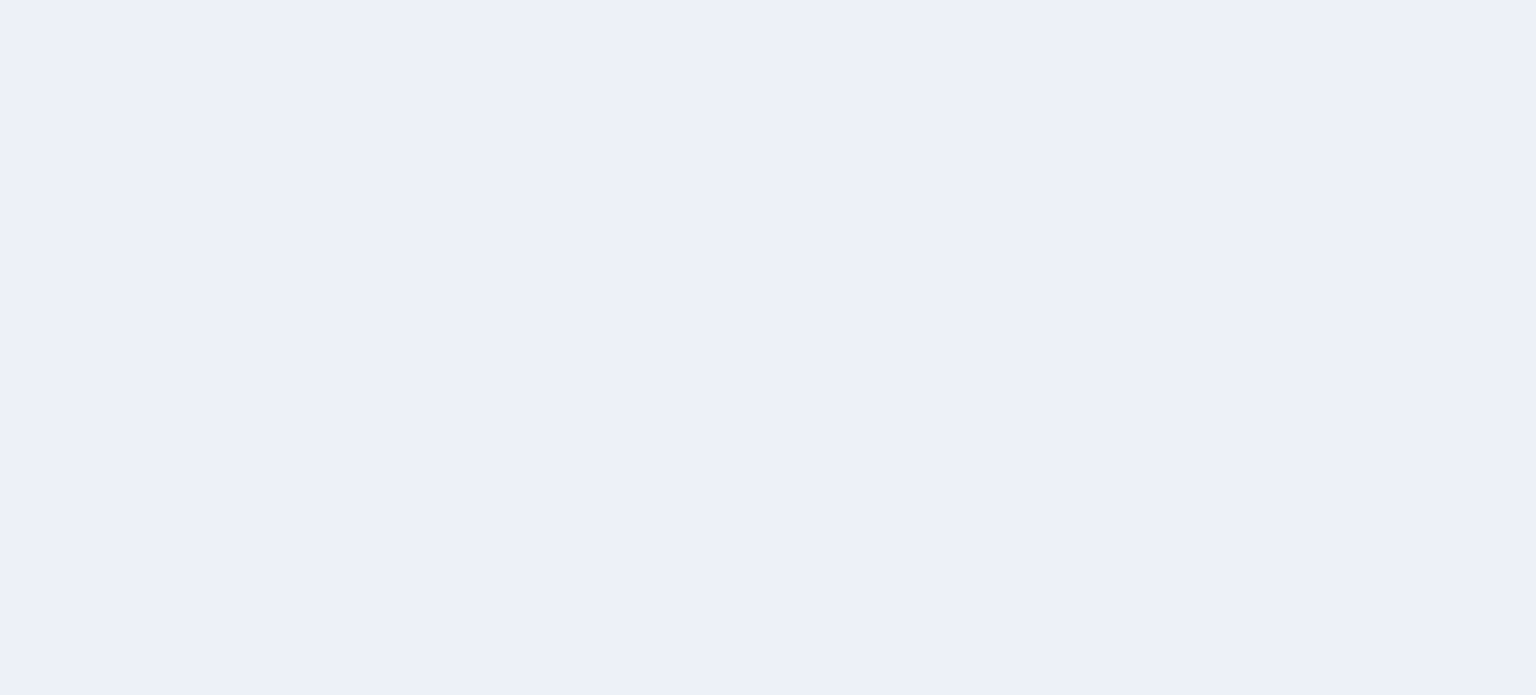 scroll, scrollTop: 0, scrollLeft: 0, axis: both 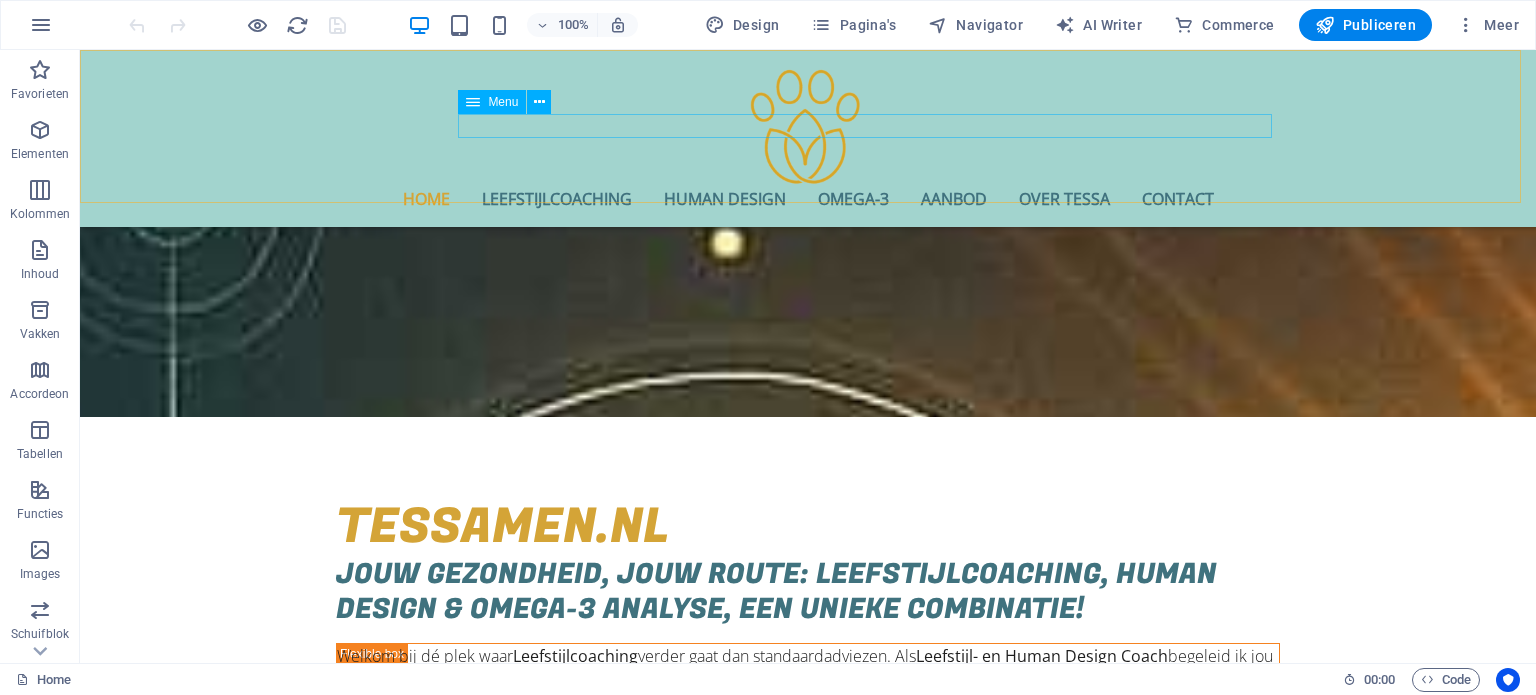 click on "Home Leefstijlcoaching Human Design Omega-3 Aanbod Over Tessa Contact" at bounding box center [808, 199] 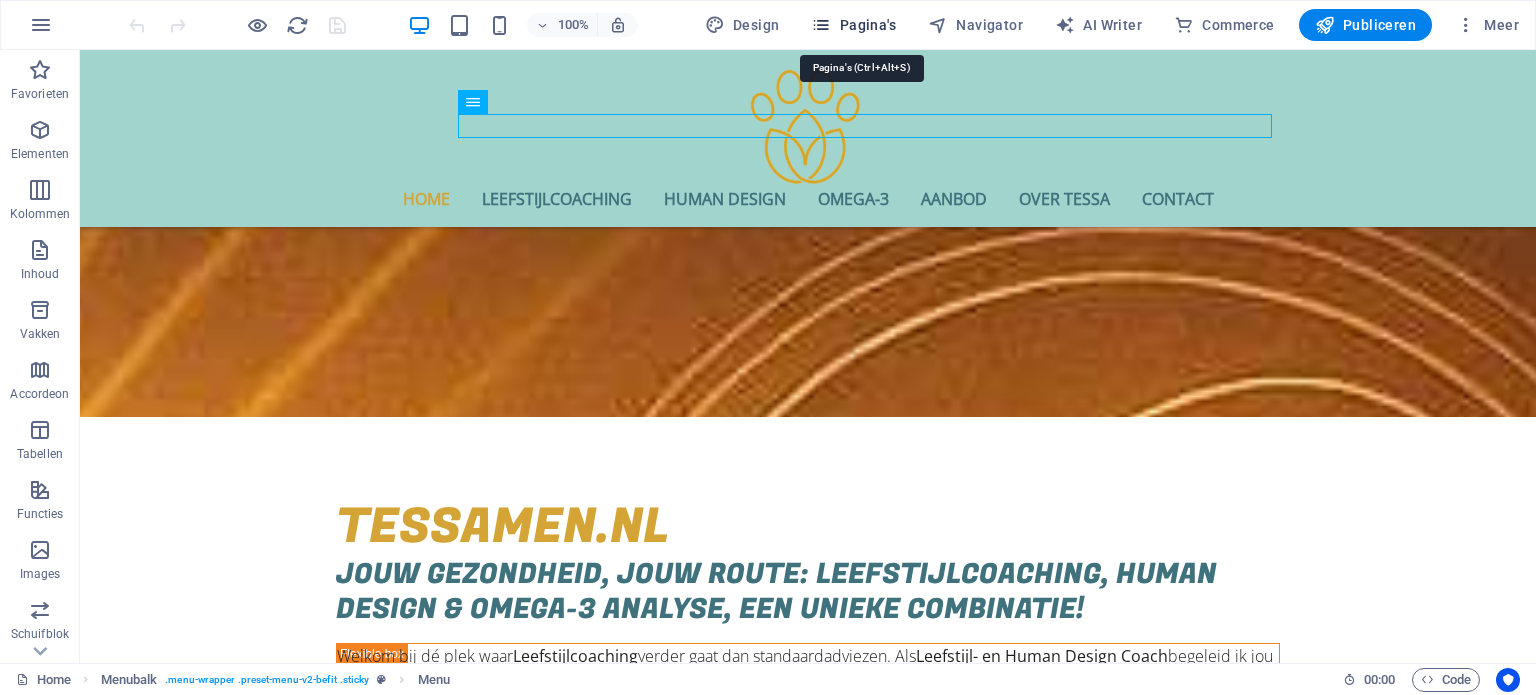 click on "Pagina's" at bounding box center (853, 25) 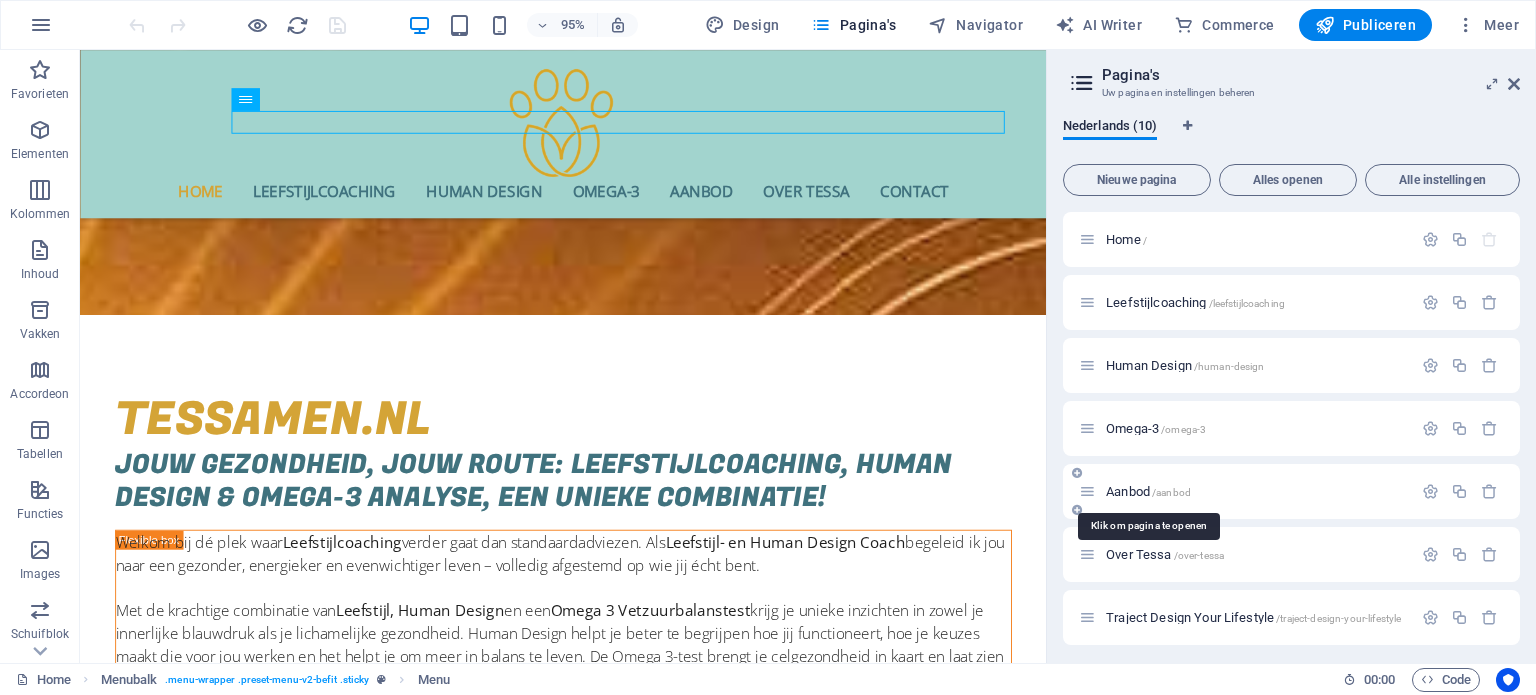 click on "Aanbod /aanbod" at bounding box center [1148, 491] 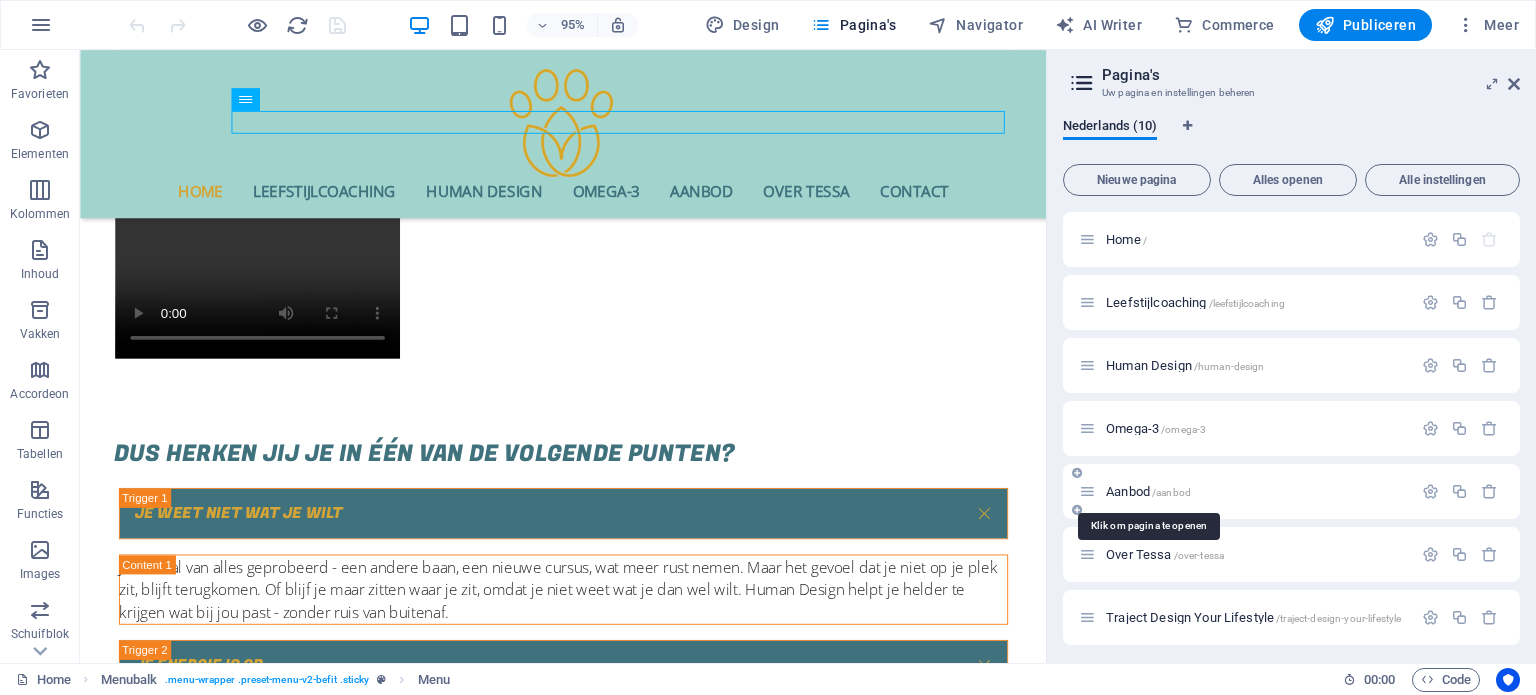 scroll, scrollTop: 0, scrollLeft: 0, axis: both 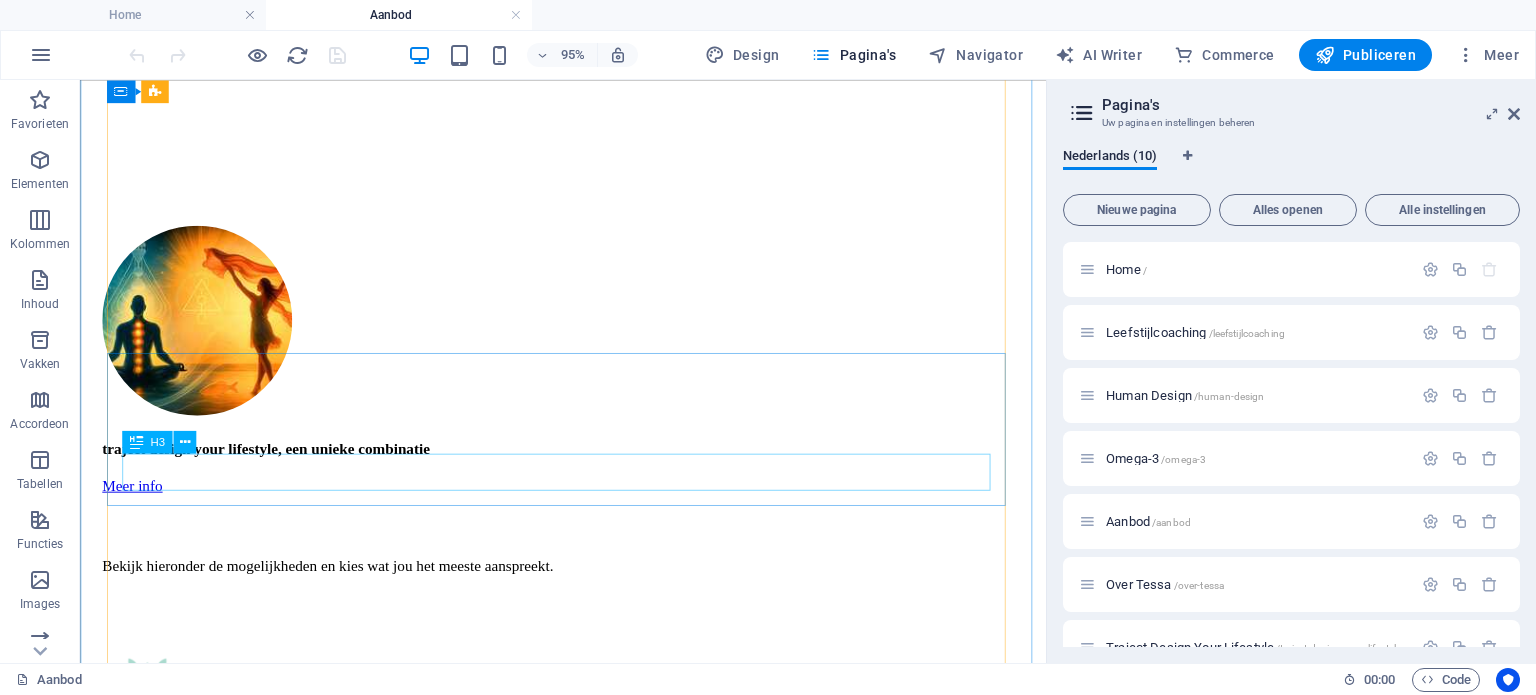 click on "traject desing your lifestyle" at bounding box center [588, 4692] 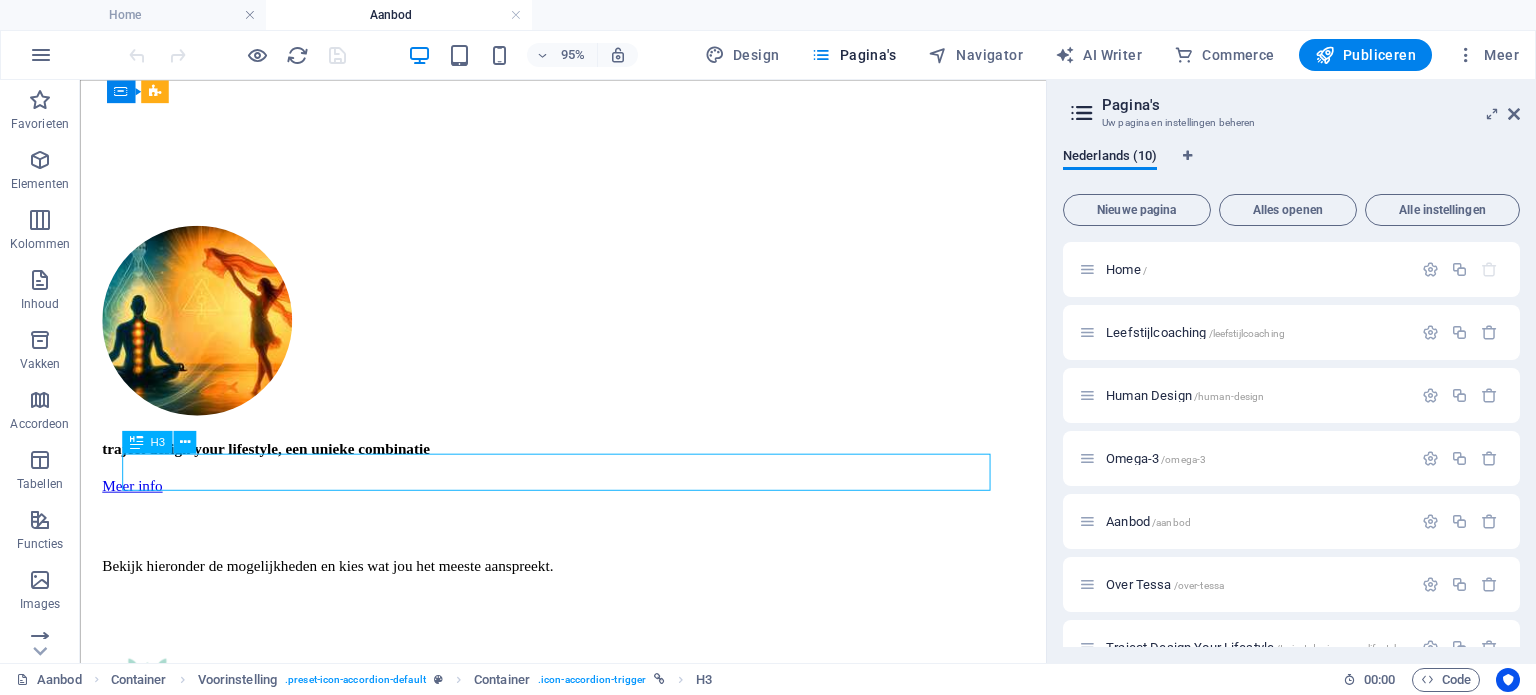 click on "traject desing your lifestyle" at bounding box center [588, 4692] 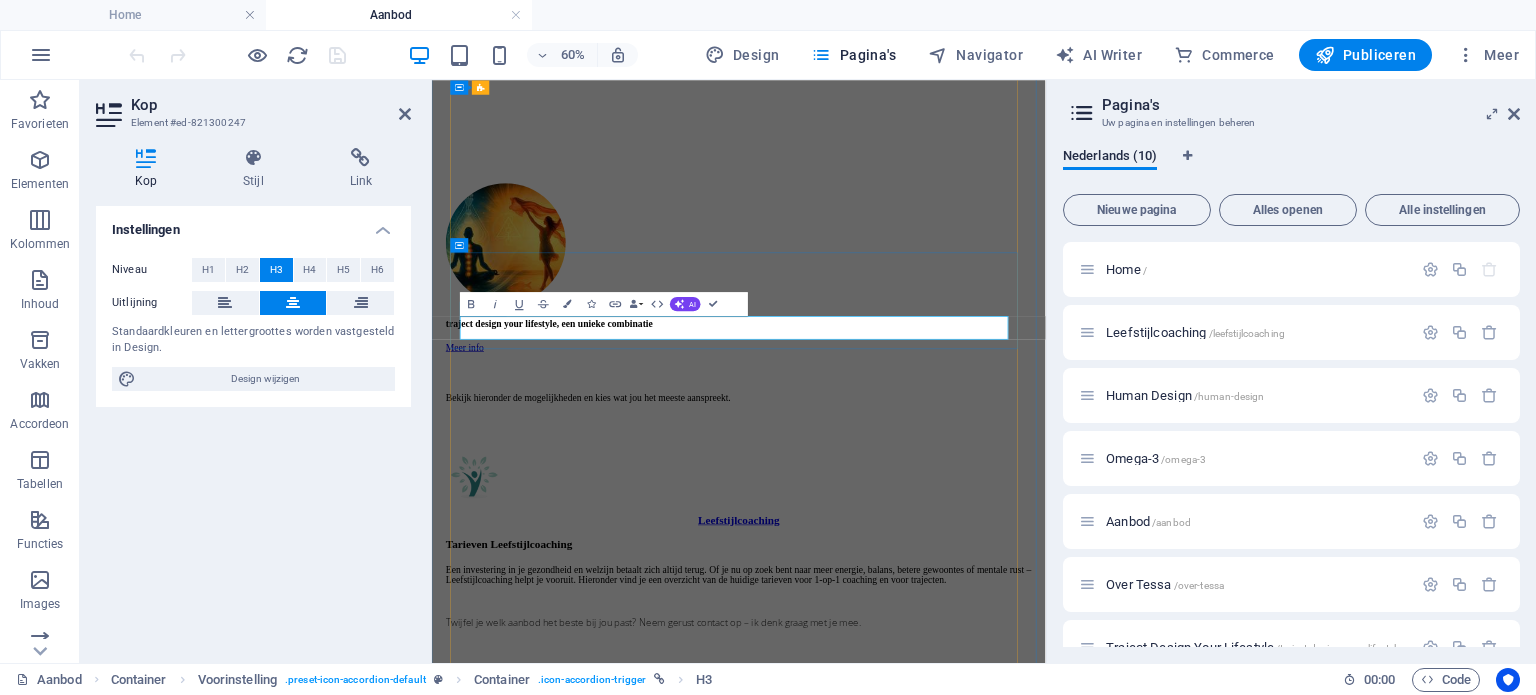 click on "traject desing your lifestyle" at bounding box center [943, 4710] 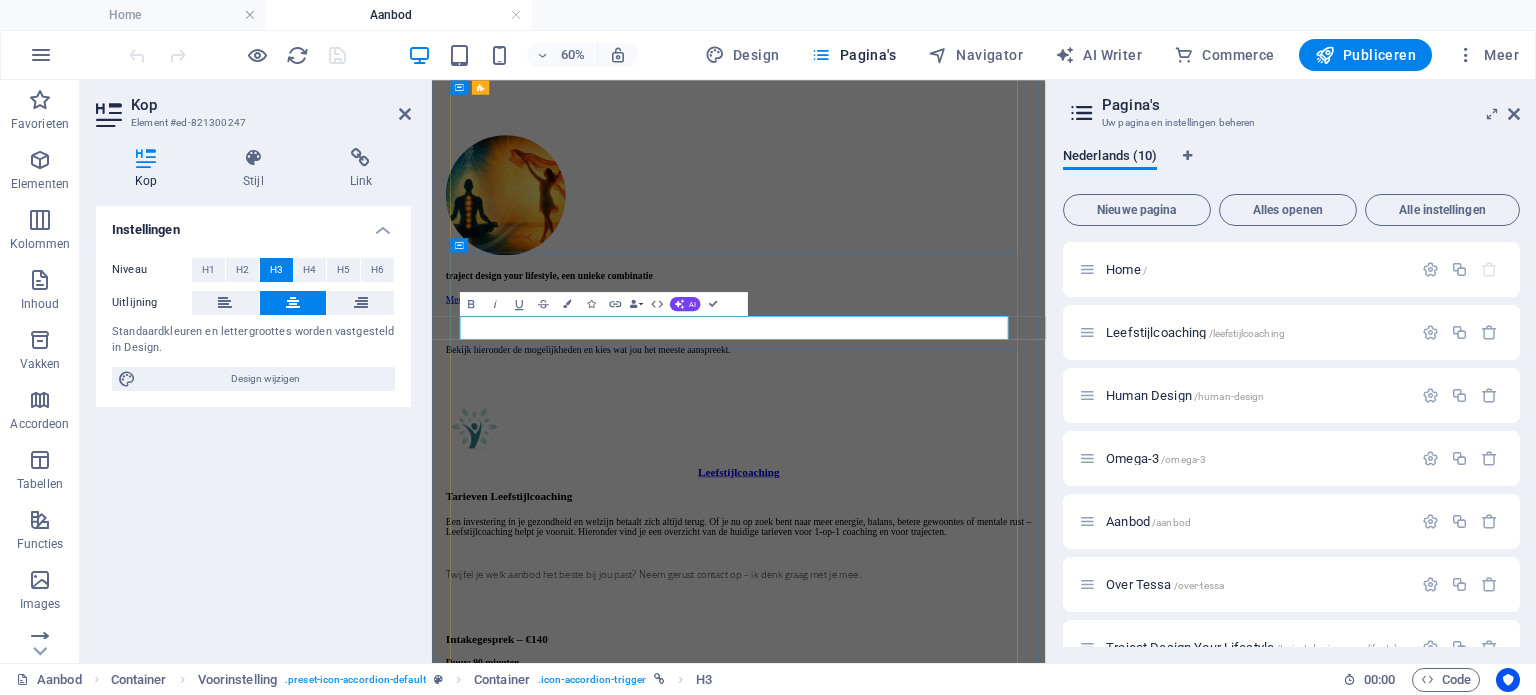 type 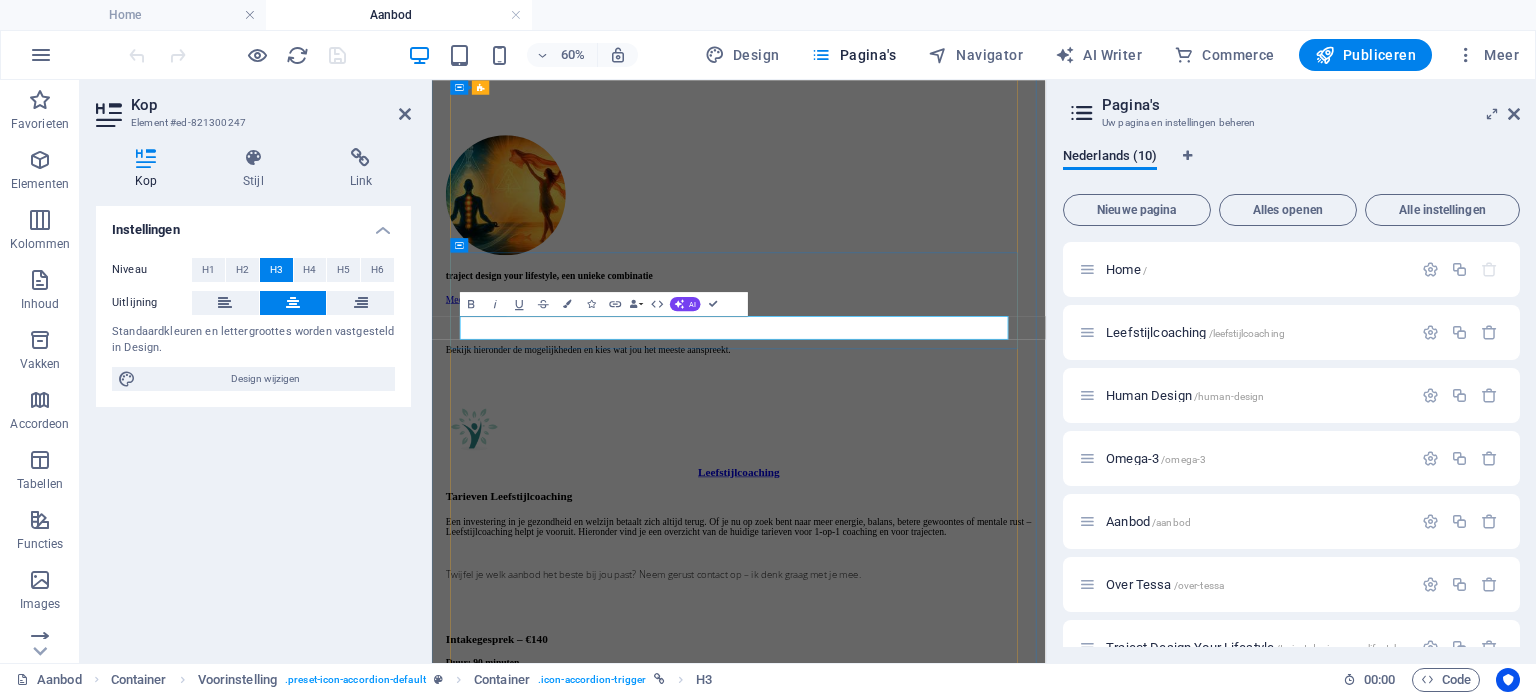 click on "traject desigN your lifestyle" at bounding box center [943, 4631] 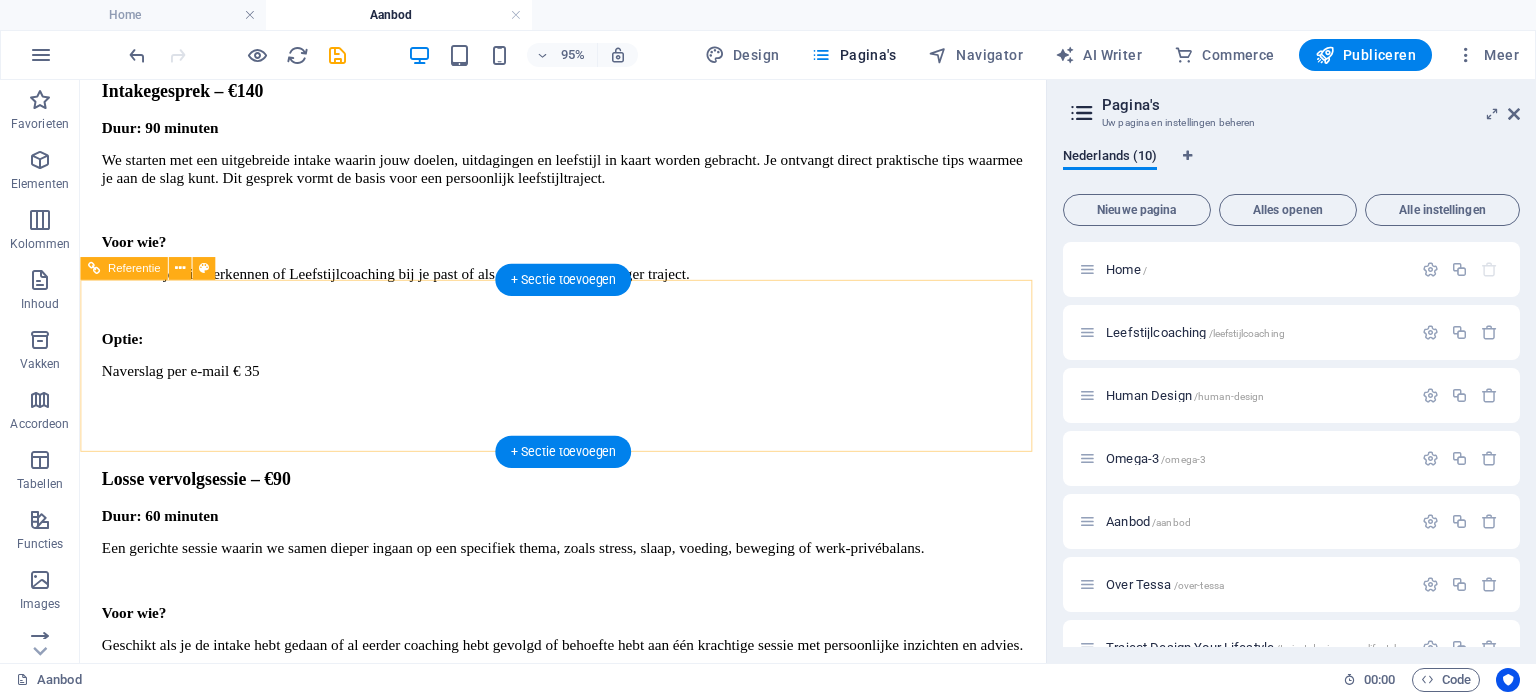 scroll, scrollTop: 5300, scrollLeft: 0, axis: vertical 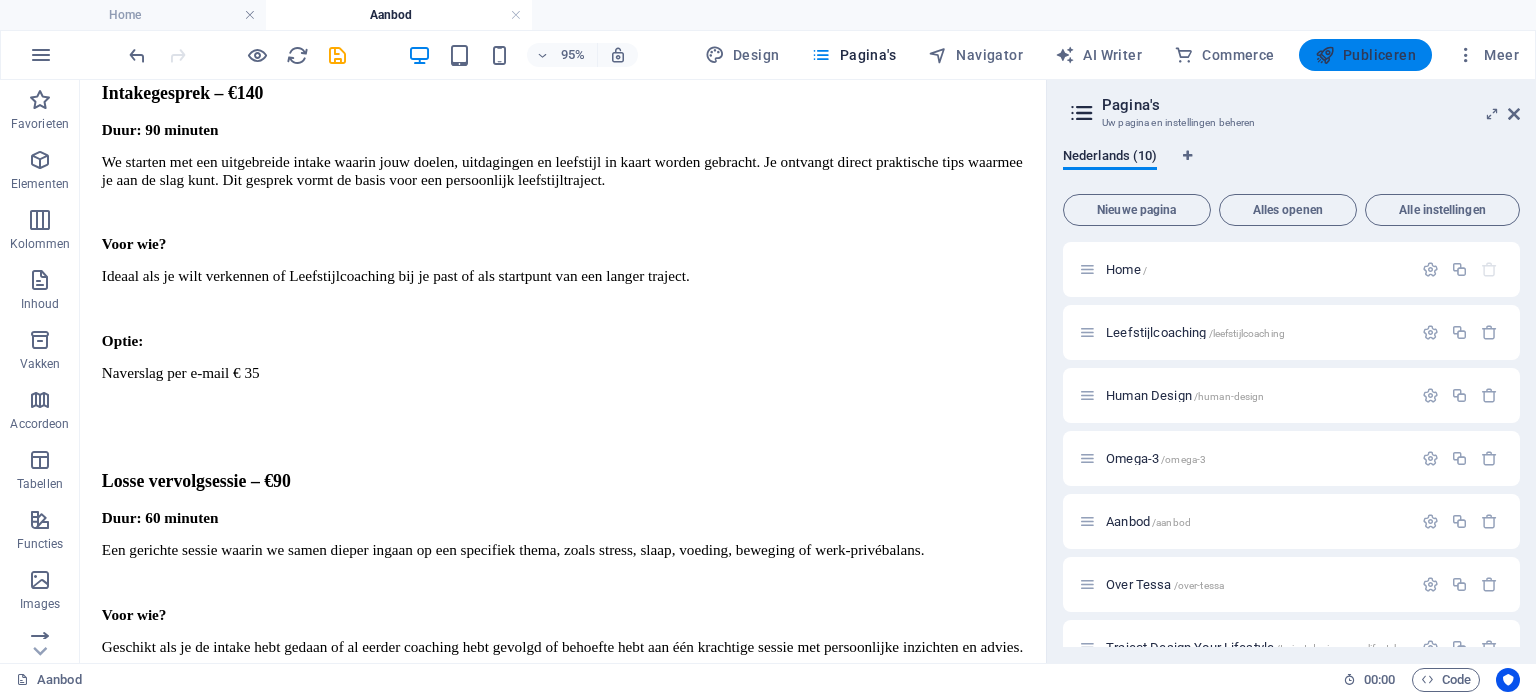 click on "Publiceren" at bounding box center (1365, 55) 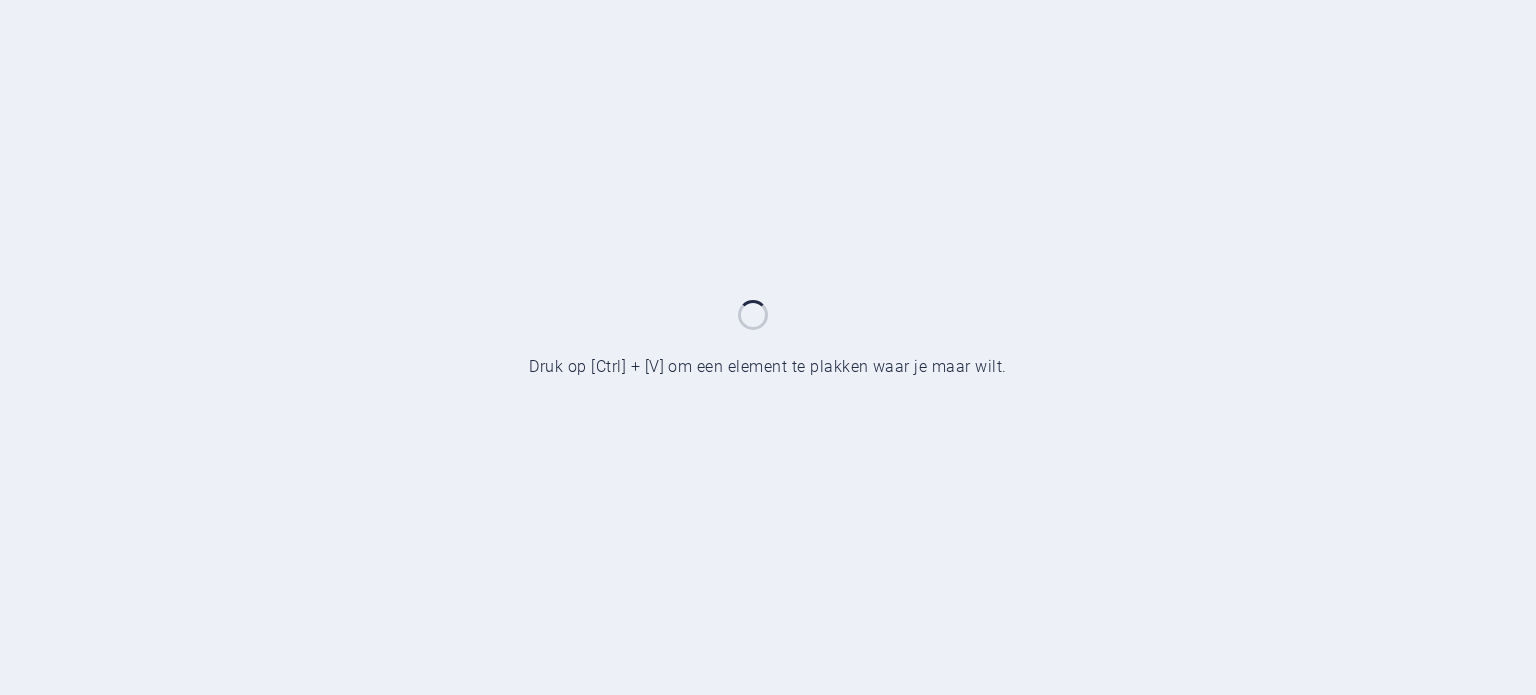 scroll, scrollTop: 0, scrollLeft: 0, axis: both 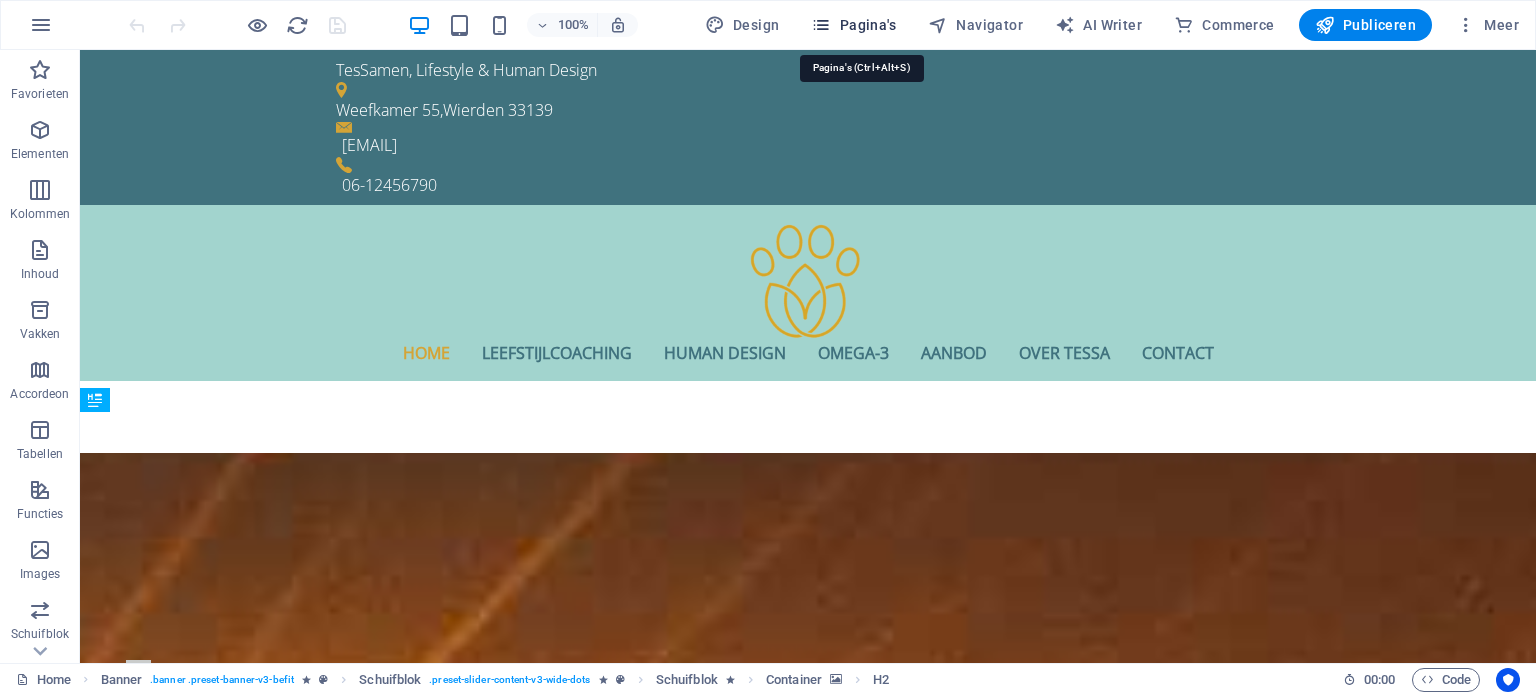 click at bounding box center [821, 25] 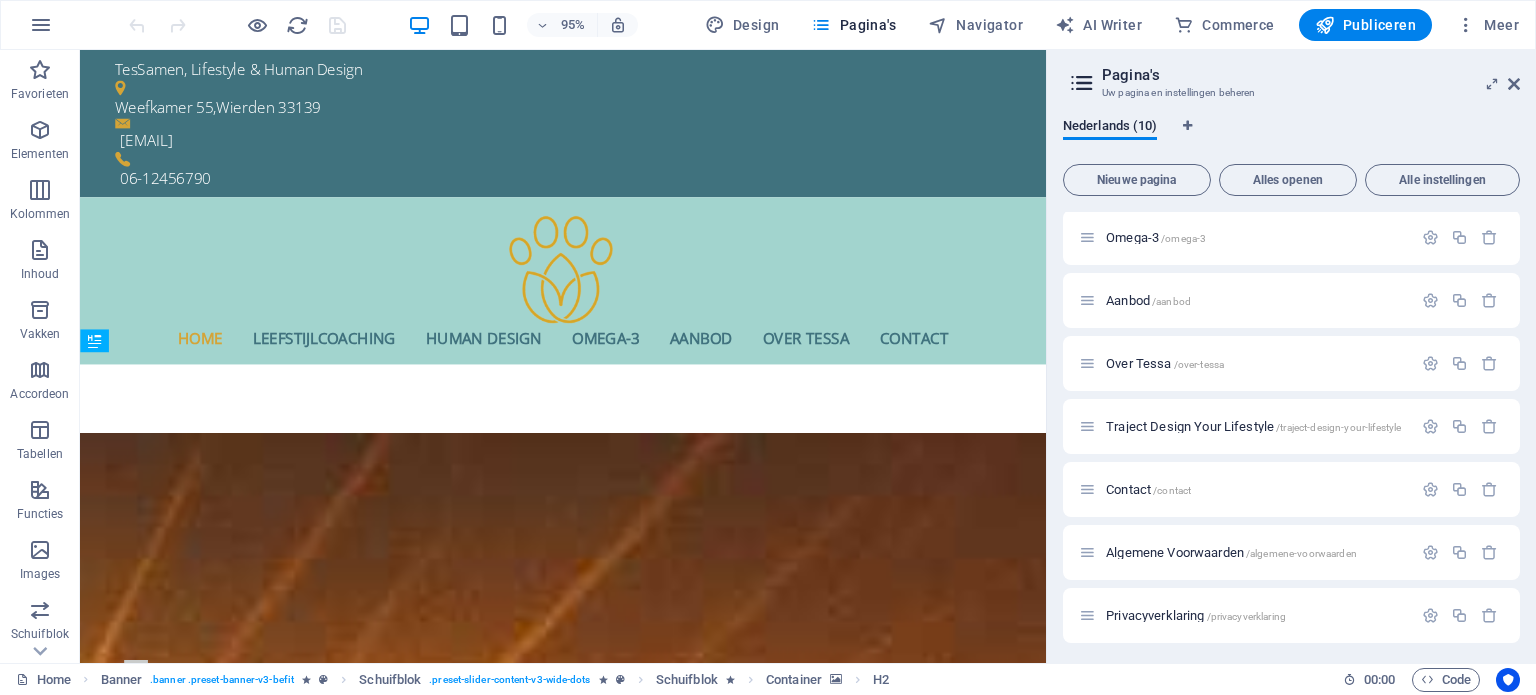scroll, scrollTop: 195, scrollLeft: 0, axis: vertical 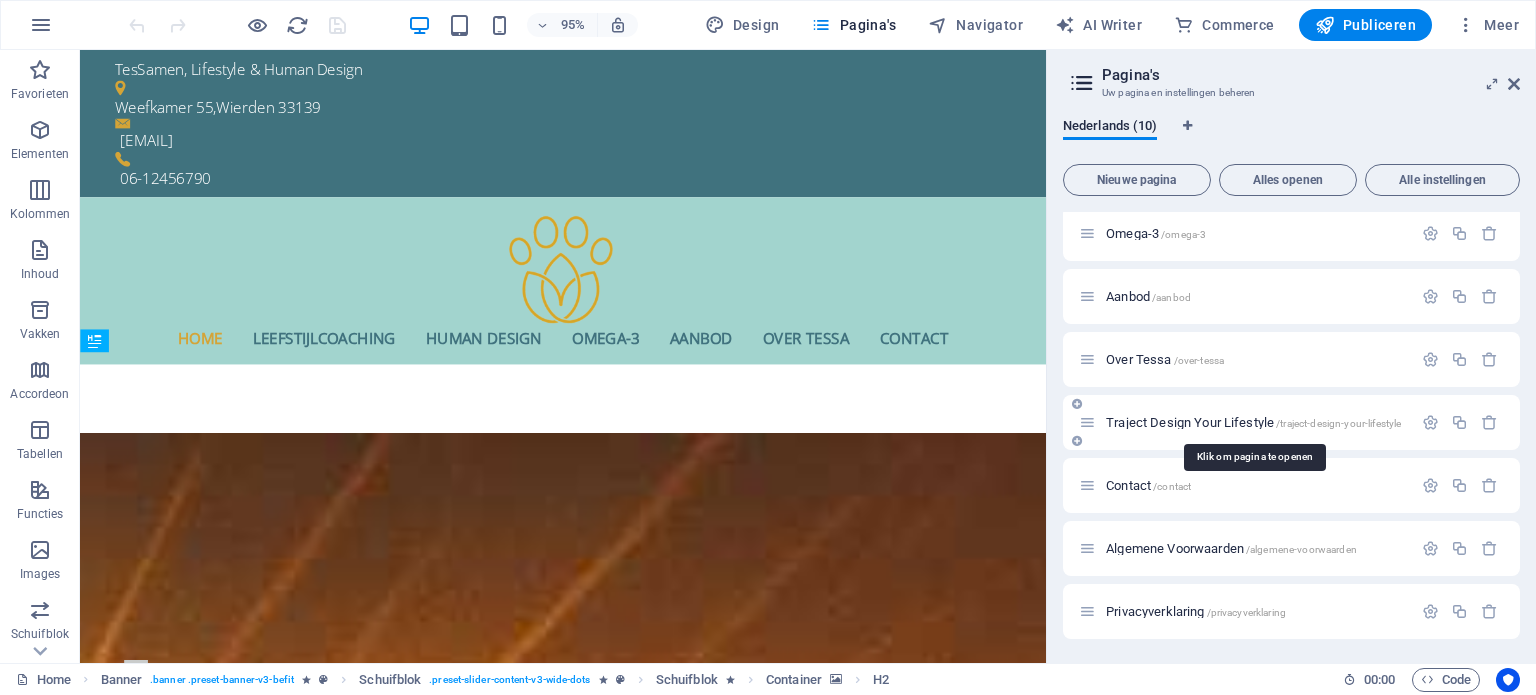 click on "Traject Design Your Lifestyle /traject-design-your-lifestyle" at bounding box center [1253, 422] 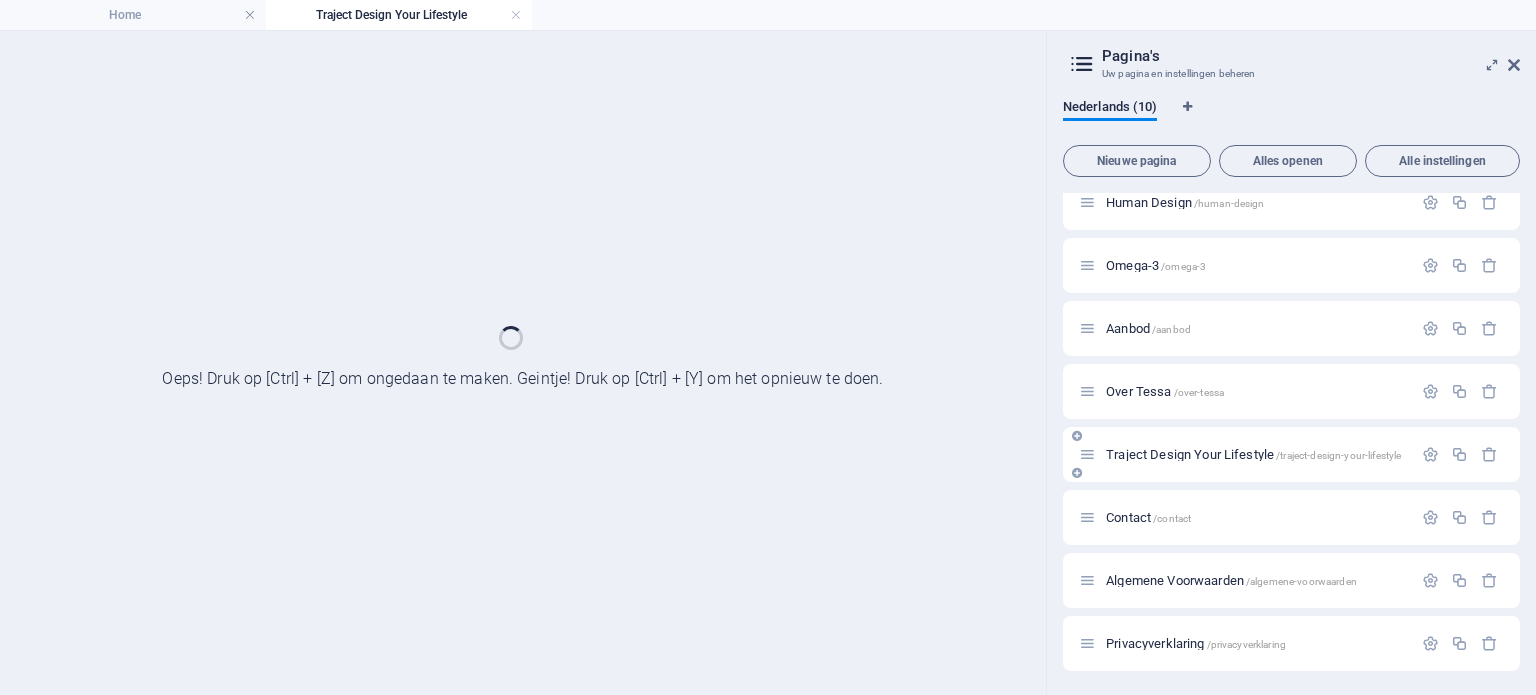 scroll, scrollTop: 144, scrollLeft: 0, axis: vertical 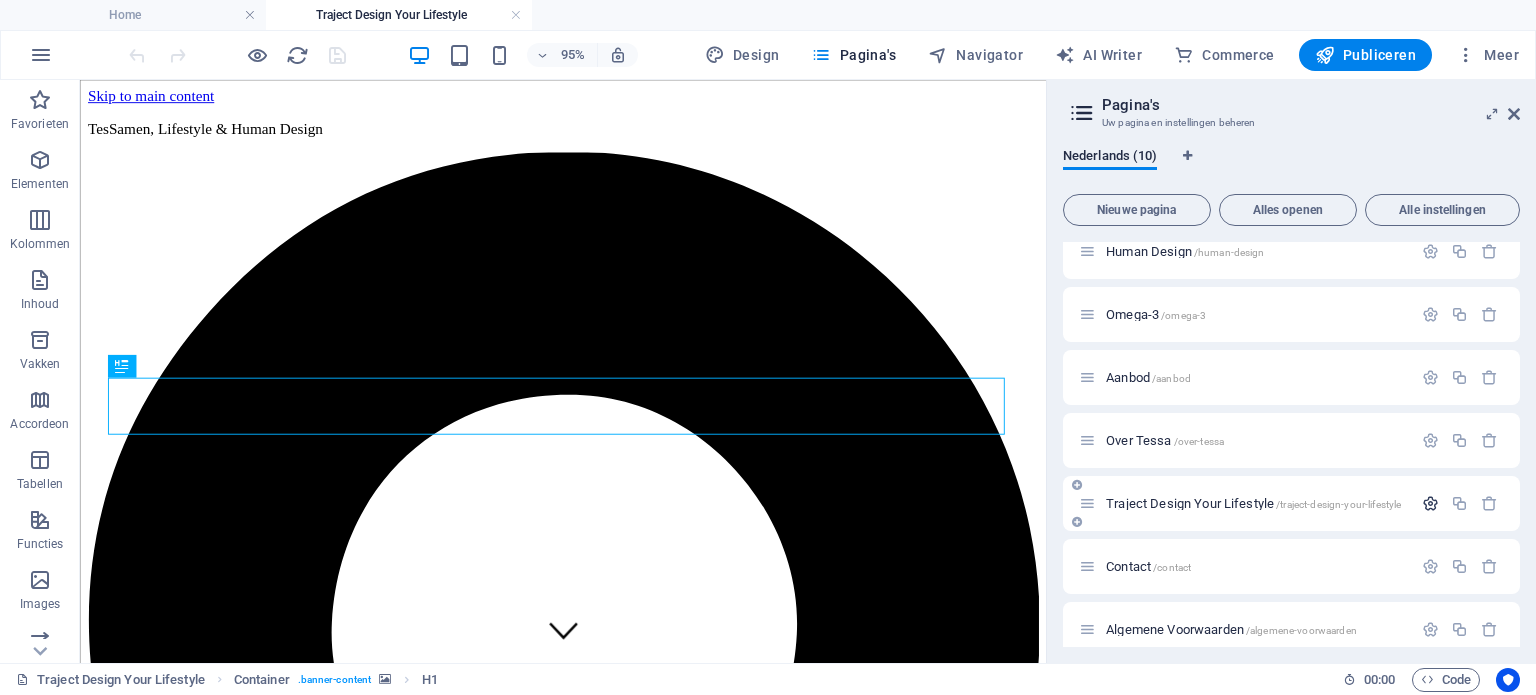 click at bounding box center [1430, 503] 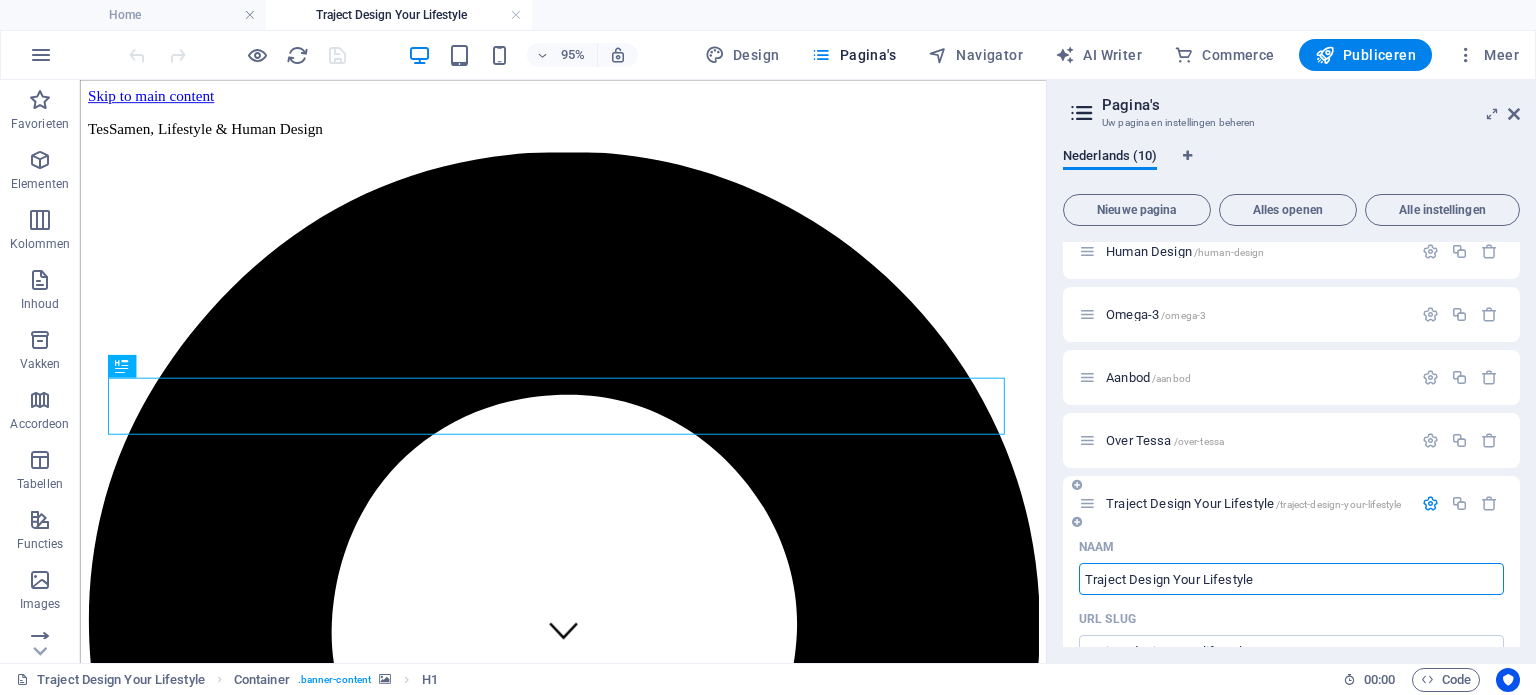 drag, startPoint x: 1128, startPoint y: 576, endPoint x: 1068, endPoint y: 576, distance: 60 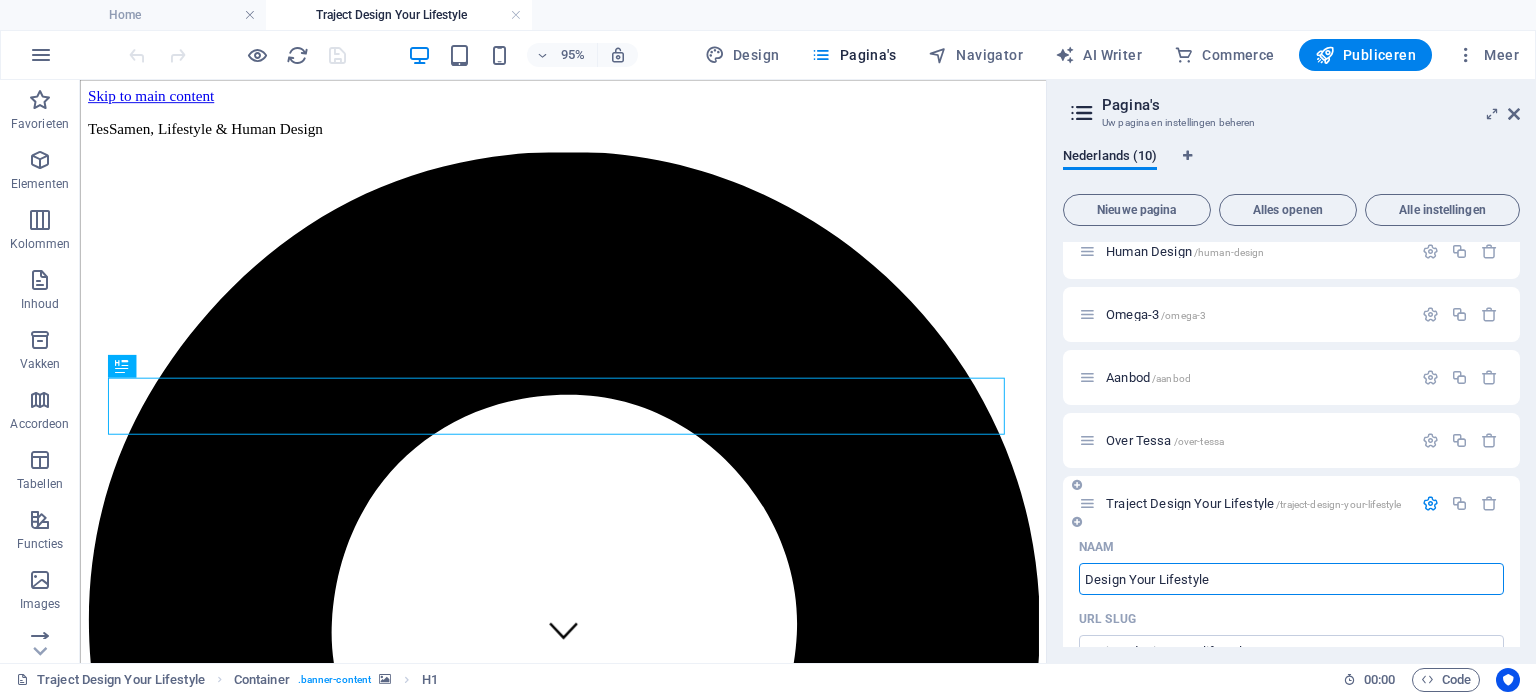 type on "Design Your Lifestyle" 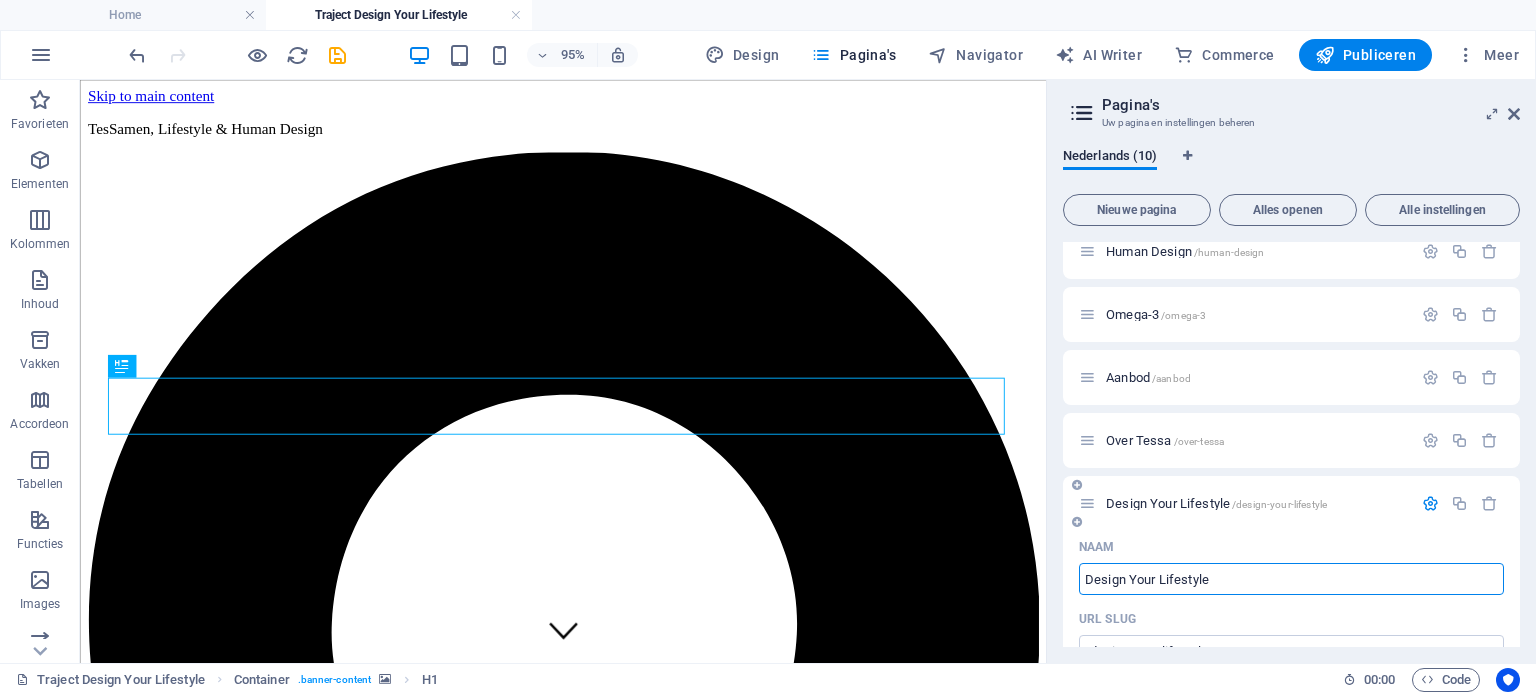 click on "Design Your Lifestyle" at bounding box center [1291, 579] 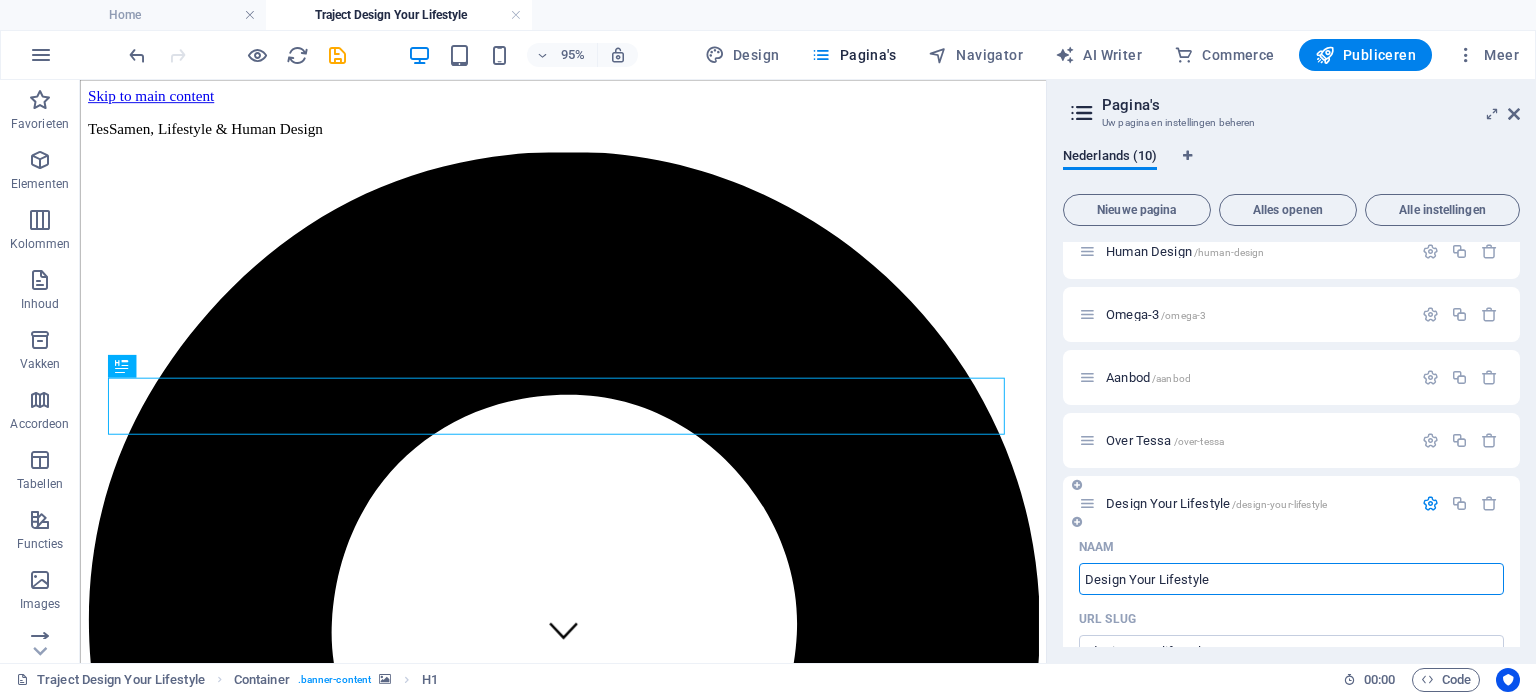 type on "Design Your Lifestyle" 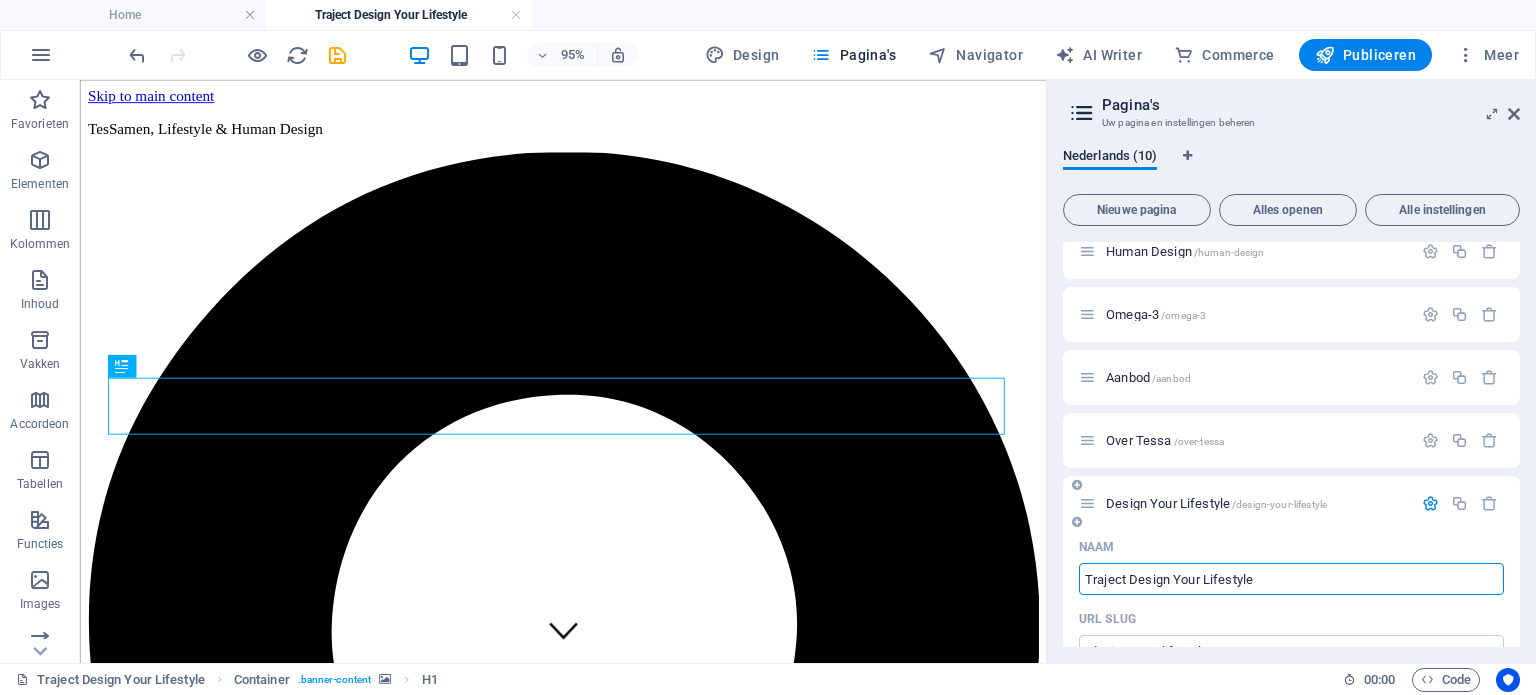 type on "Traject Design Your Lifestyle" 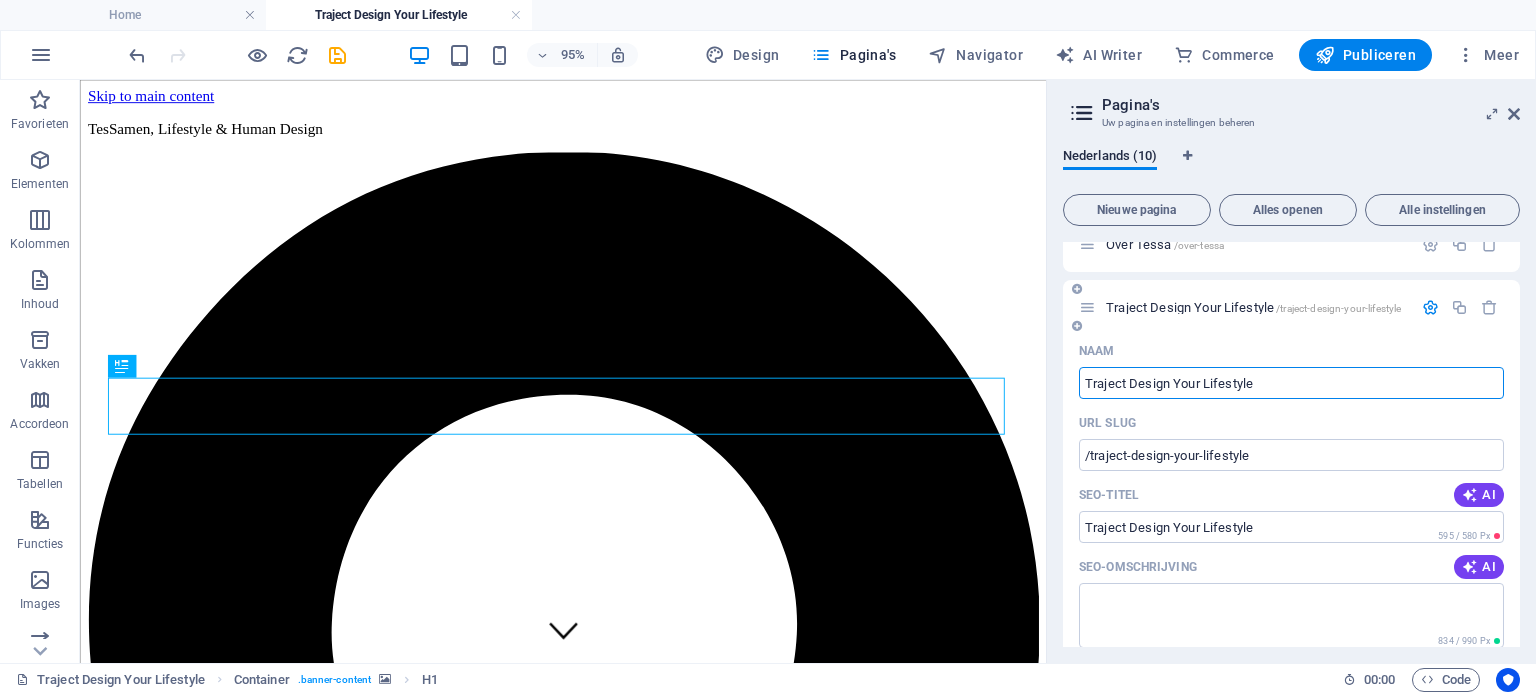 scroll, scrollTop: 344, scrollLeft: 0, axis: vertical 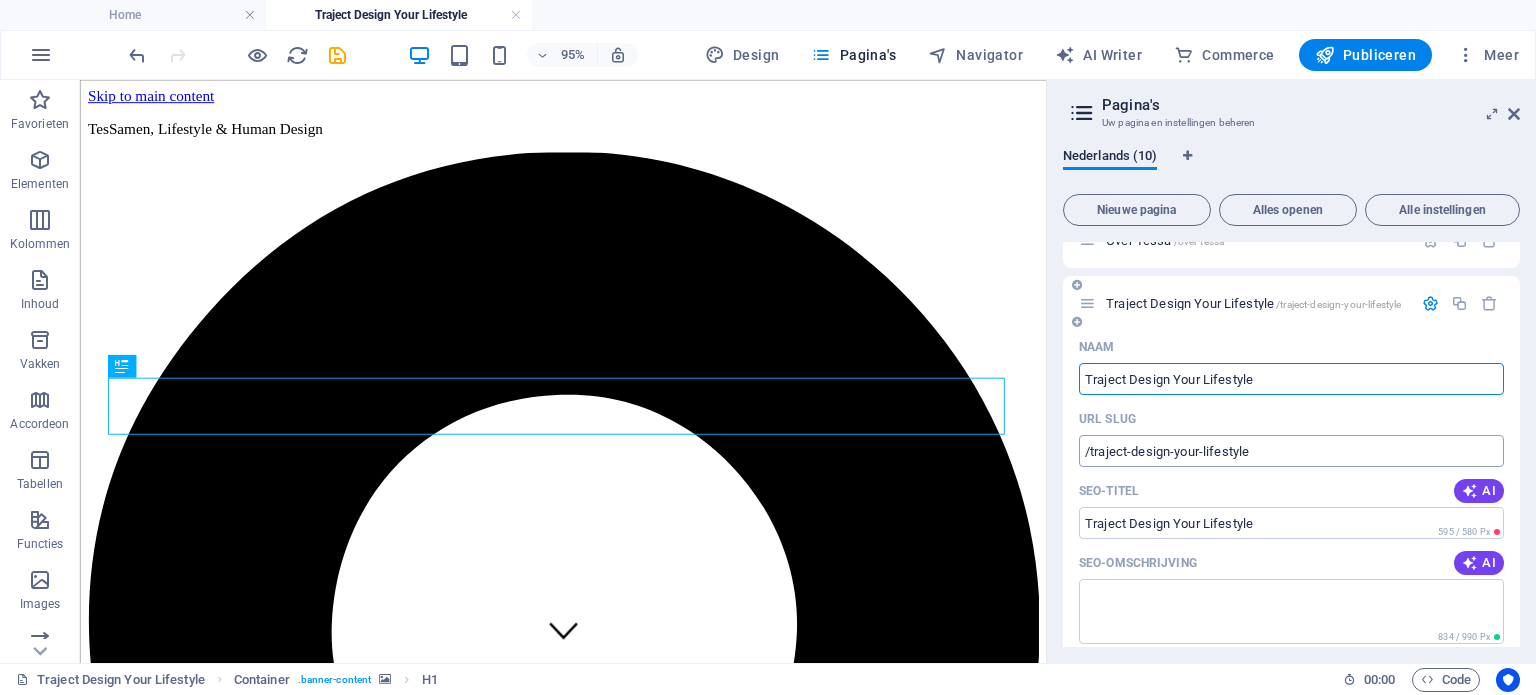 type on "Traject Design Your Lifestyle" 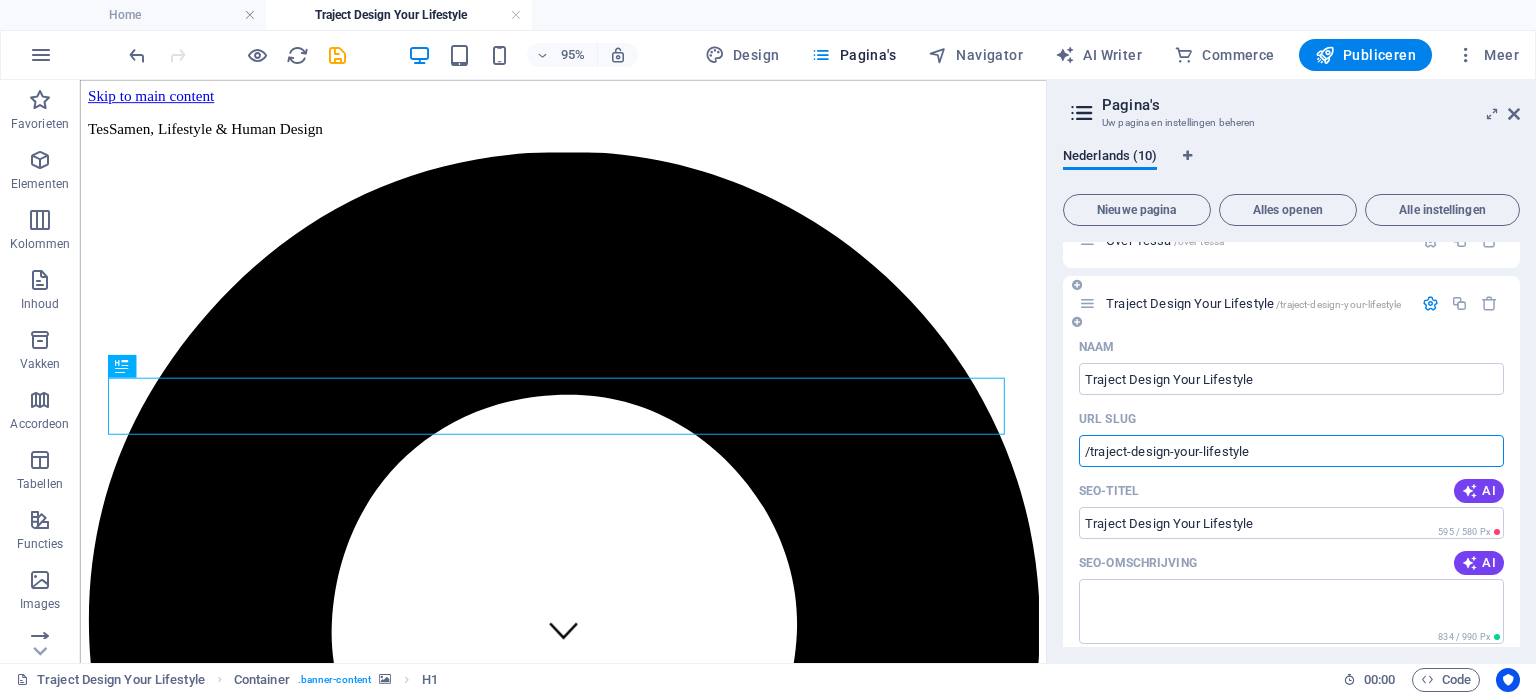 click on "/traject-design-your-lifestyle" at bounding box center (1291, 451) 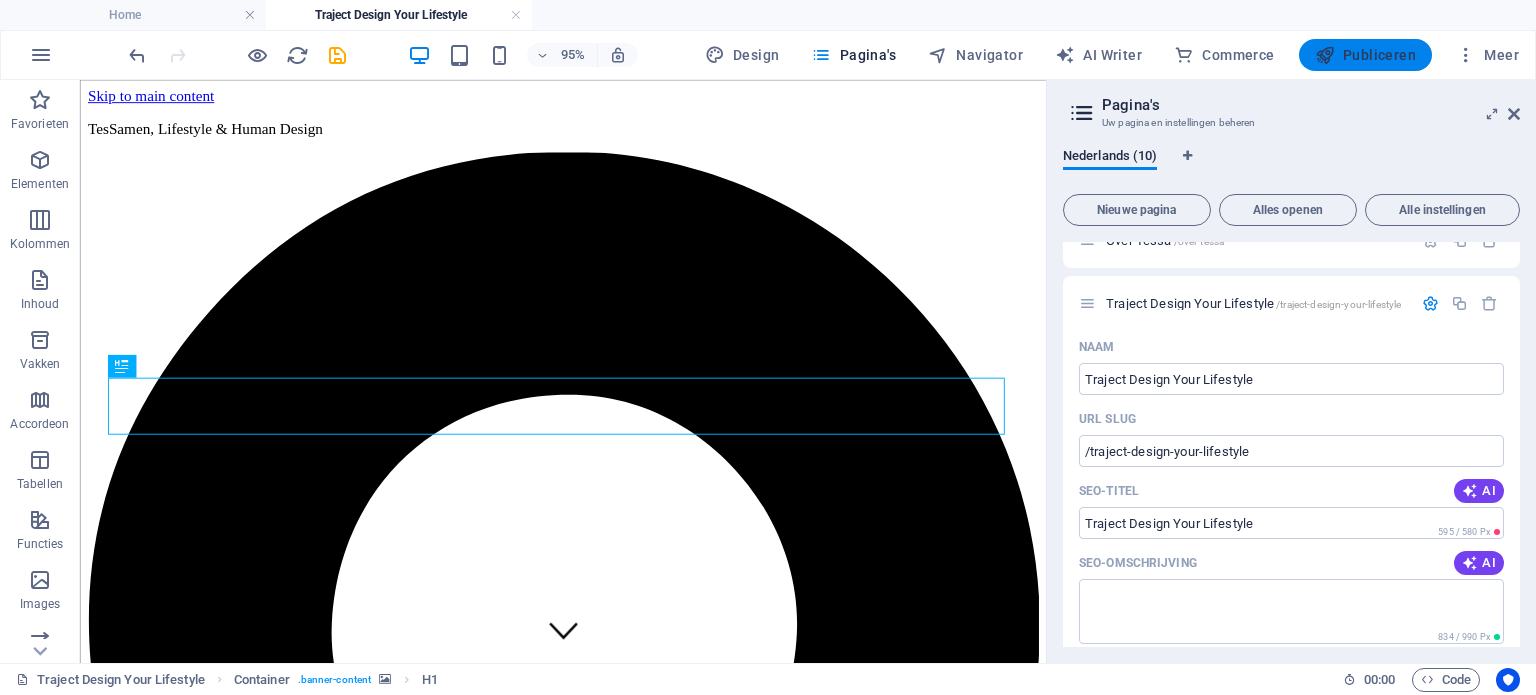 click on "Publiceren" at bounding box center (1365, 55) 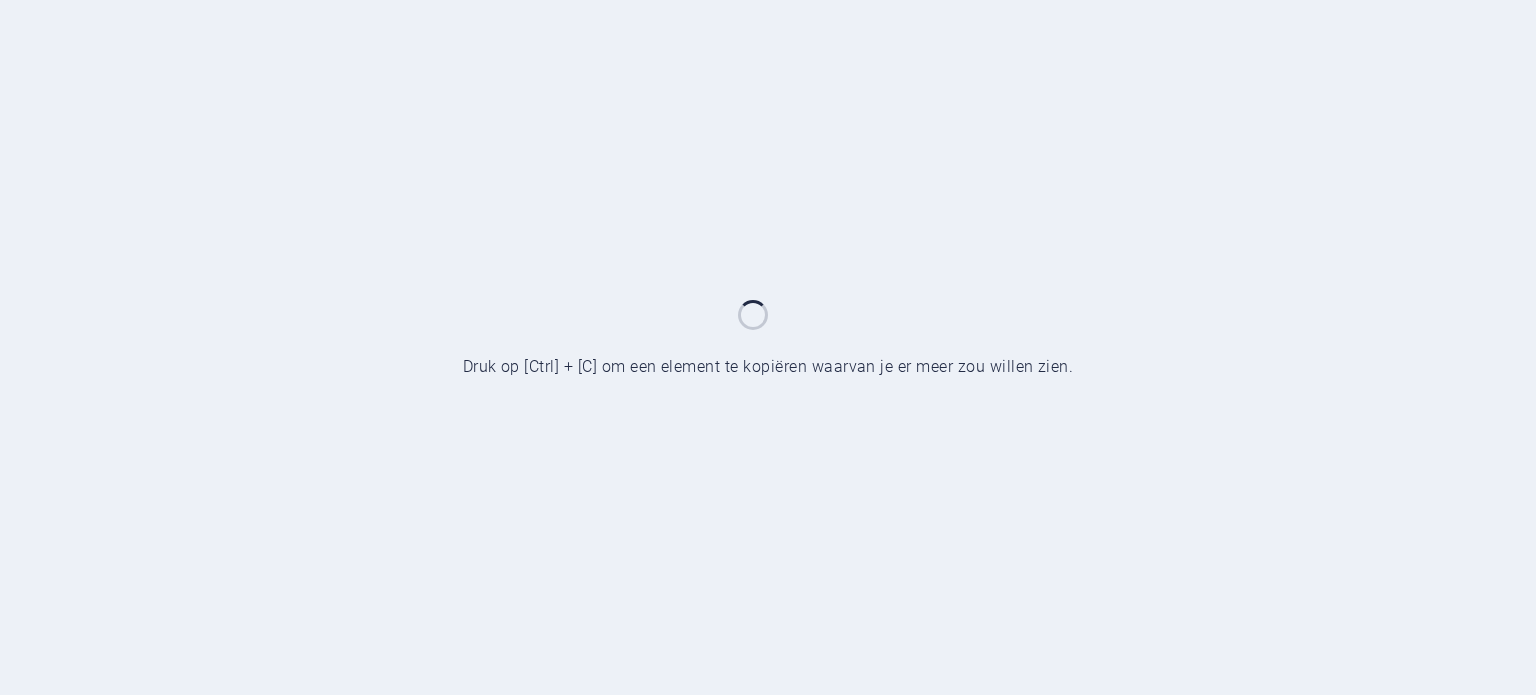 scroll, scrollTop: 0, scrollLeft: 0, axis: both 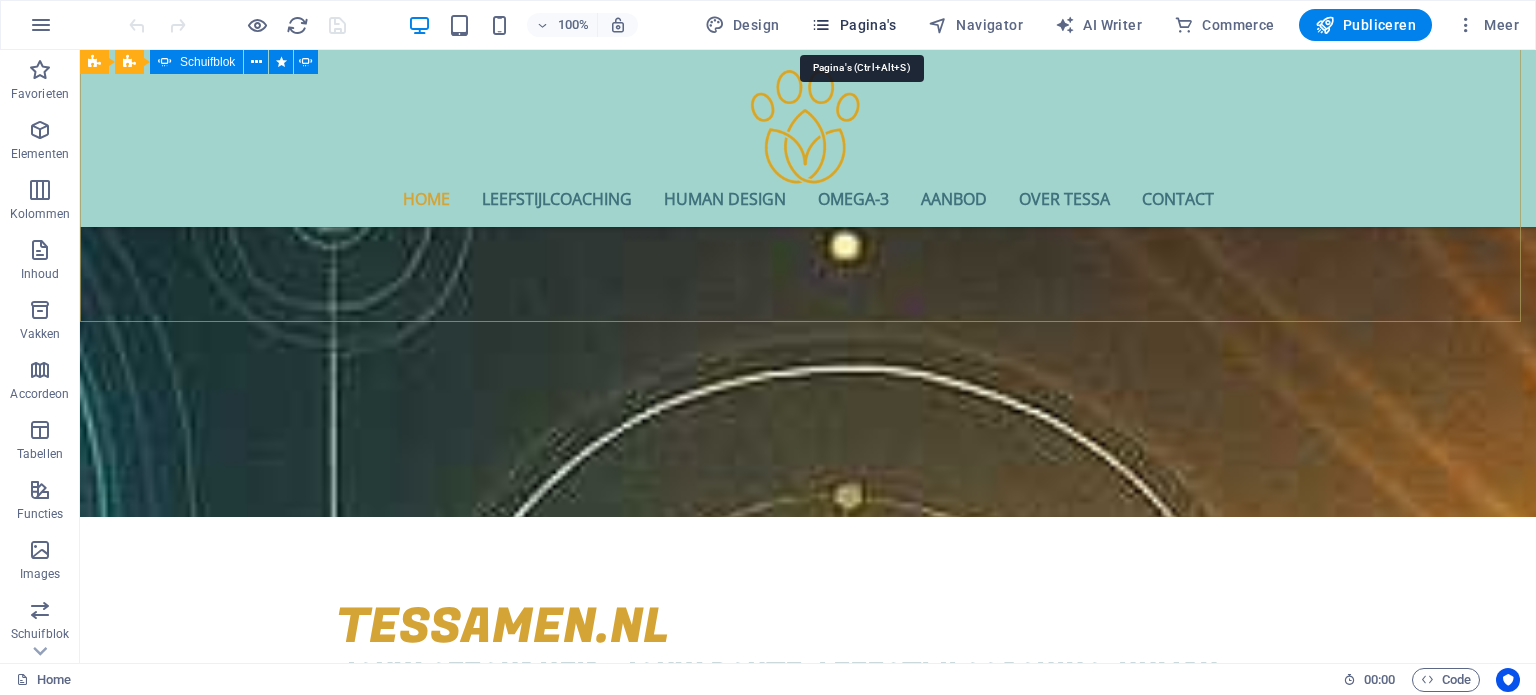 click on "Pagina's" at bounding box center (853, 25) 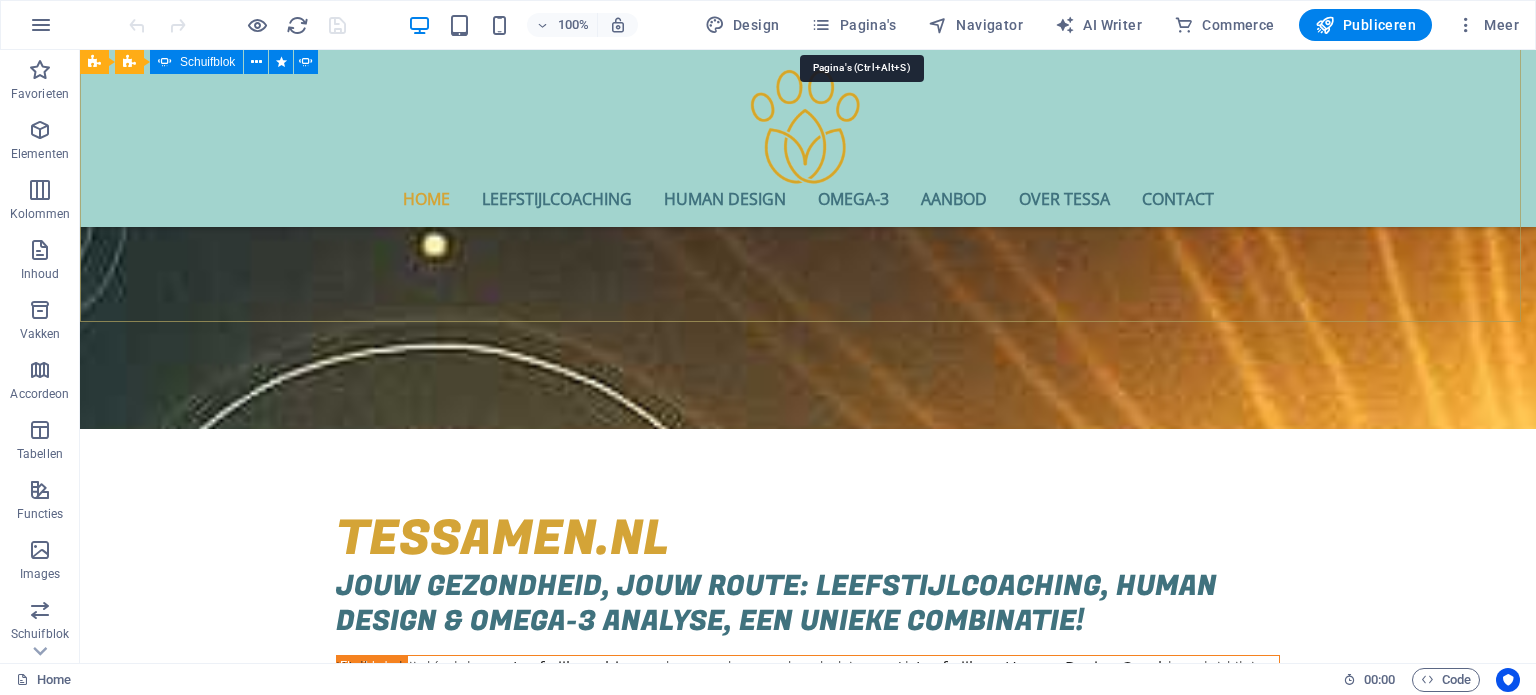 scroll, scrollTop: 456, scrollLeft: 0, axis: vertical 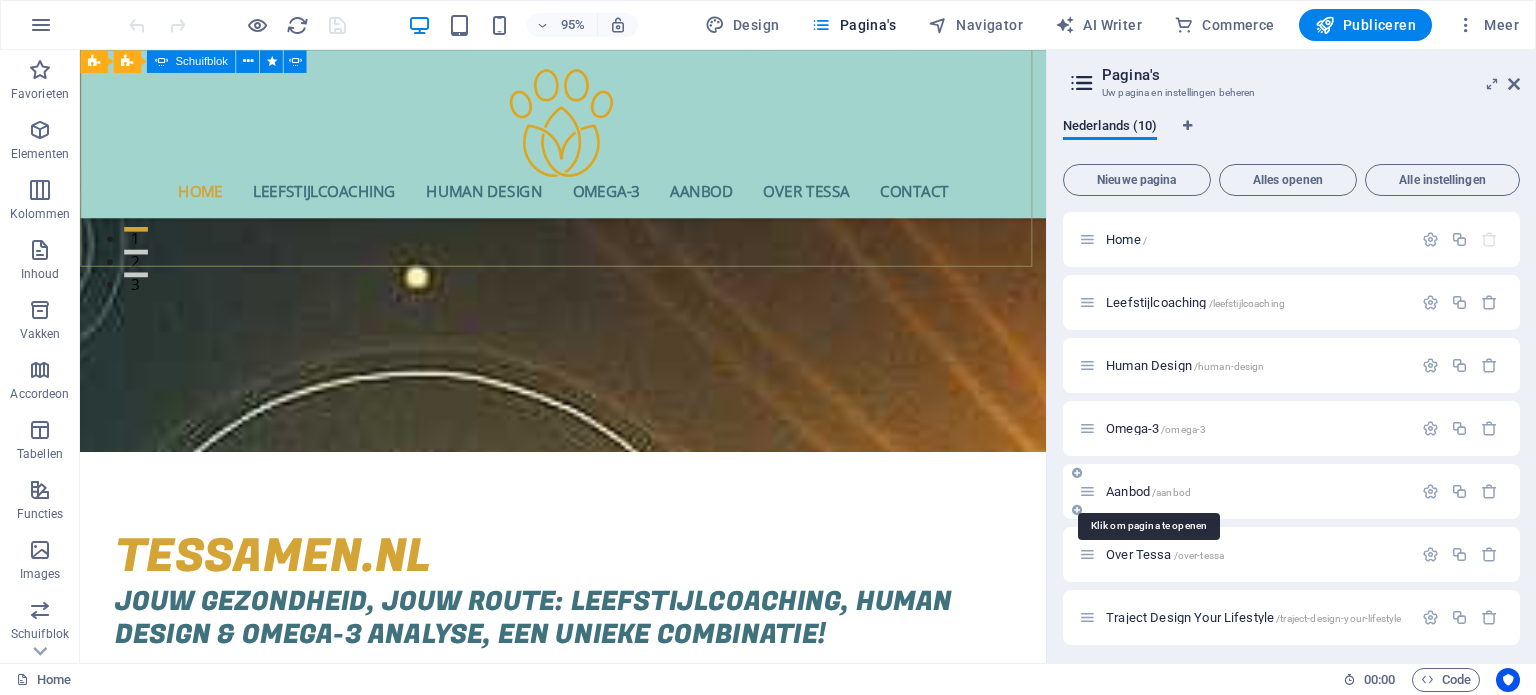 click on "Aanbod /aanbod" at bounding box center [1148, 491] 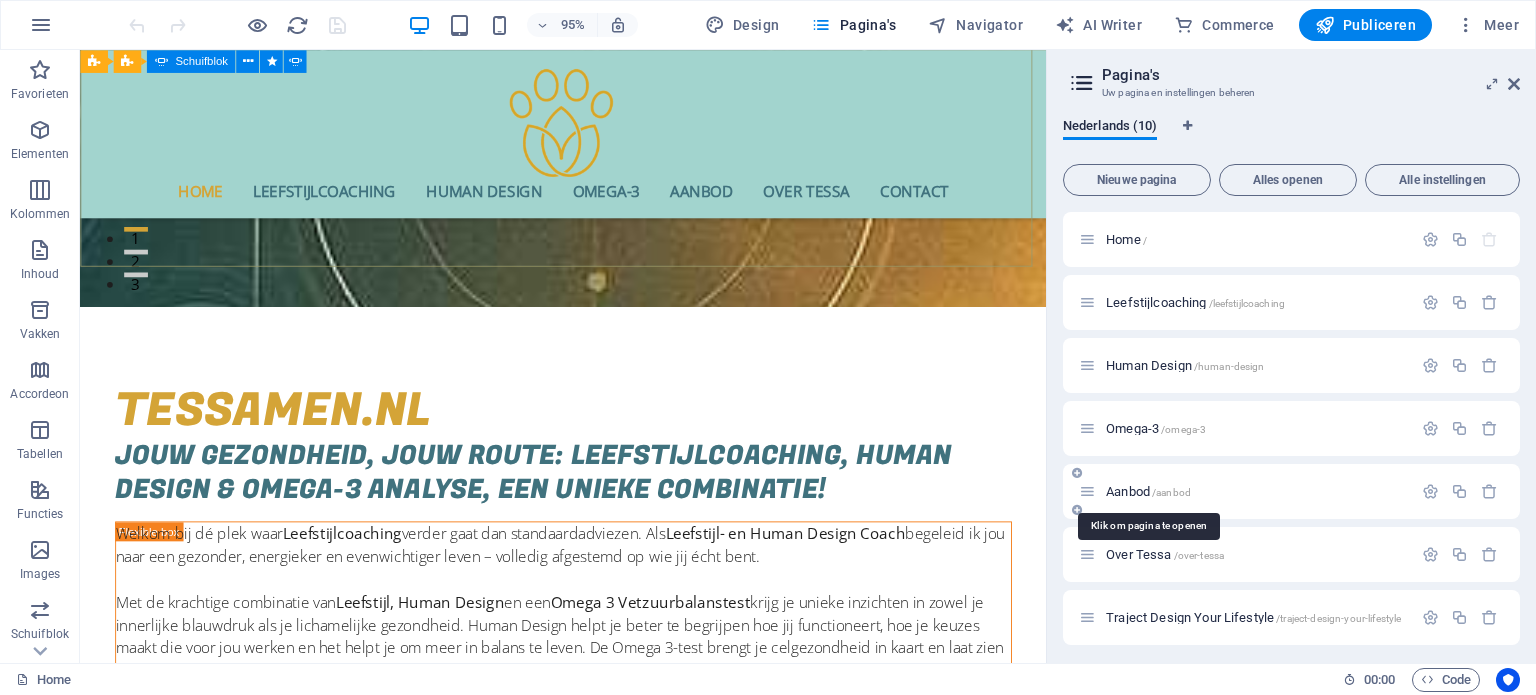 scroll, scrollTop: 0, scrollLeft: 0, axis: both 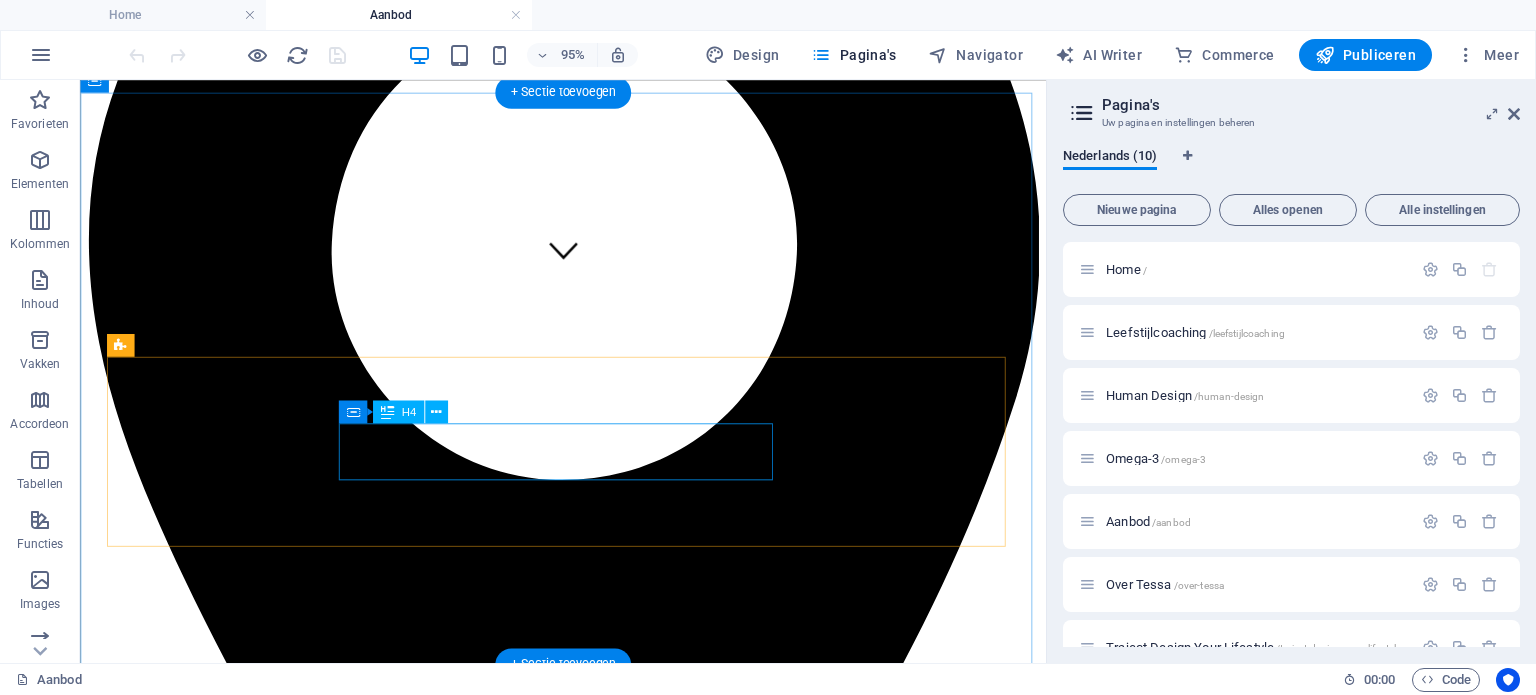 click on "traject design your lifestyle, een unieke combinatie" at bounding box center (588, 4468) 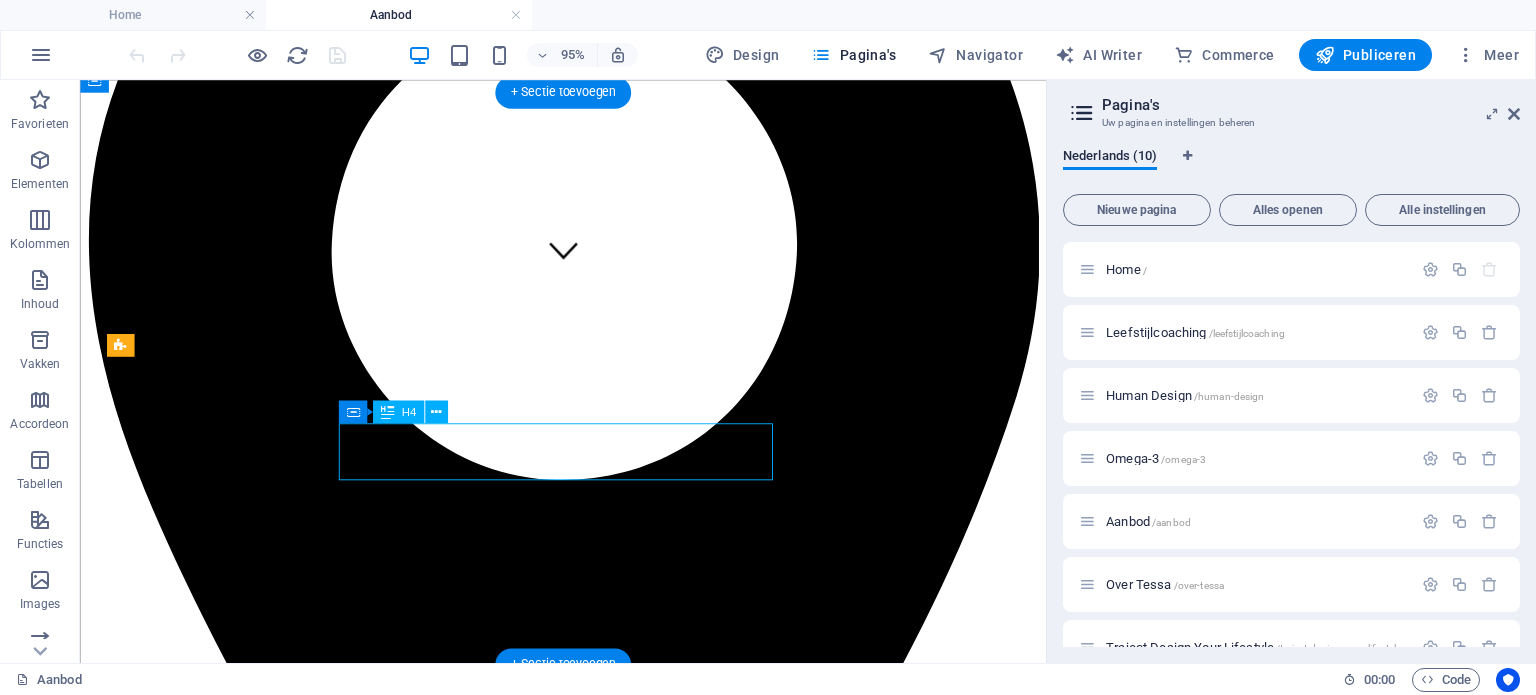 click on "traject design your lifestyle, een unieke combinatie" at bounding box center [588, 4468] 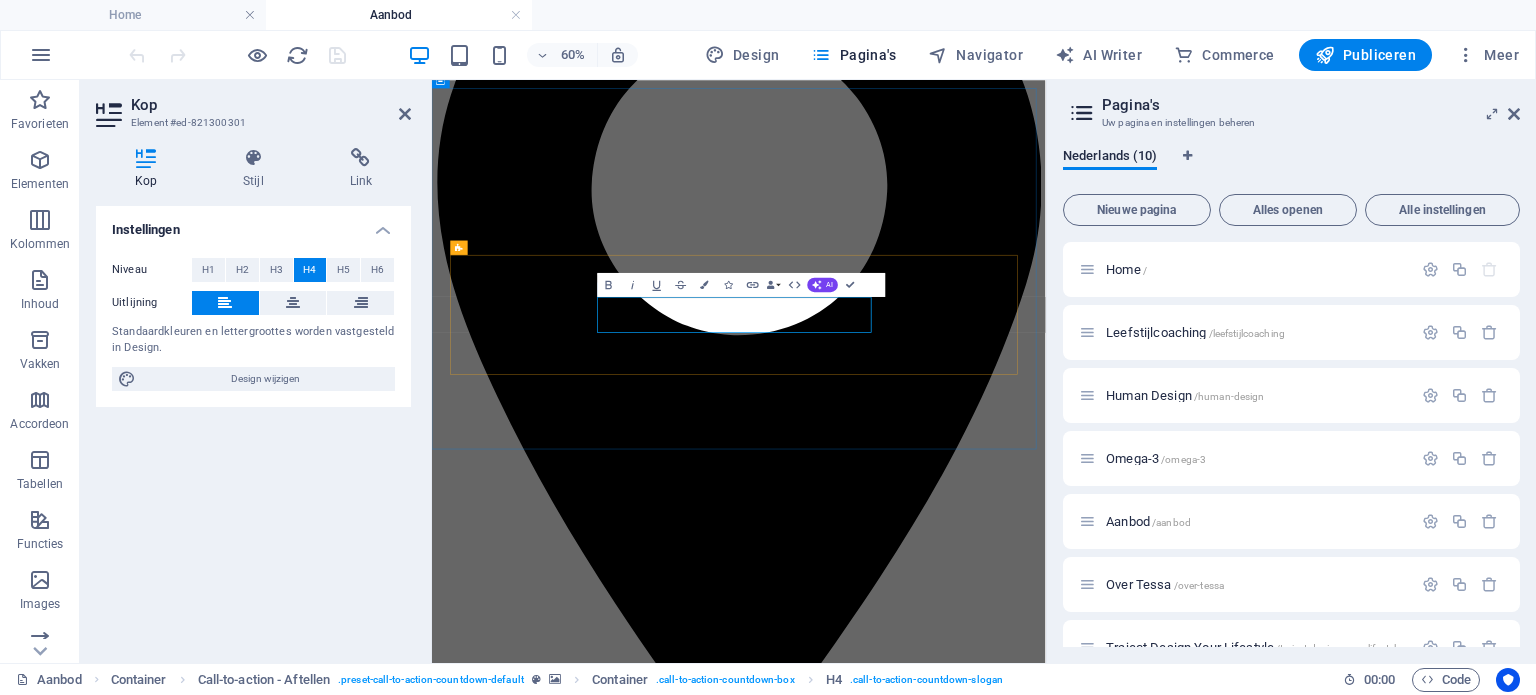 click on "traject design your lifestyle, een unieke combinatie" at bounding box center (943, 4487) 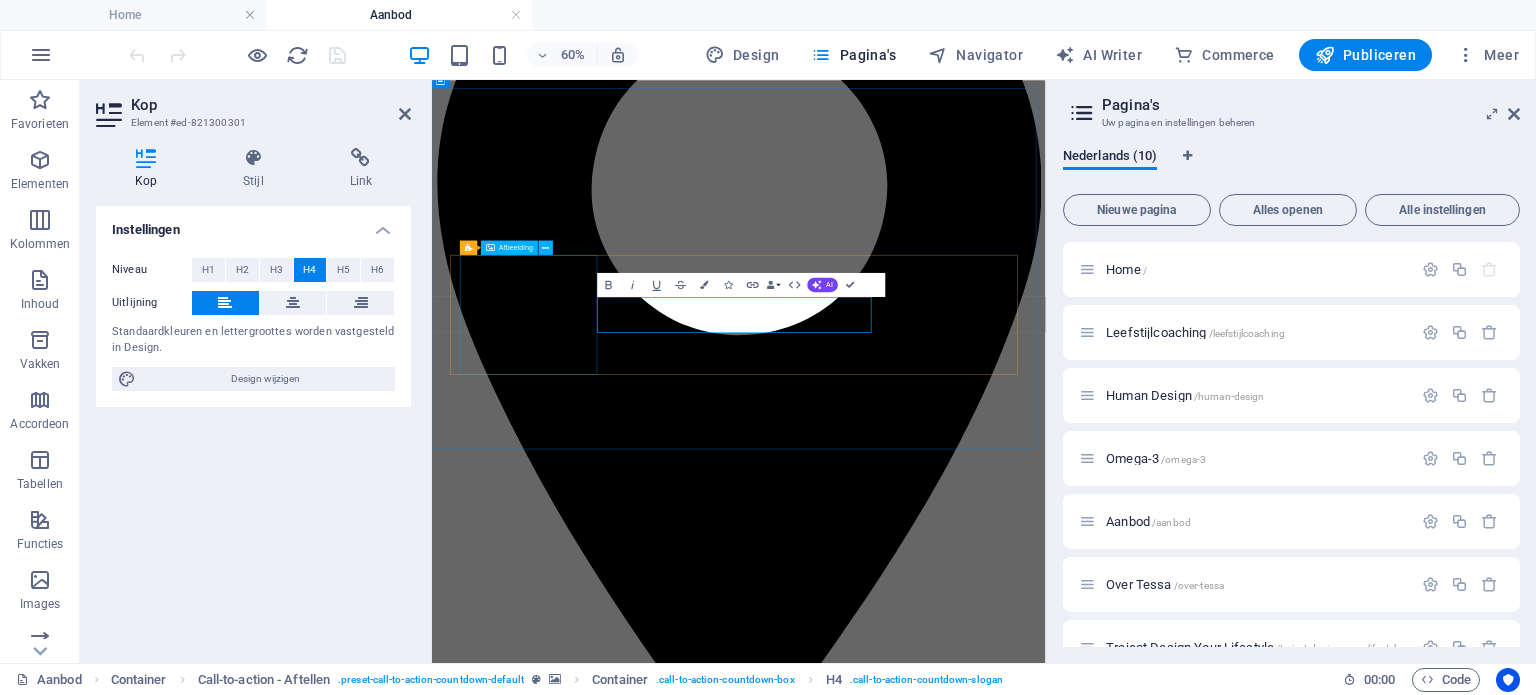 drag, startPoint x: 823, startPoint y: 450, endPoint x: 705, endPoint y: 442, distance: 118.270874 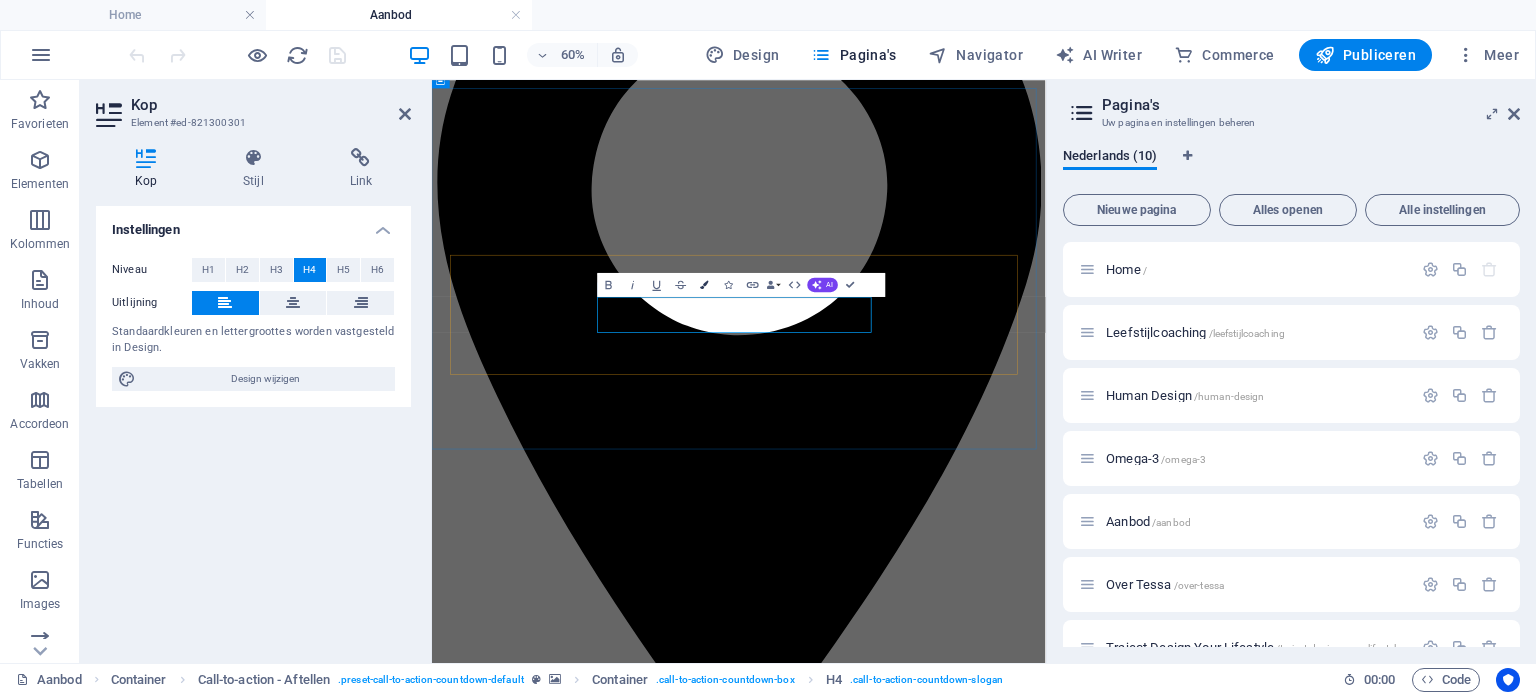 type 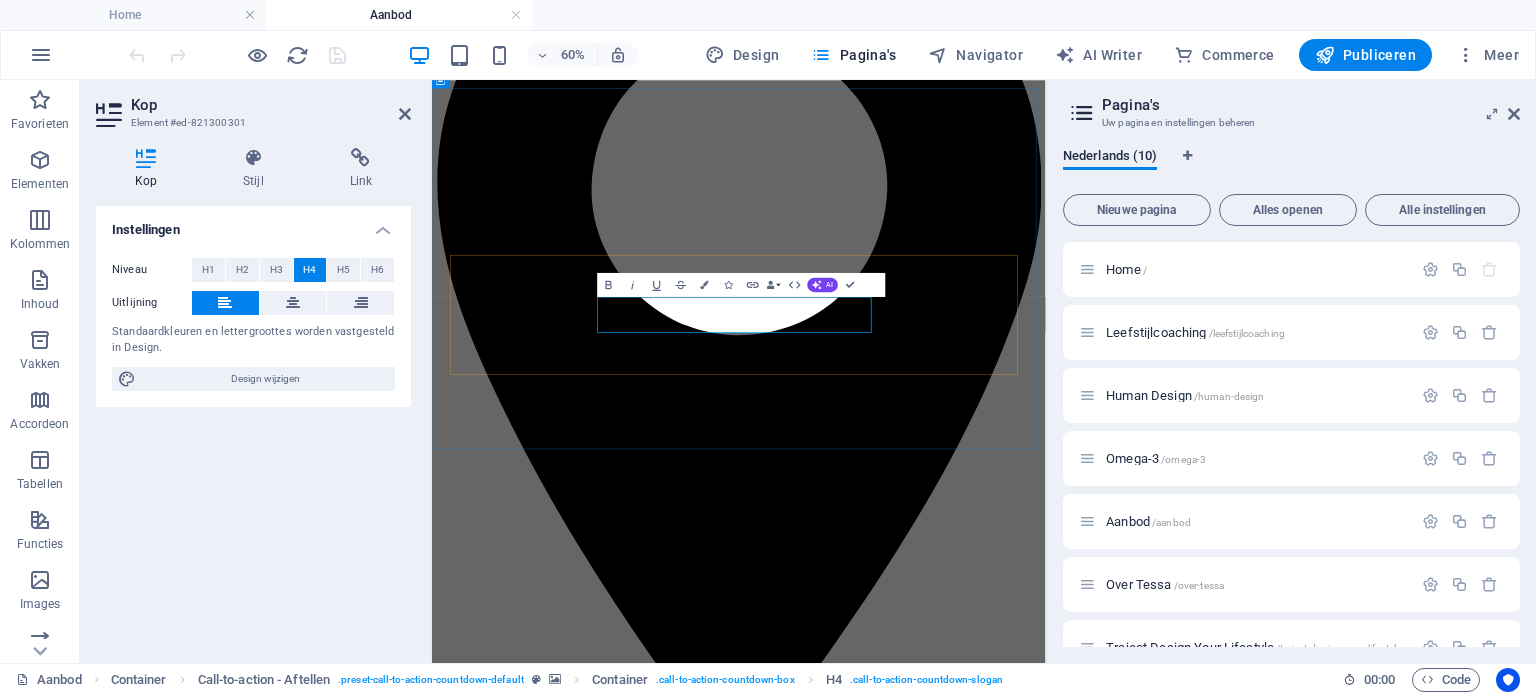 click on "design your lifestyle, een unieke combinatie" at bounding box center [943, 4407] 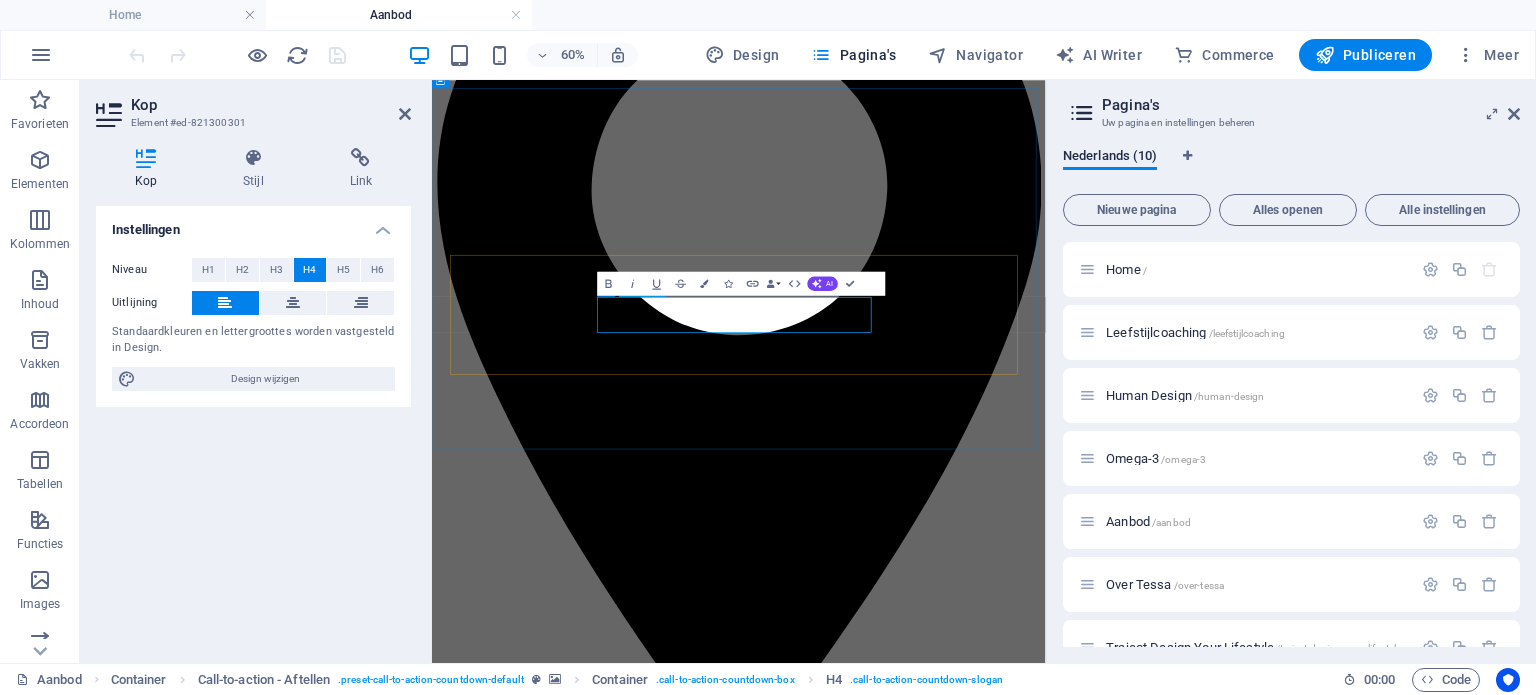 scroll, scrollTop: 2, scrollLeft: 0, axis: vertical 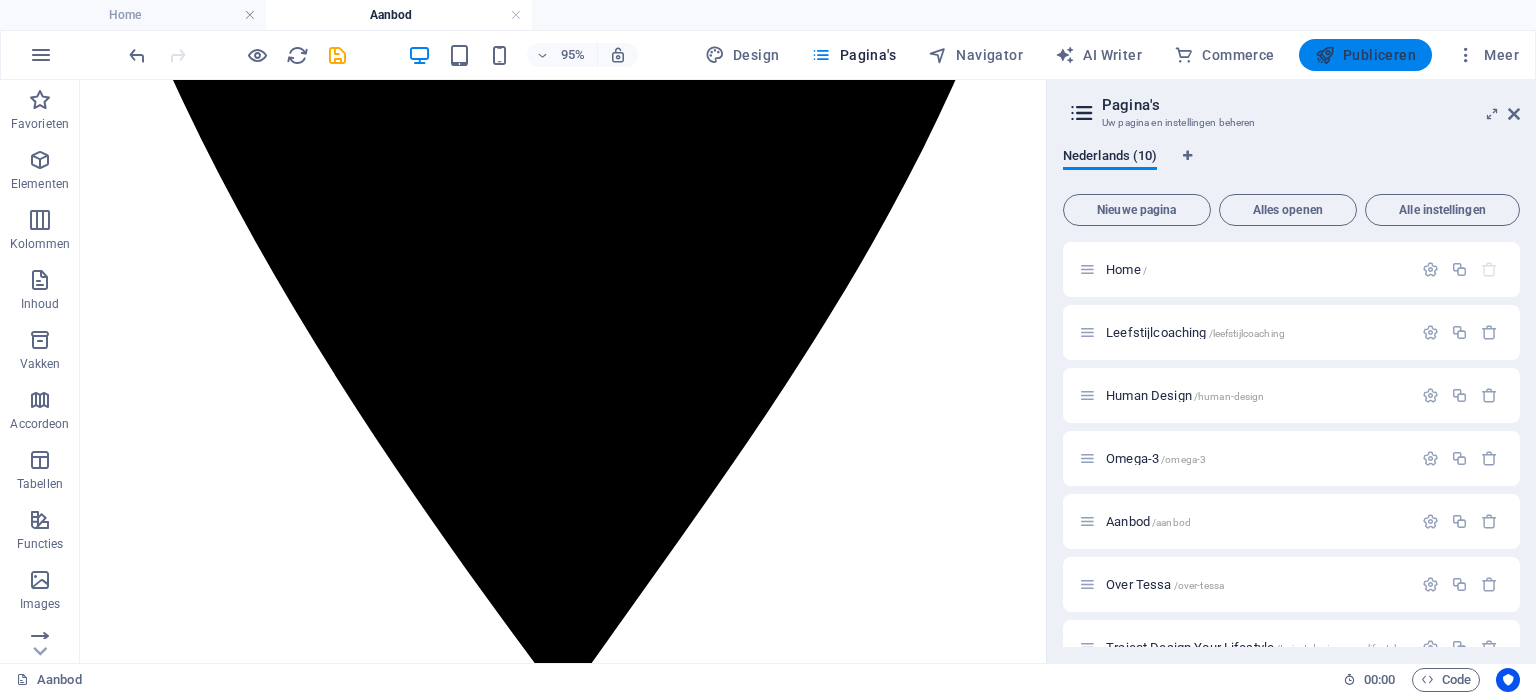 click on "Publiceren" at bounding box center [1365, 55] 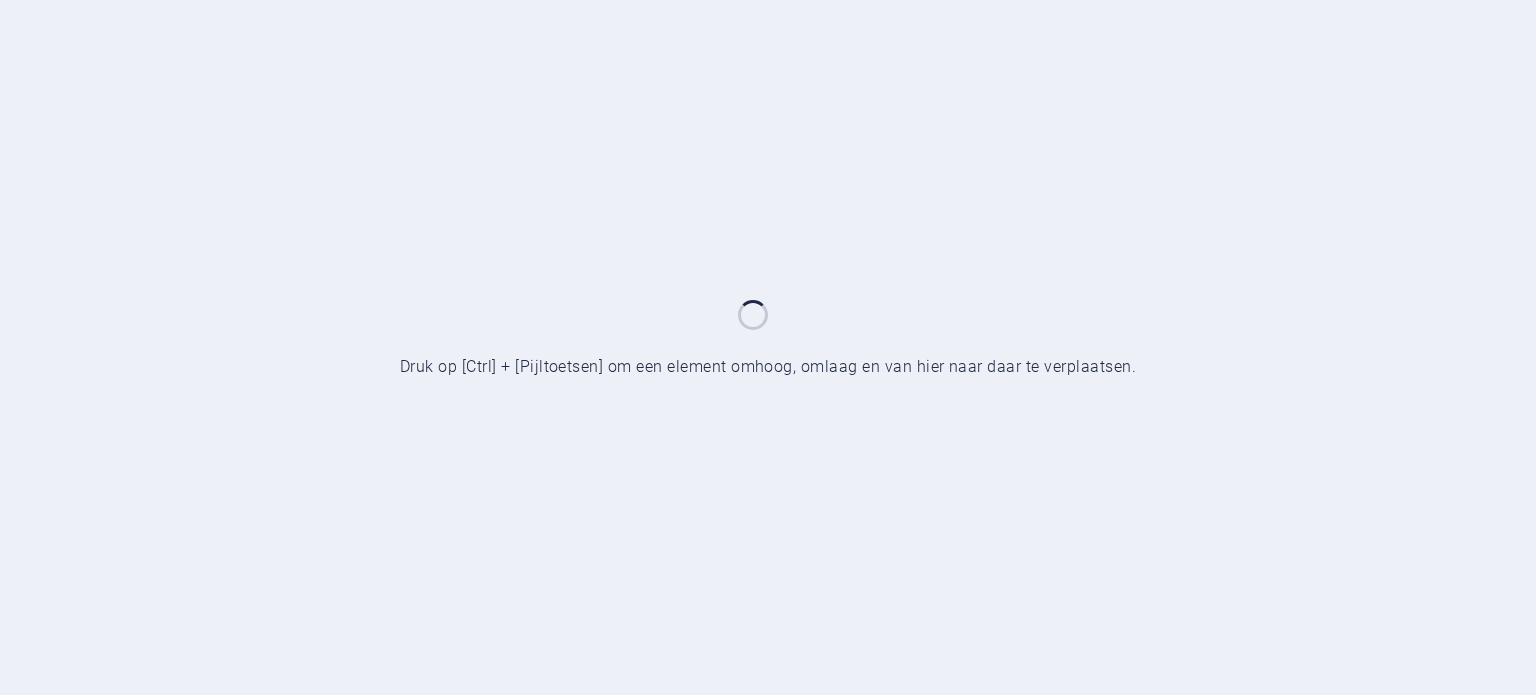 scroll, scrollTop: 0, scrollLeft: 0, axis: both 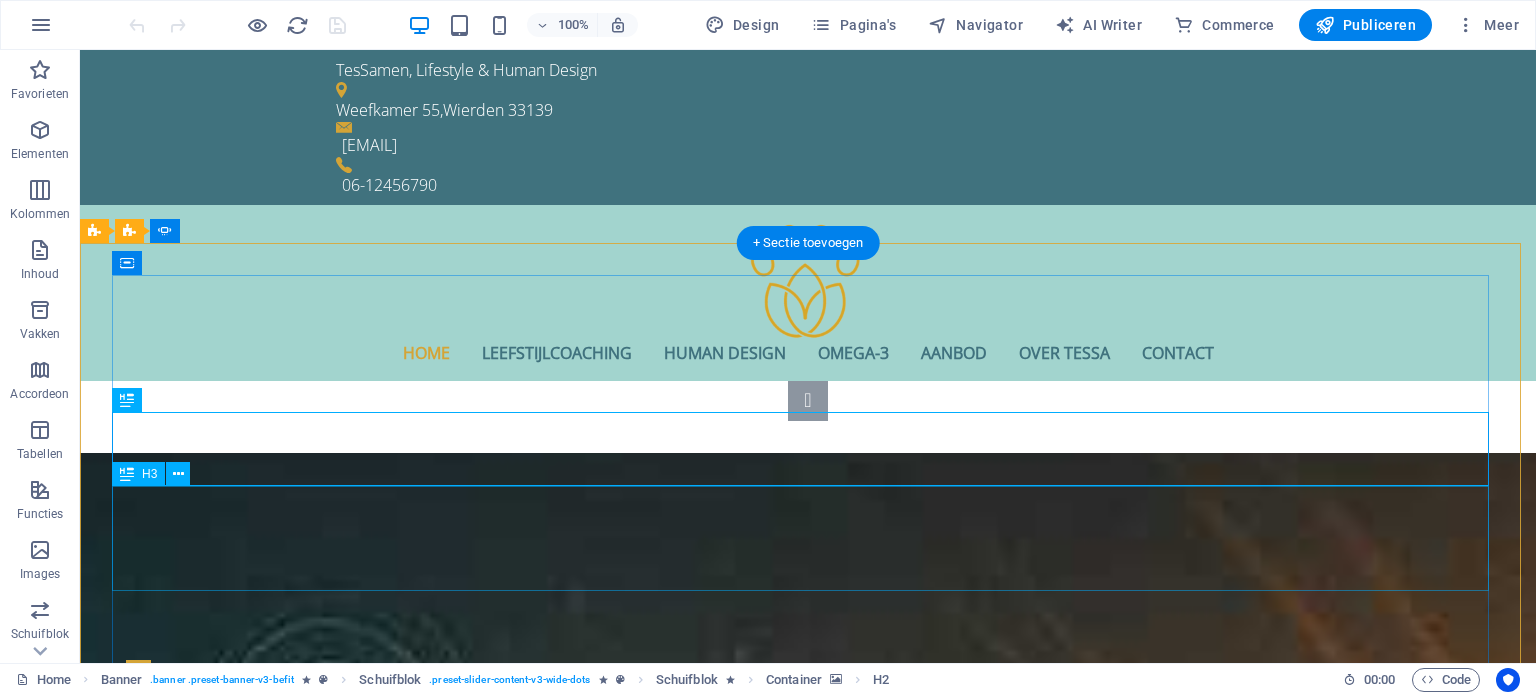 click on "Je weet dat er iets moet veranderen, maar waar begin je? En wát moet je dan veranderen? hoe houd je je gezonde routines vol?" at bounding box center [-673, 1851] 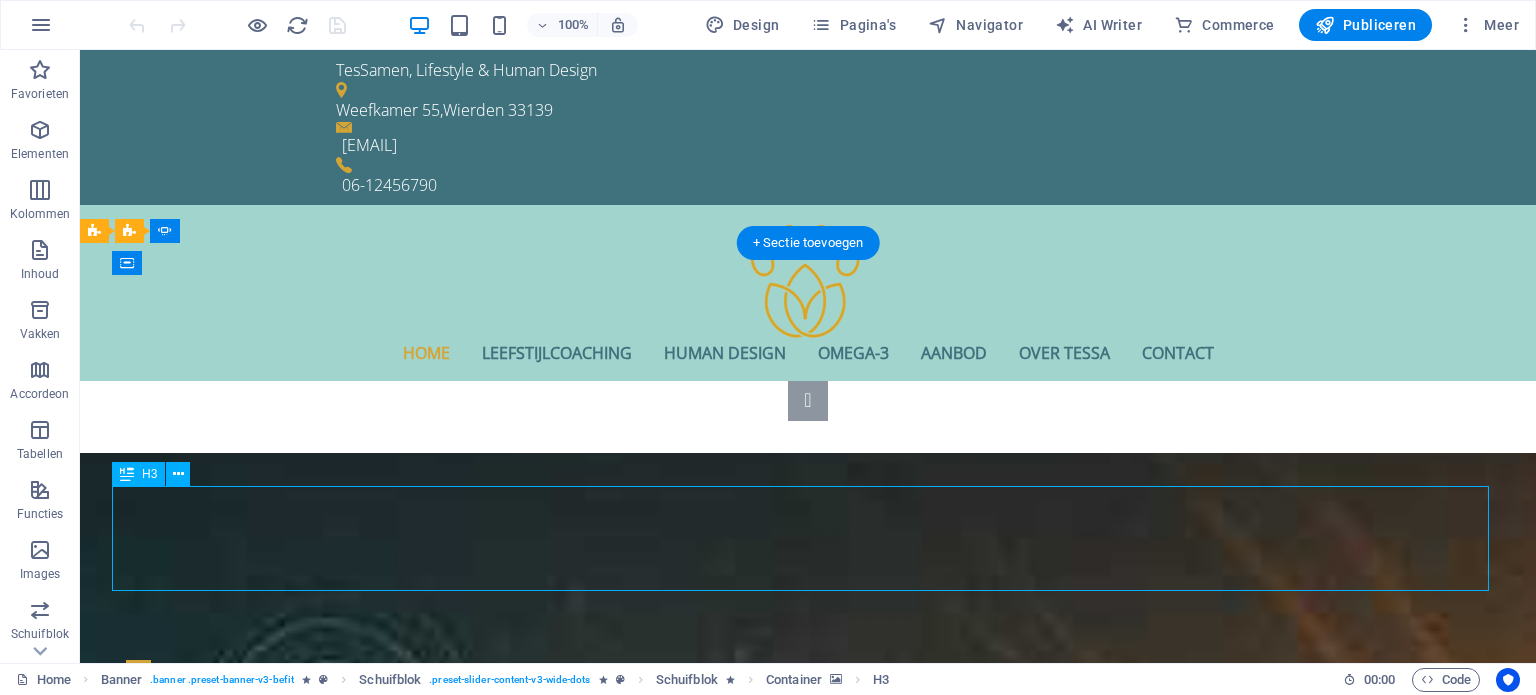 click on "Je weet dat er iets moet veranderen, maar waar begin je? En wát moet je dan veranderen? hoe houd je je gezonde routines vol?" at bounding box center [-673, 1851] 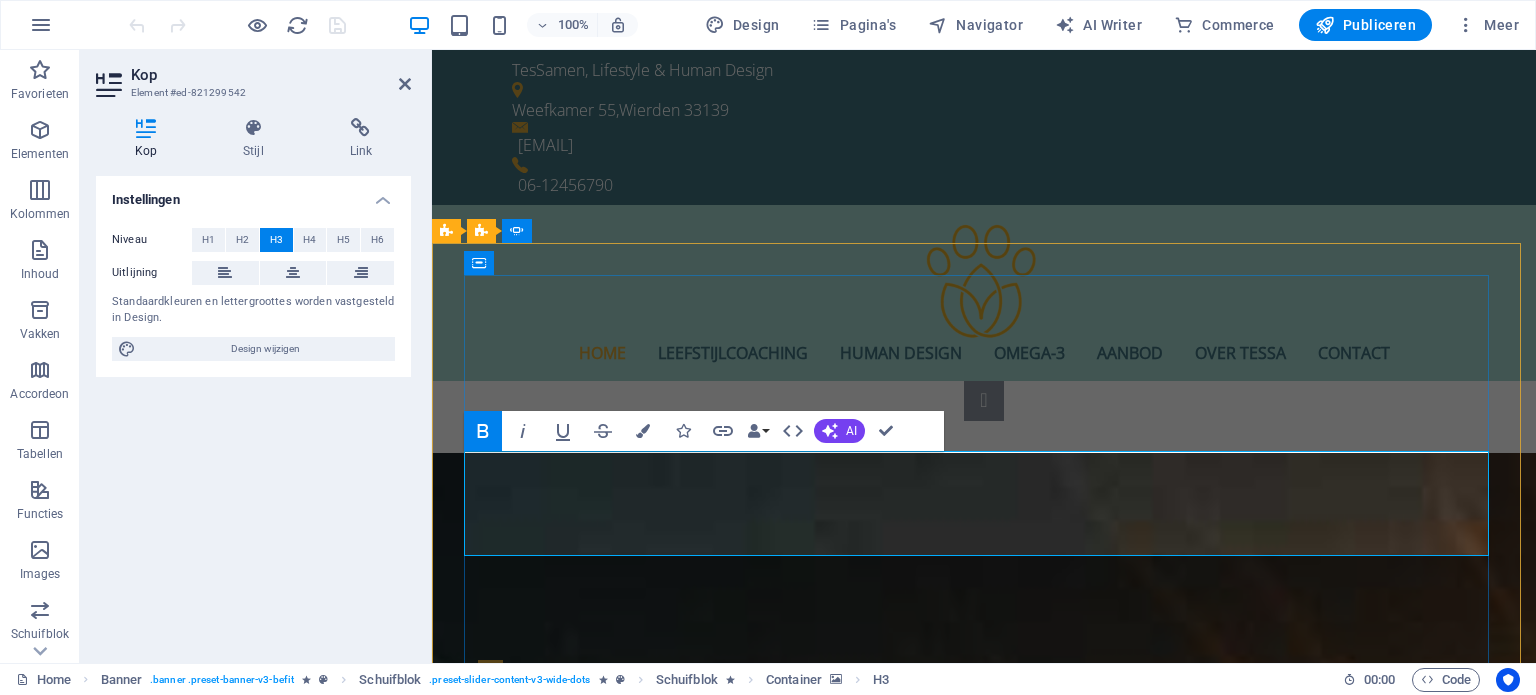 click on "Je weet dat er iets moet veranderen, maar waar begin je? En wát moet je dan veranderen? hoe houd je je gezonde routines vol?" at bounding box center [-145, 1746] 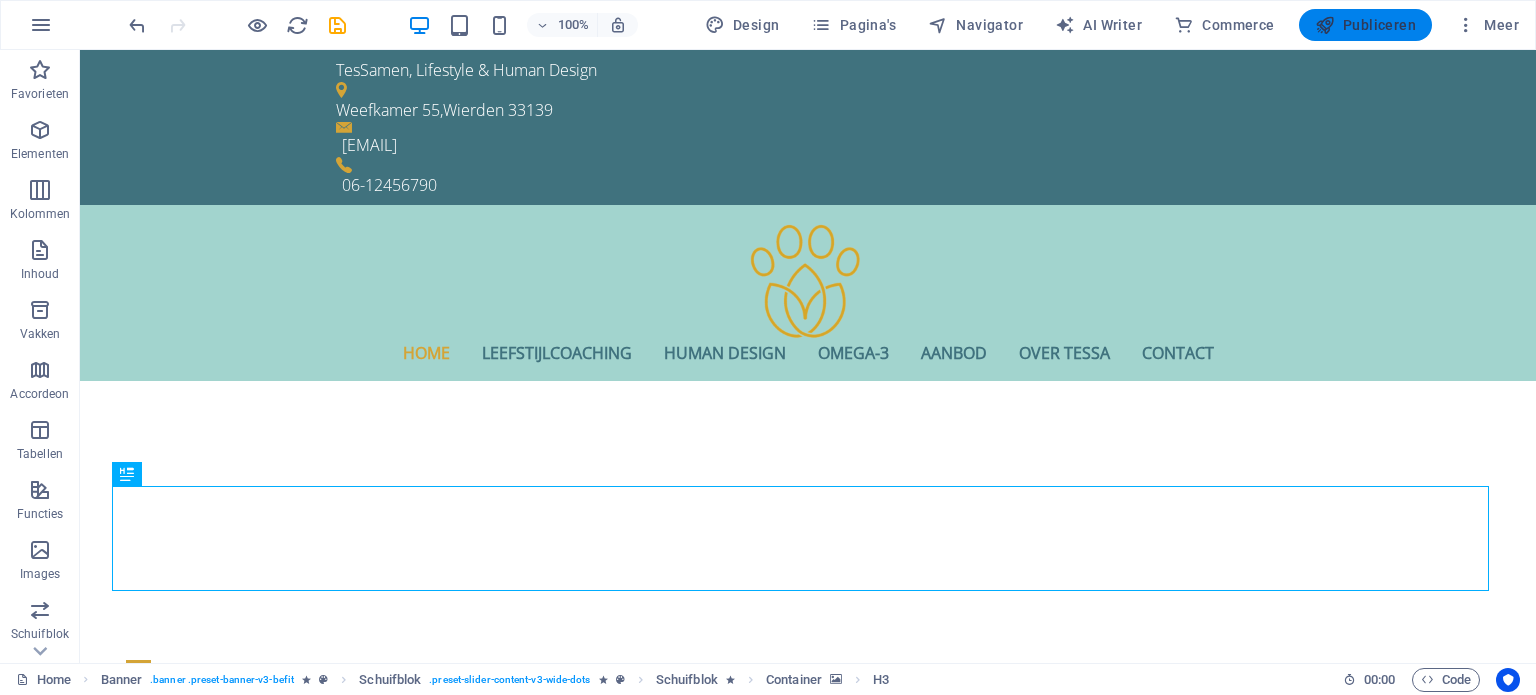 click on "Publiceren" at bounding box center (1365, 25) 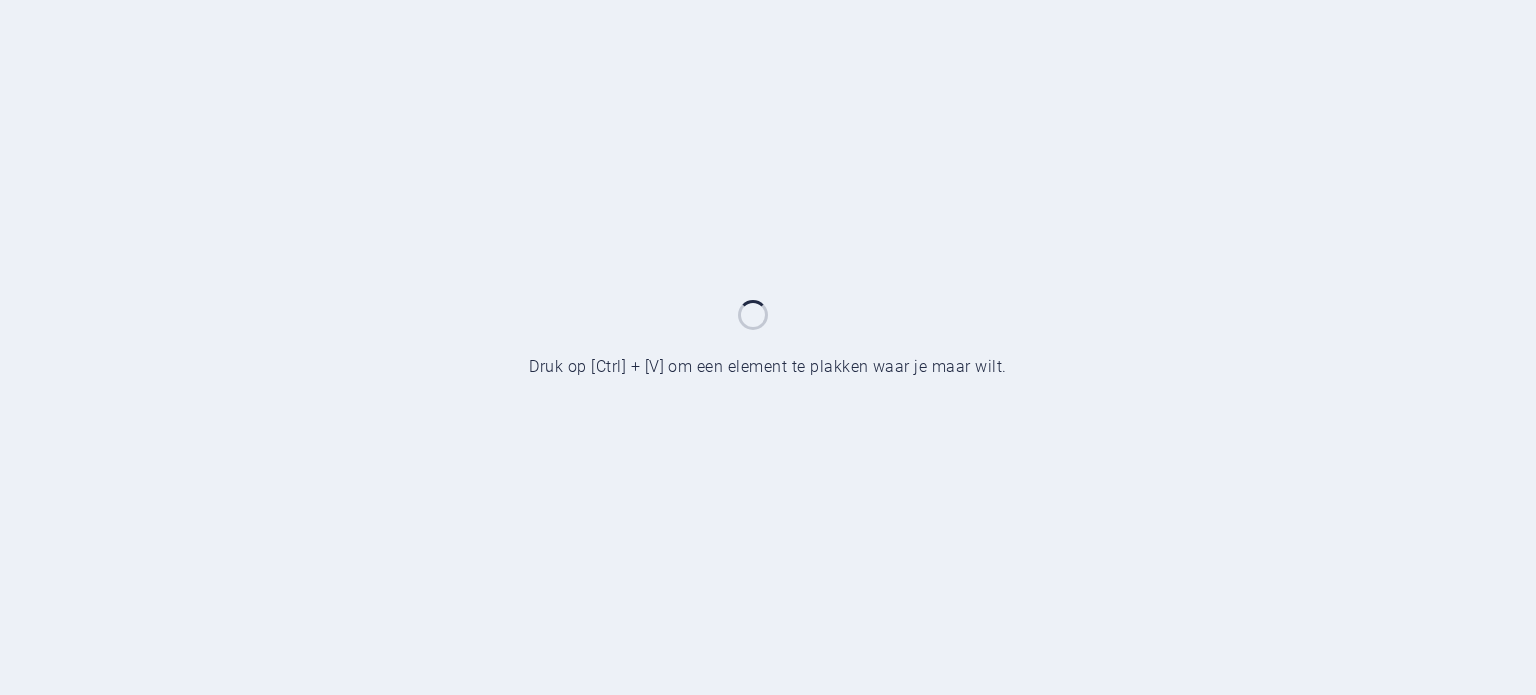 scroll, scrollTop: 0, scrollLeft: 0, axis: both 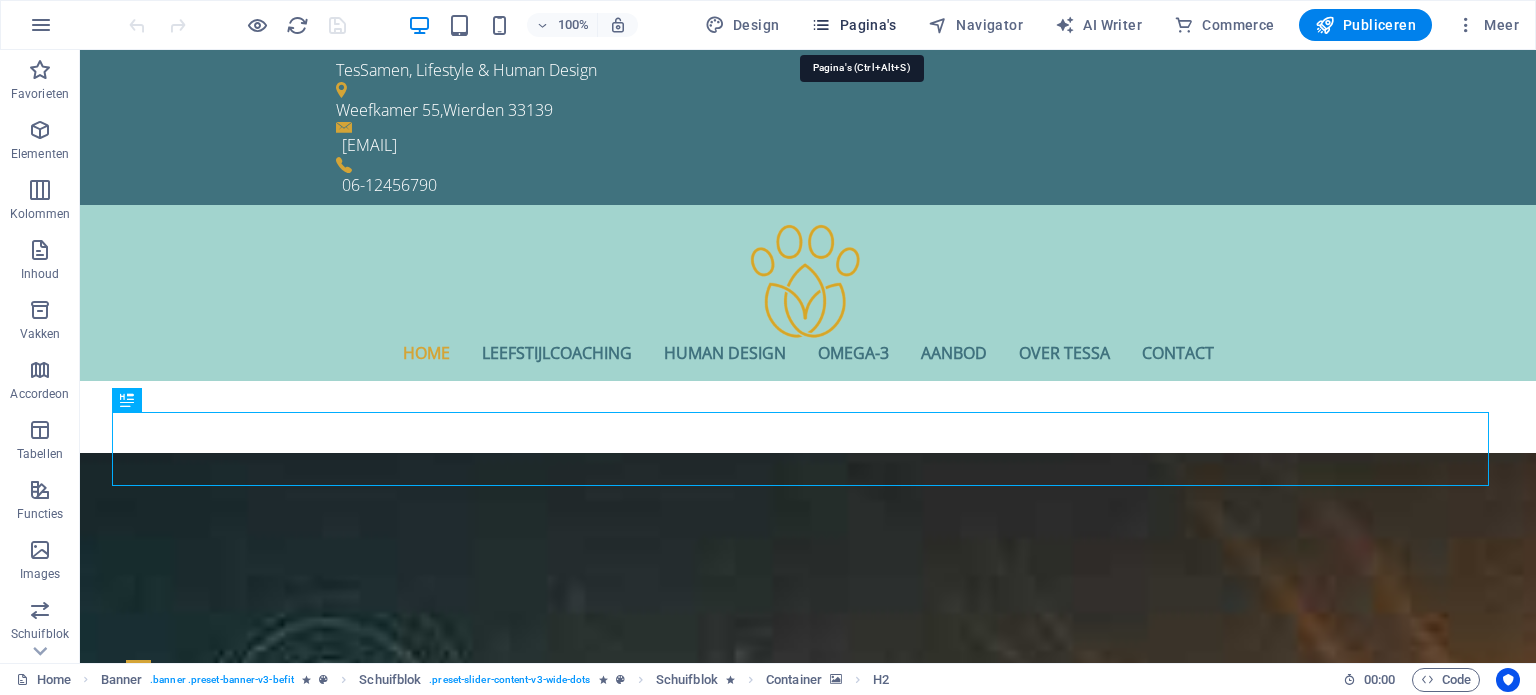 click at bounding box center [821, 25] 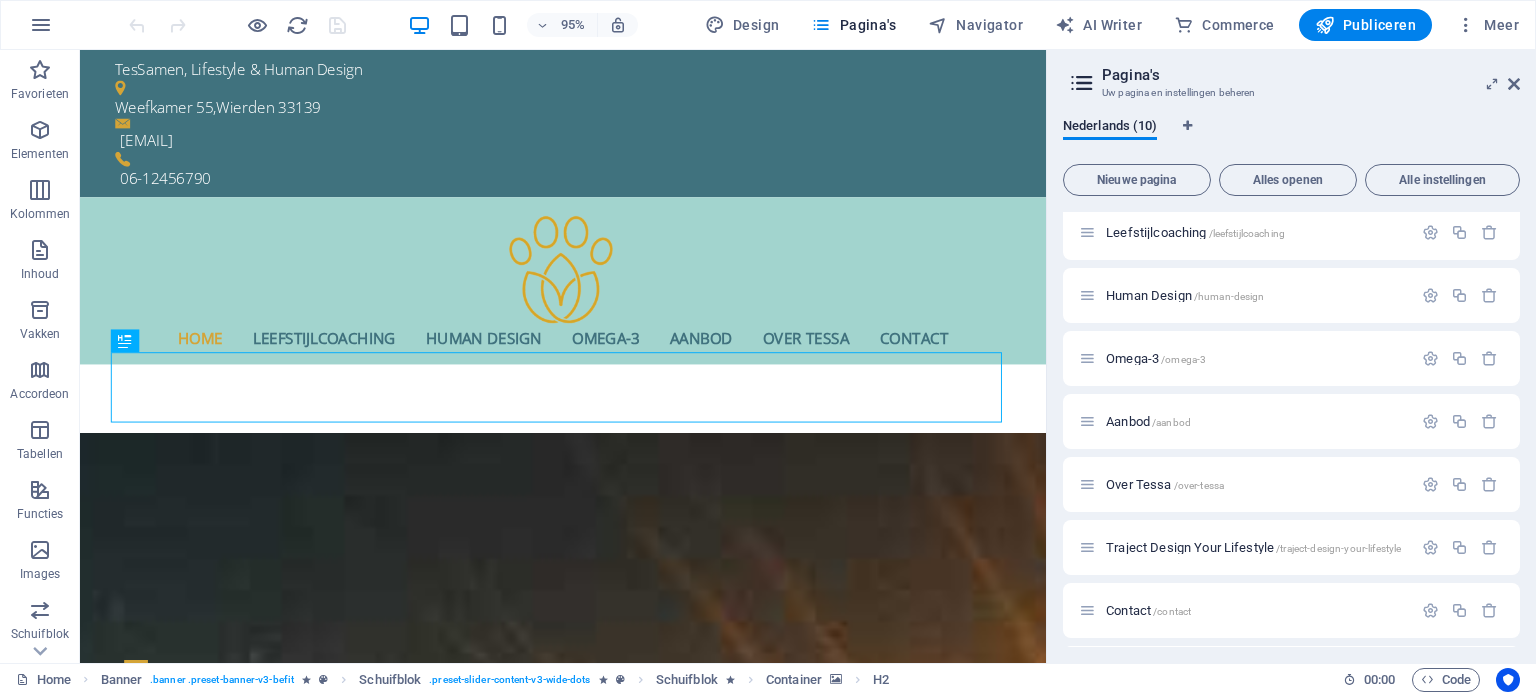 scroll, scrollTop: 100, scrollLeft: 0, axis: vertical 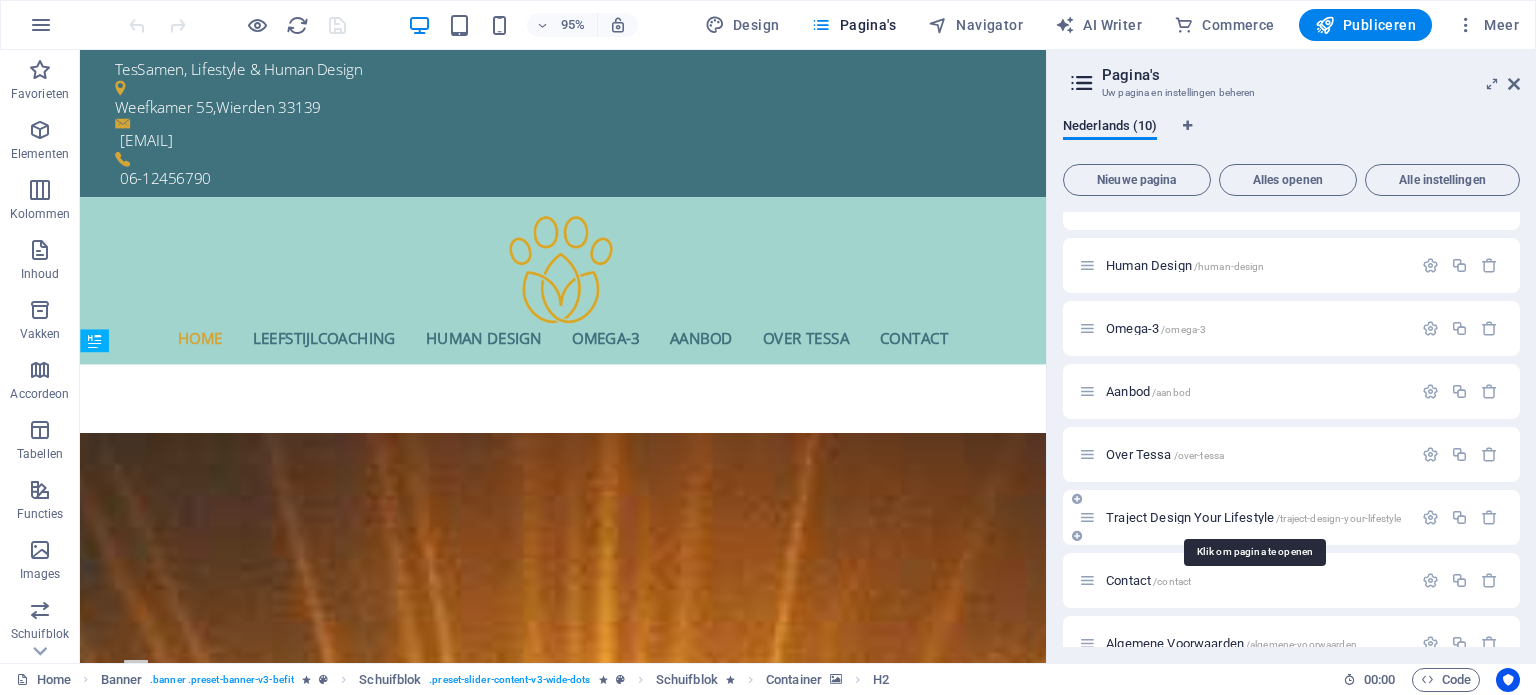 click on "Traject Design Your Lifestyle /traject-design-your-lifestyle" at bounding box center [1253, 517] 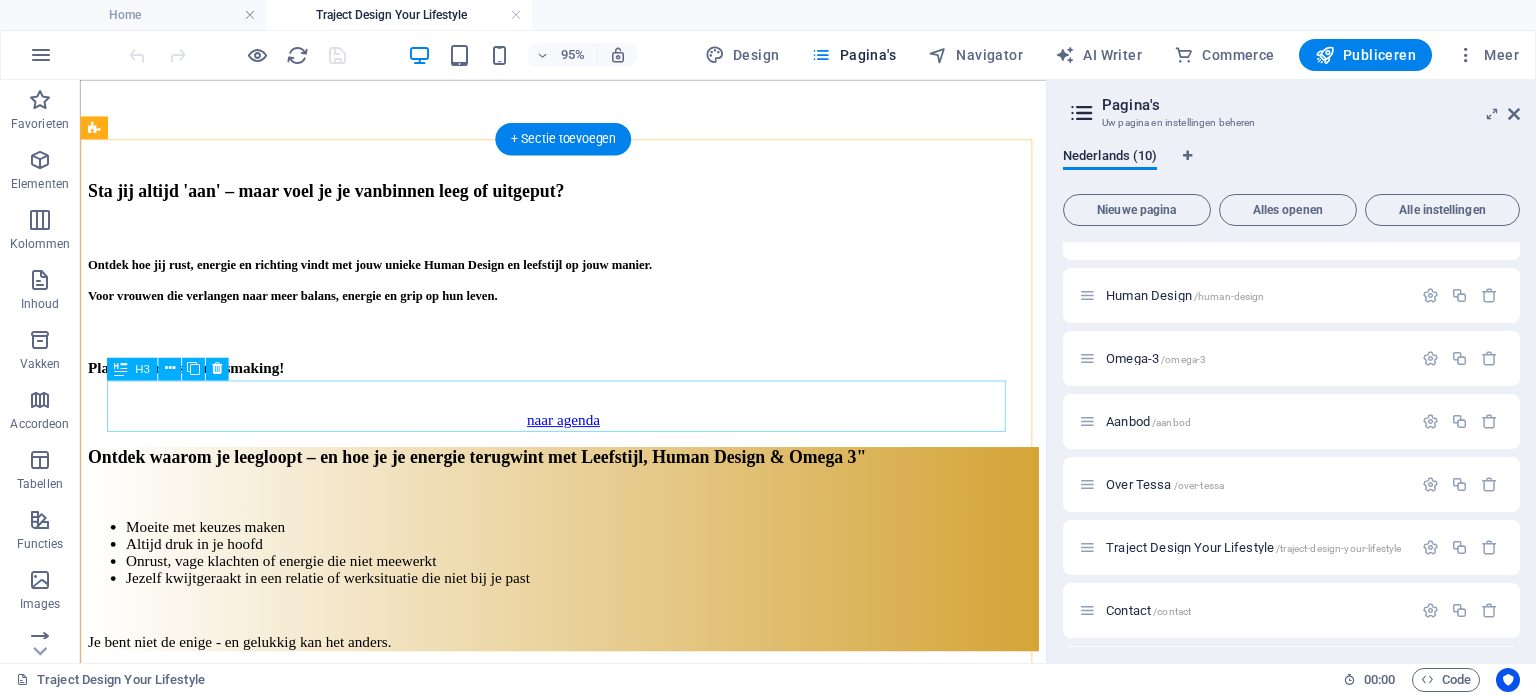 scroll, scrollTop: 5100, scrollLeft: 0, axis: vertical 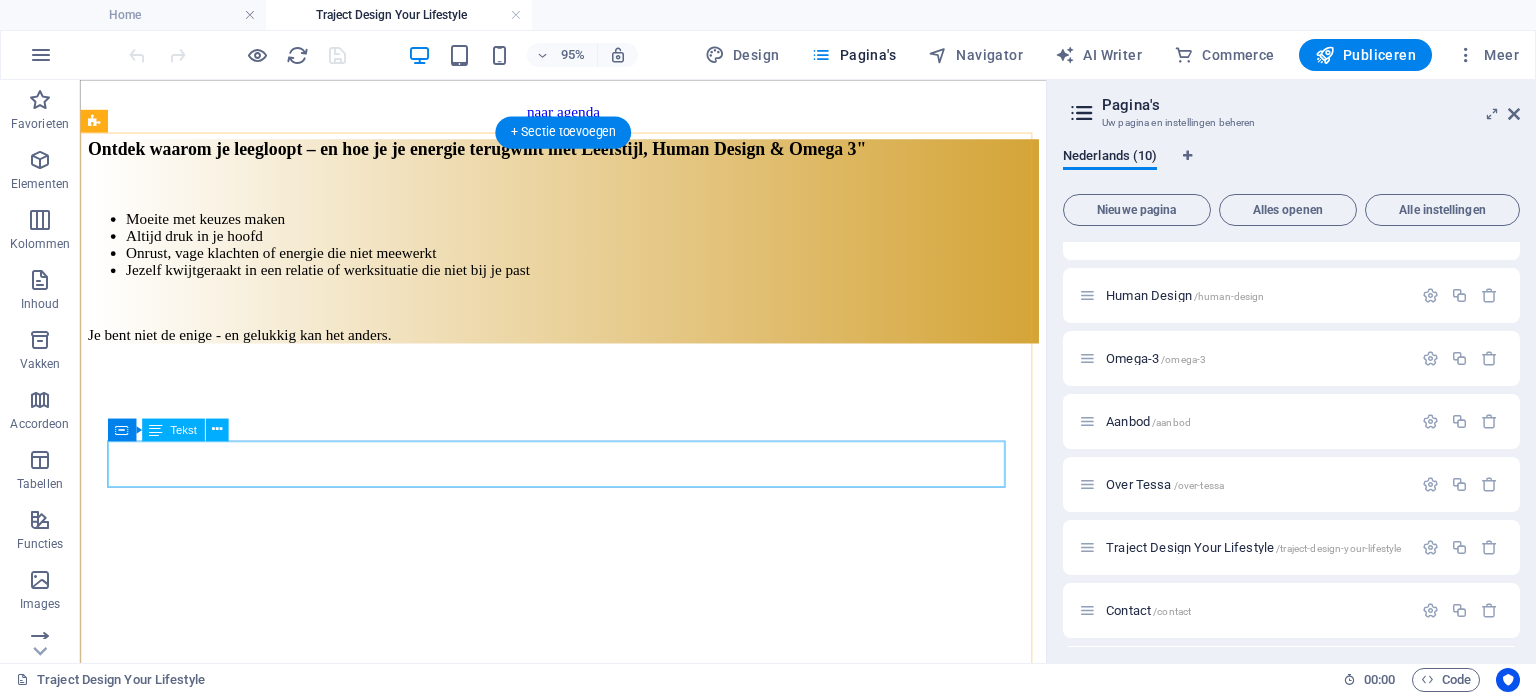 click on "Naast de 6 sessies van 90 minuten kun je rekenen op ongeveer 10min per dag om opdrachten, reflectie oefeningen en nieuwe gewoontes toe te passen. Alles gaat op jouw tempo, er is geen haast." at bounding box center (588, 11421) 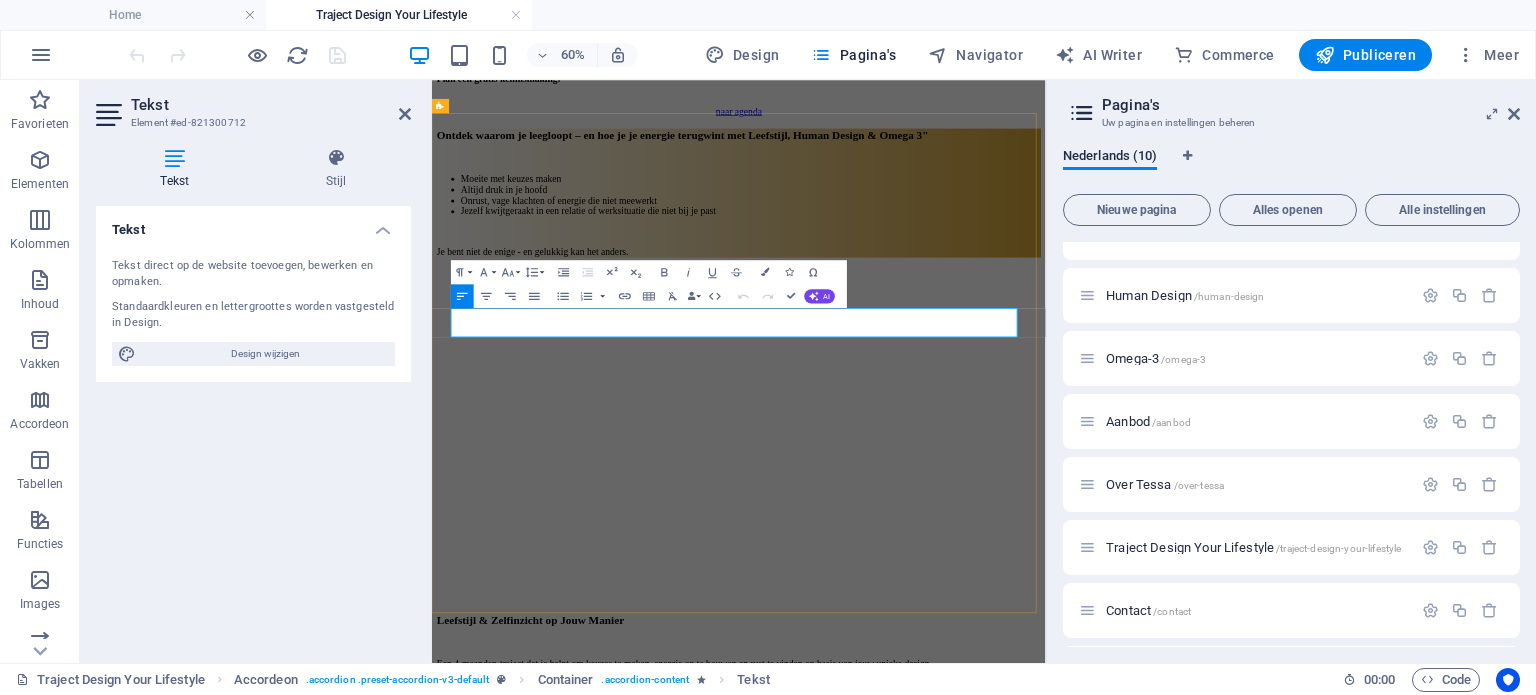click on "Naast de 6 sessies van 90 minuten kun je rekenen op ongeveer 10min per dag om opdrachten, reflectie oefeningen en nieuwe gewoontes toe te passen. Alles gaat op jouw tempo, er is geen haast." at bounding box center (943, 11469) 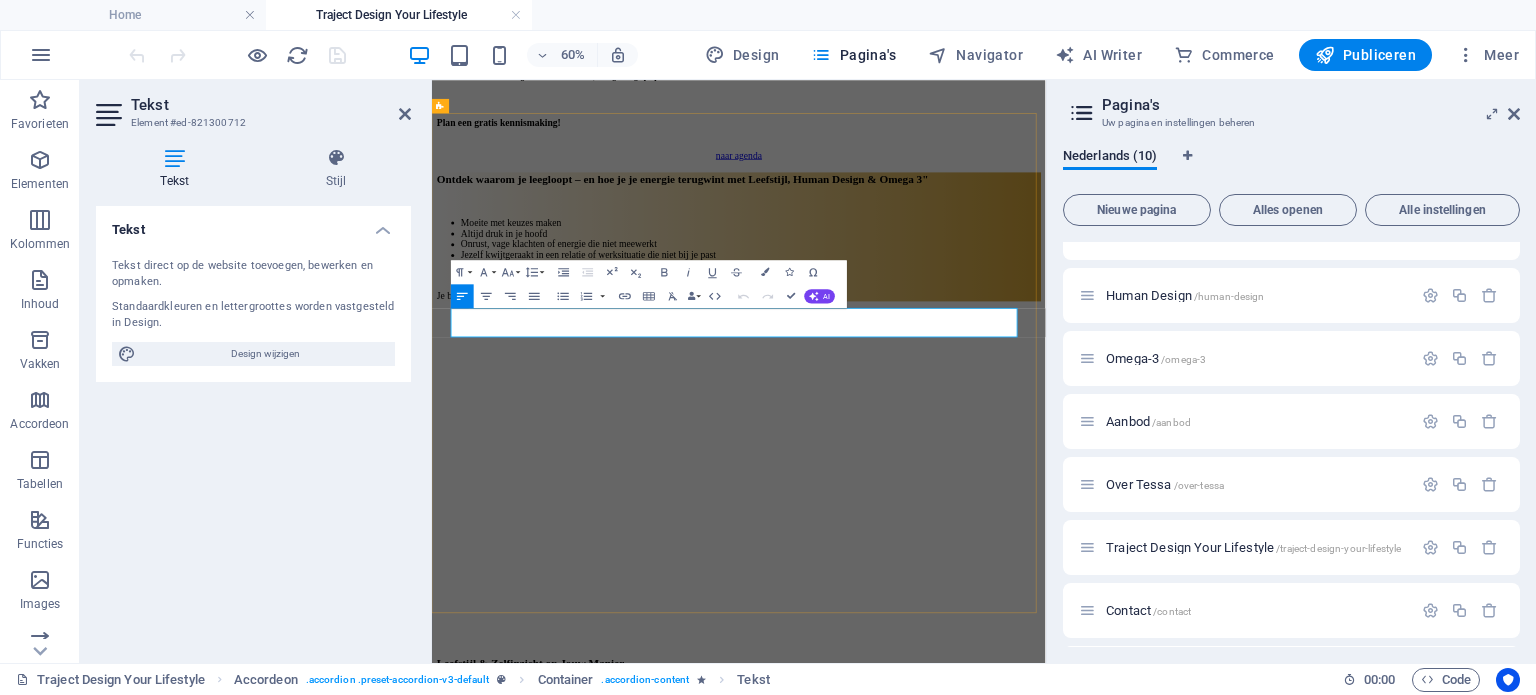 click on "Naast de 6 sessies van 90 minuten kun je rekenen op ongeveer 10  min per dag om opdrachten, reflectie oefeningen en nieuwe gewoontes toe te passen. Alles gaat op jouw tempo, er is geen haast." at bounding box center (943, 11542) 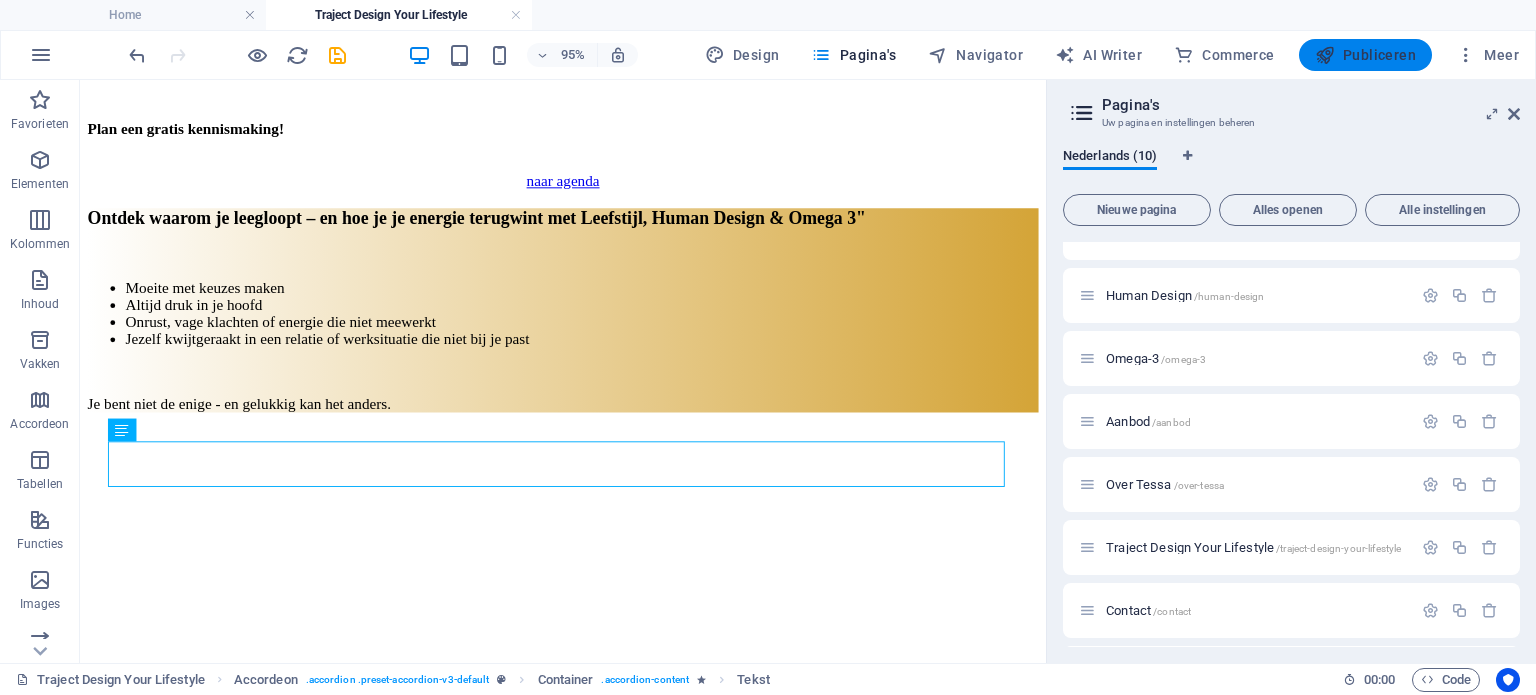 click on "Publiceren" at bounding box center [1365, 55] 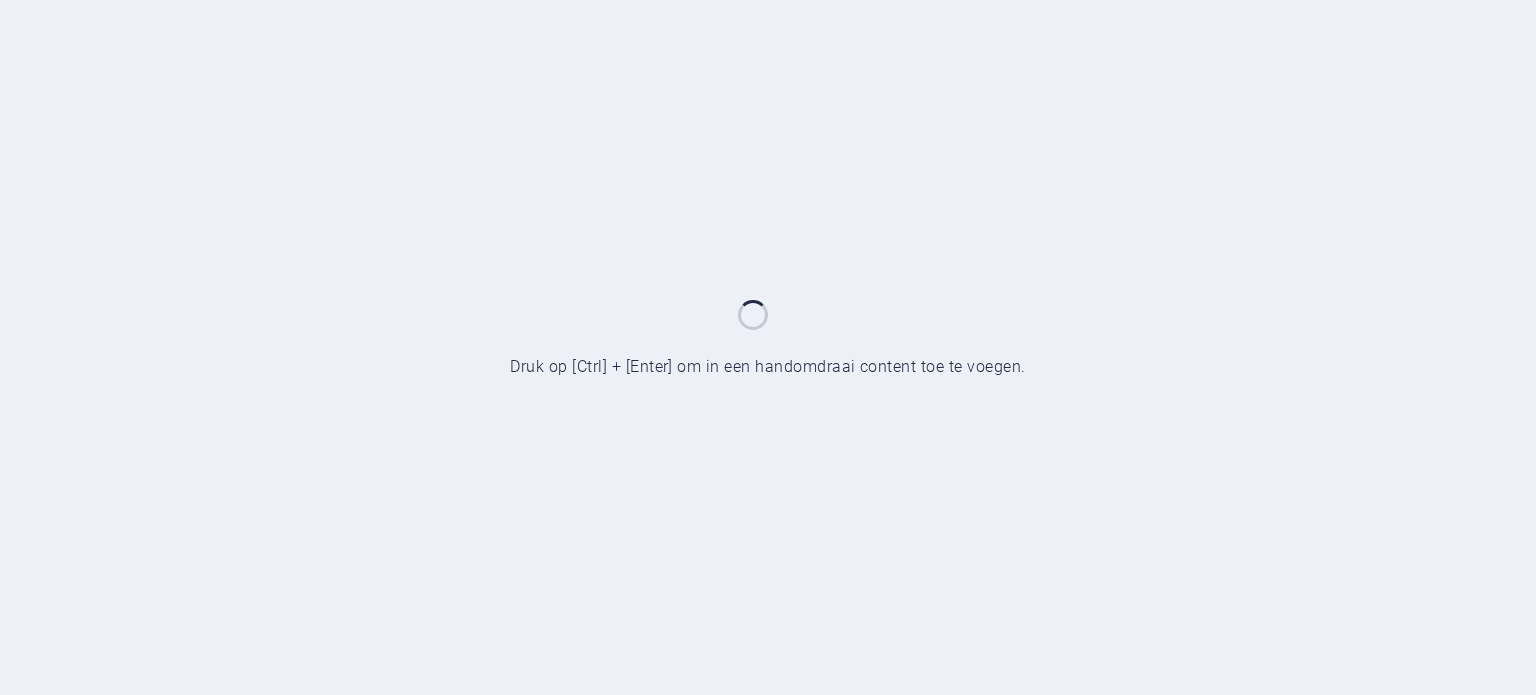 scroll, scrollTop: 0, scrollLeft: 0, axis: both 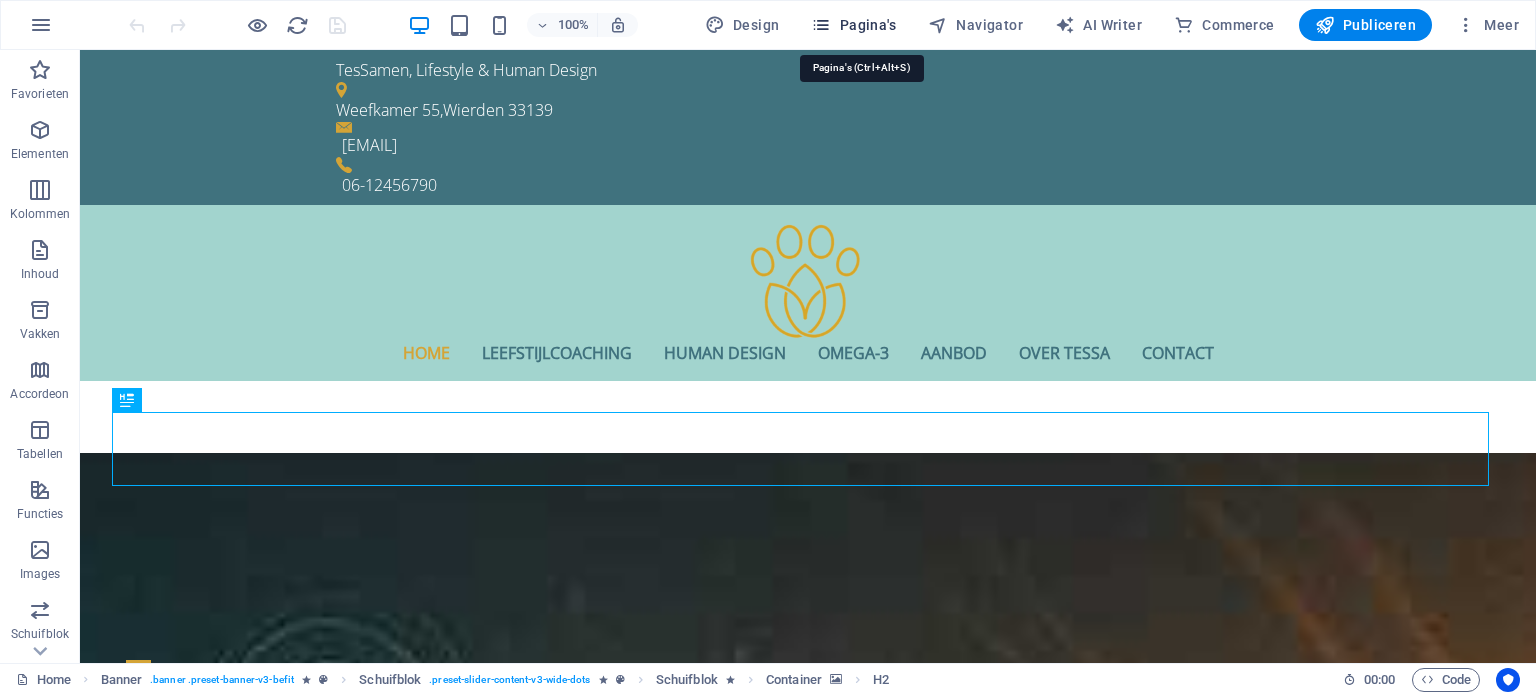 click on "Pagina's" at bounding box center (853, 25) 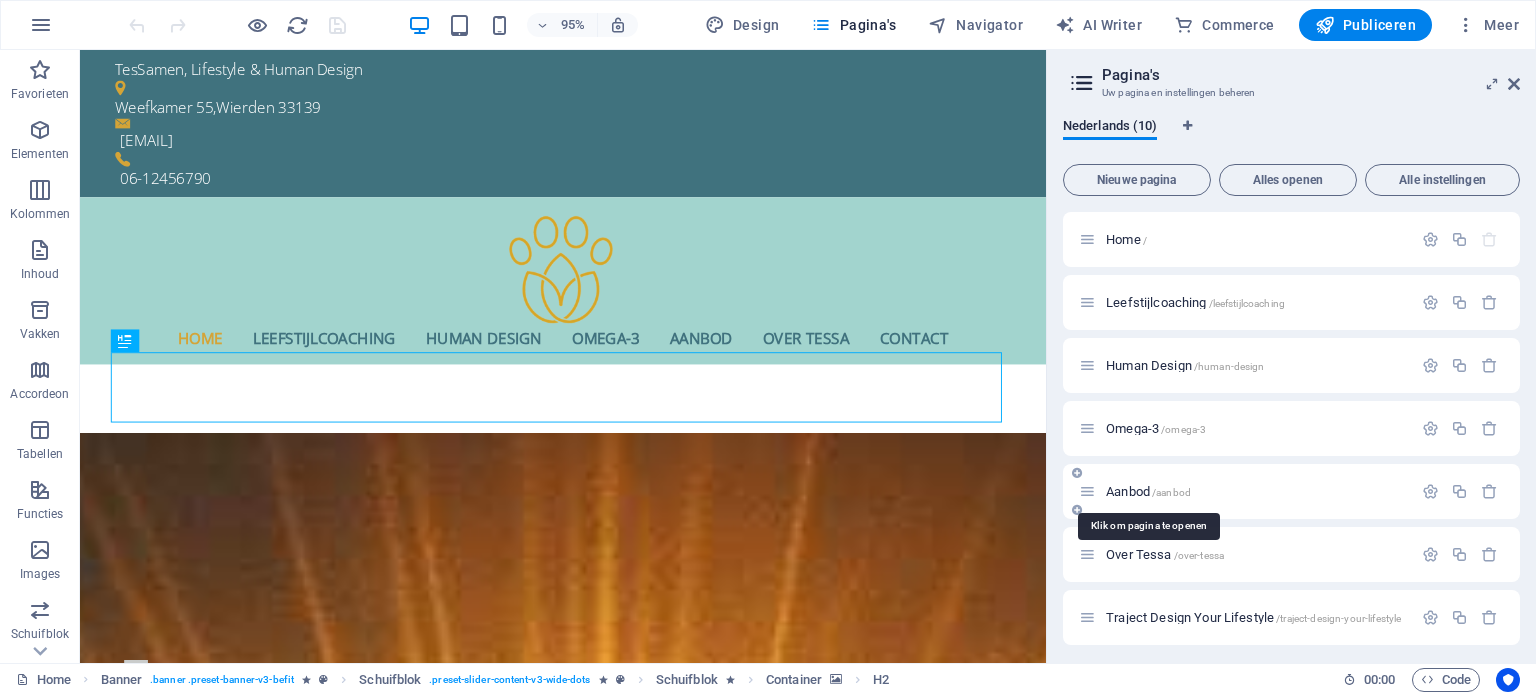 click on "Aanbod /aanbod" at bounding box center (1148, 491) 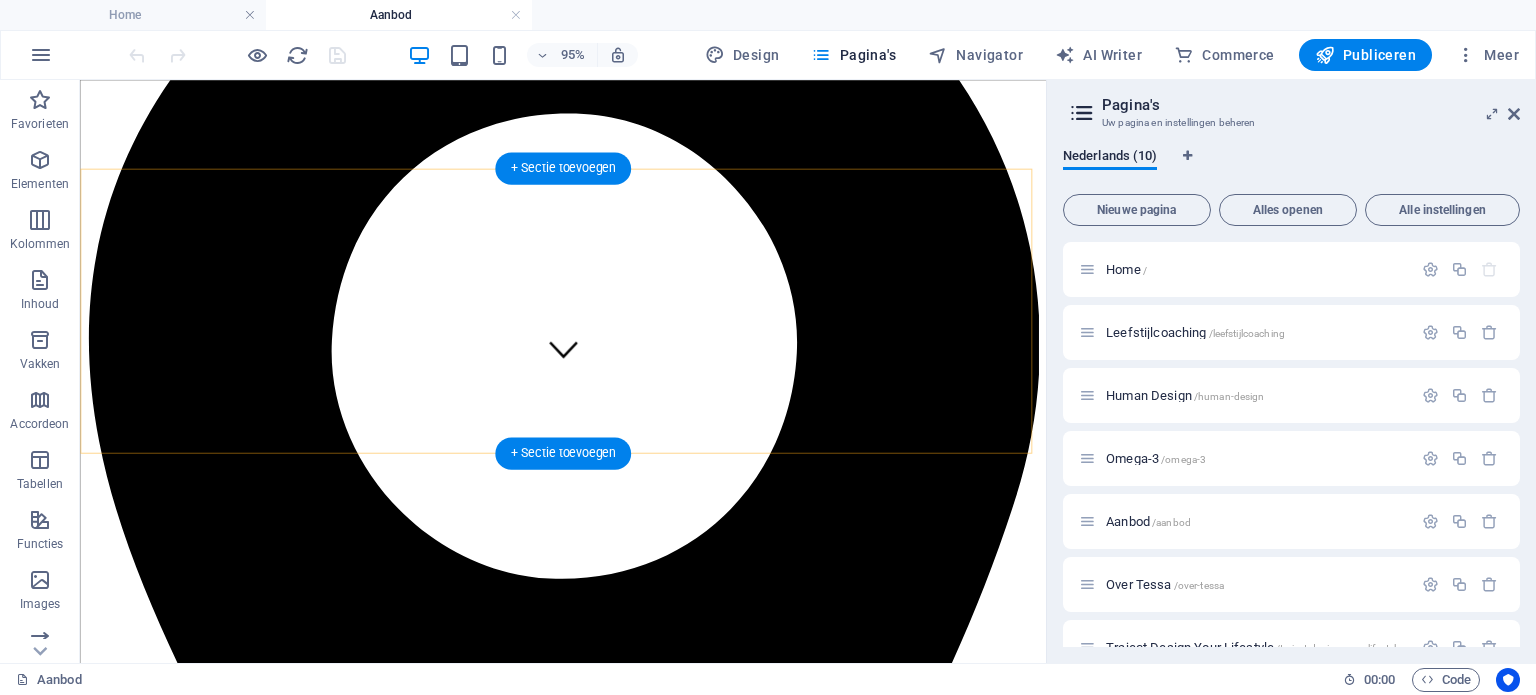 scroll, scrollTop: 300, scrollLeft: 0, axis: vertical 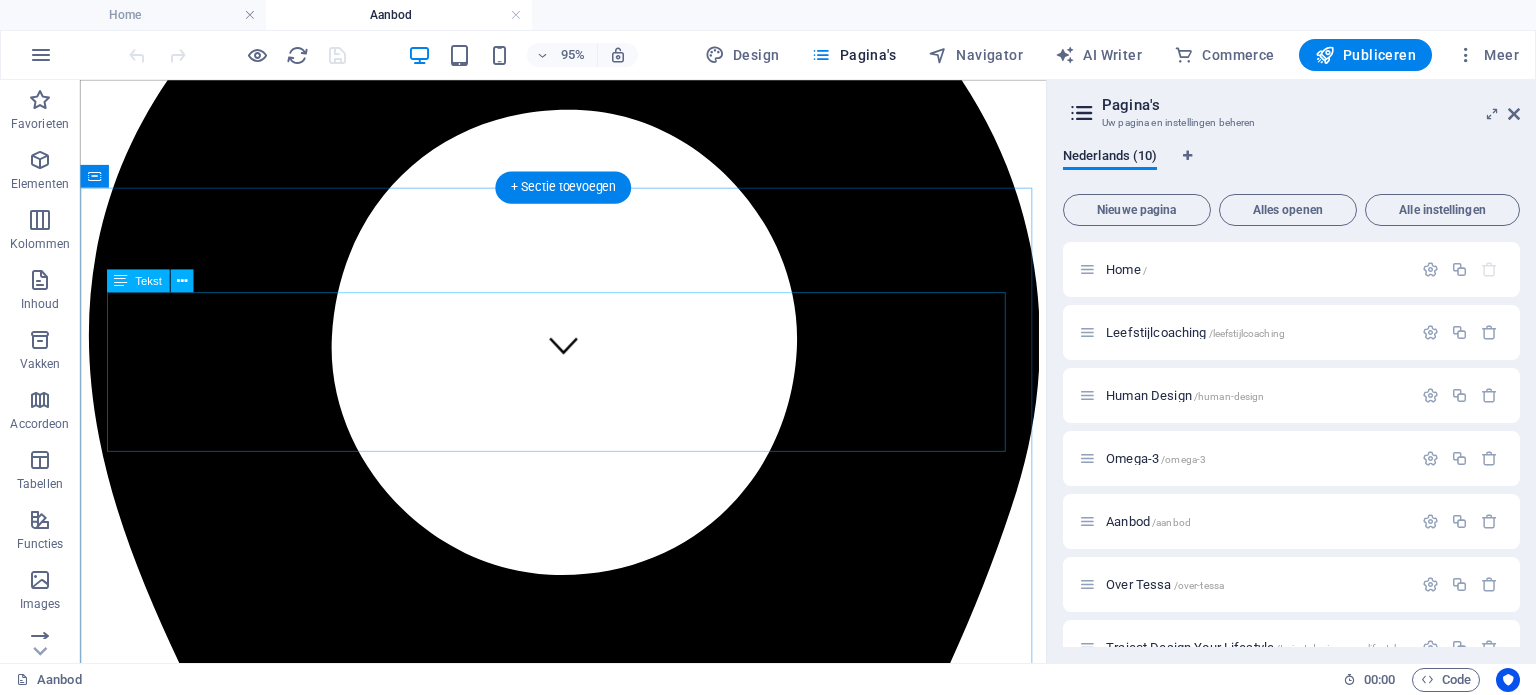 click on "Op weg naar een vitaal en gebalanceerd leven is er niet één oplossing die voor iedereen werkt. Daarom bied ik drie complementaire benaderingen aan, elk met hun eigen kracht. Of je nu op zoek bent naar praktische leefstijlverandering, diepgaand zelfinzicht via Human Design of fysieke ondersteuning met hoogwaardige Omega 3:  hier wat je nodig hebt – los of in combinatie. Het drie maanden traject omvat álle componenten en dat maakt het traject uniek: alles wat je nodig hebt om weer in flow te komen of te blijven." at bounding box center [588, 3959] 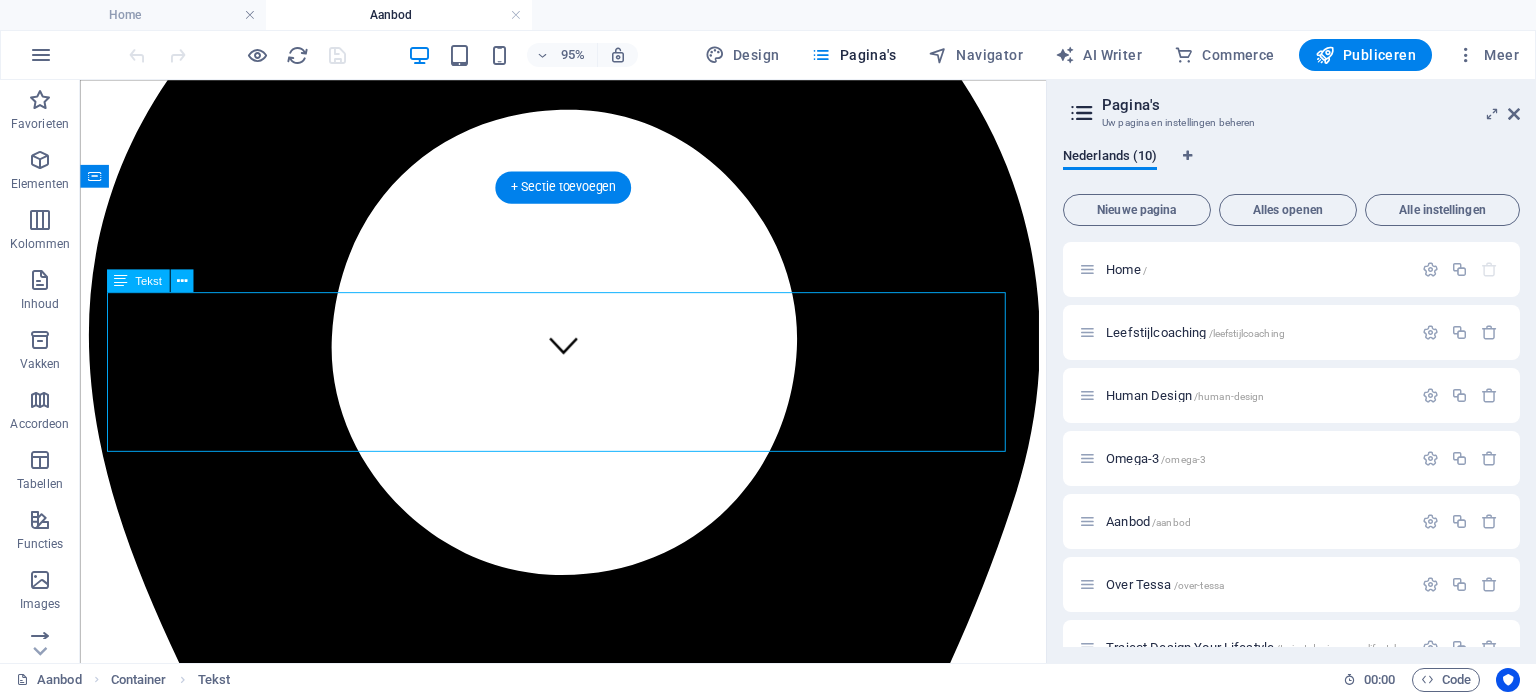 click on "Op weg naar een vitaal en gebalanceerd leven is er niet één oplossing die voor iedereen werkt. Daarom bied ik drie complementaire benaderingen aan, elk met hun eigen kracht. Of je nu op zoek bent naar praktische leefstijlverandering, diepgaand zelfinzicht via Human Design of fysieke ondersteuning met hoogwaardige Omega 3:  hier wat je nodig hebt – los of in combinatie. Het drie maanden traject omvat álle componenten en dat maakt het traject uniek: alles wat je nodig hebt om weer in flow te komen of te blijven." at bounding box center (588, 3959) 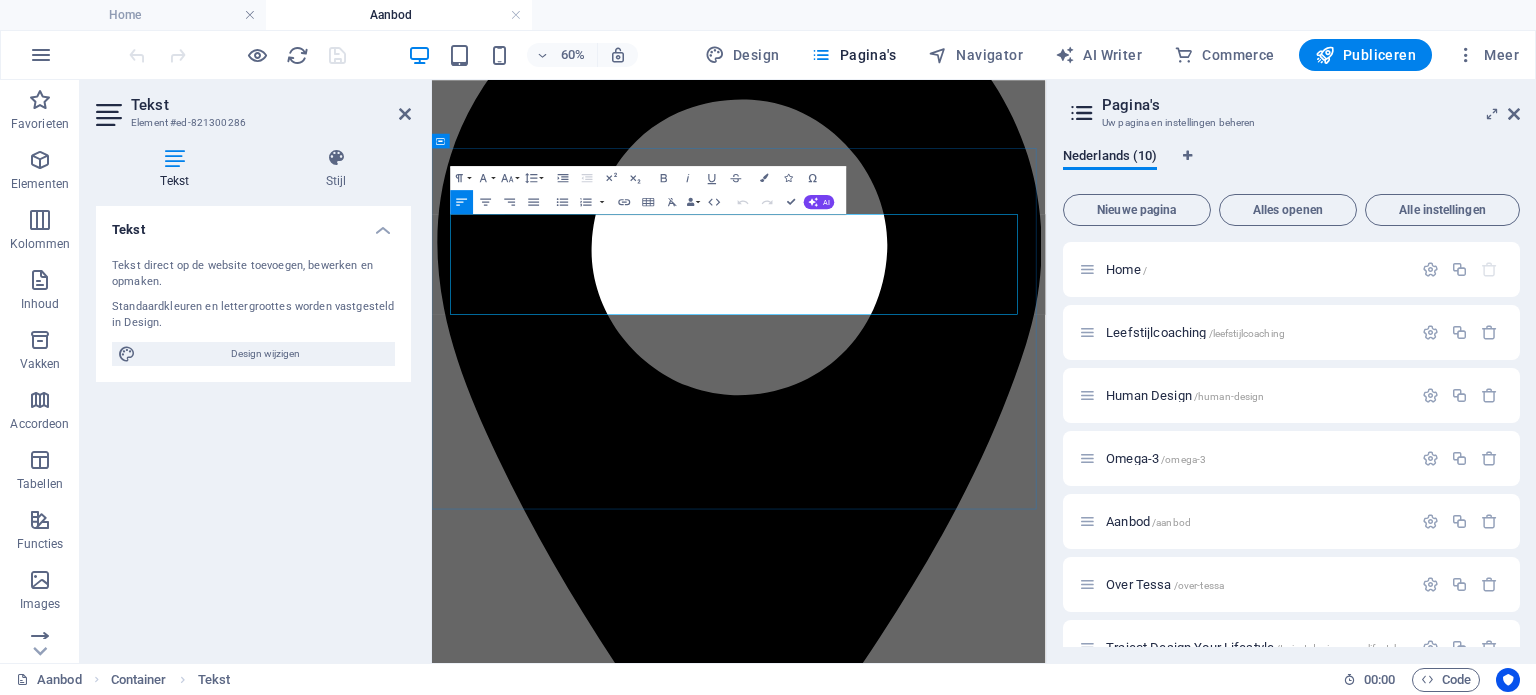 drag, startPoint x: 494, startPoint y: 402, endPoint x: 593, endPoint y: 403, distance: 99.00505 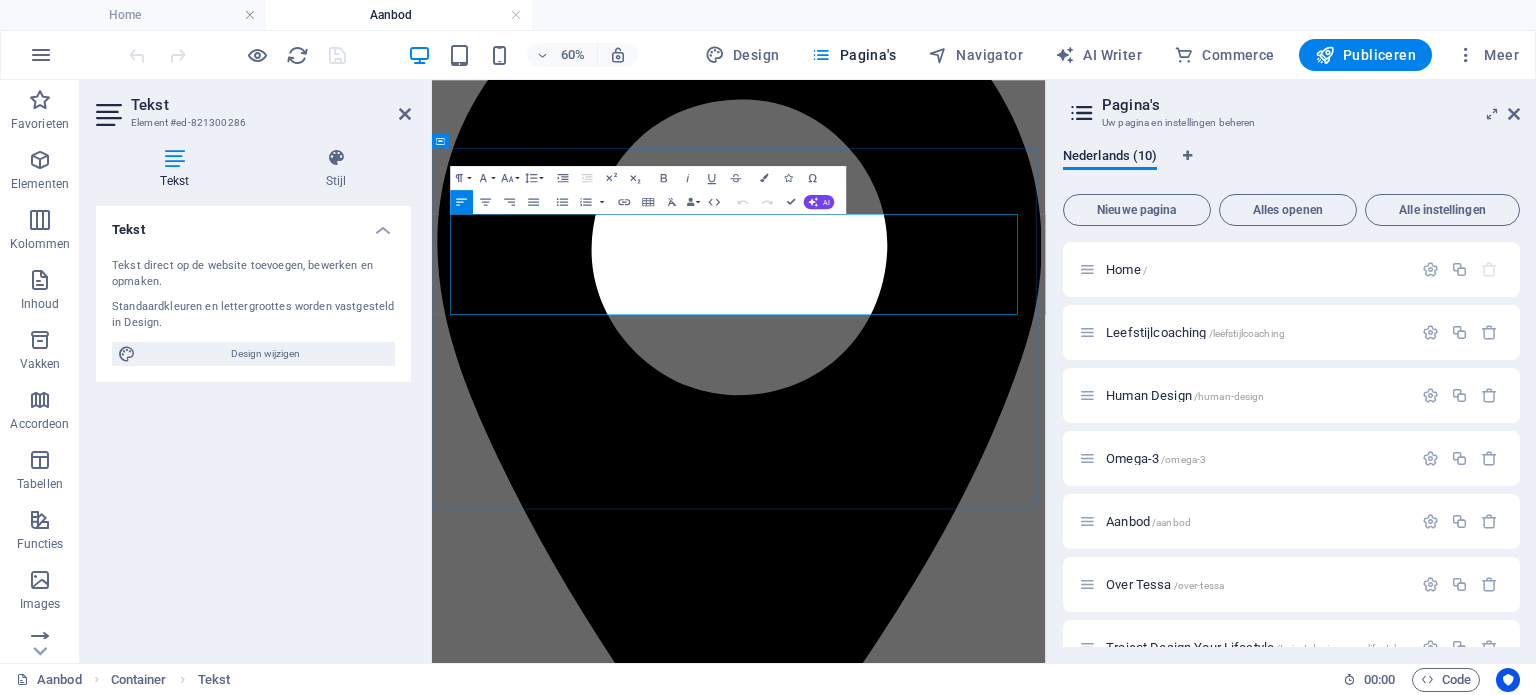 type 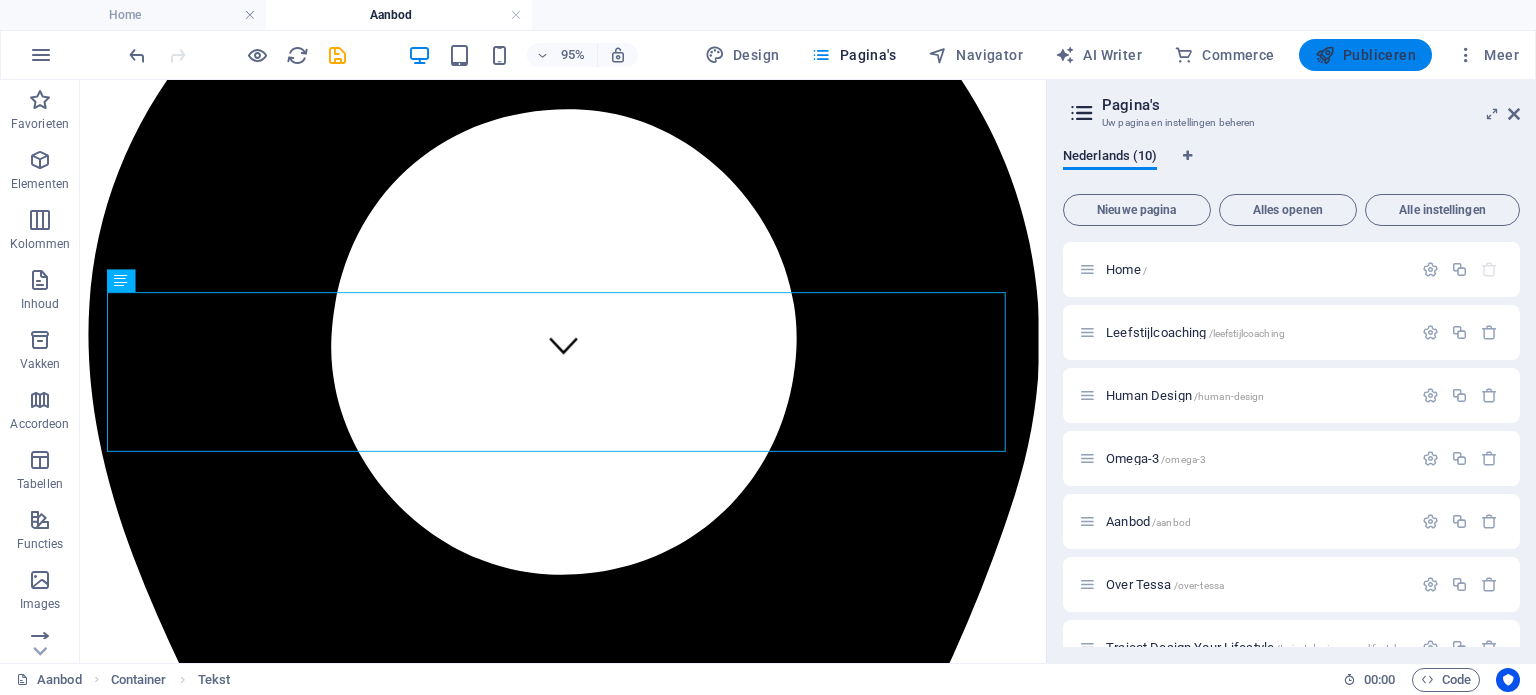 click on "Publiceren" at bounding box center (1365, 55) 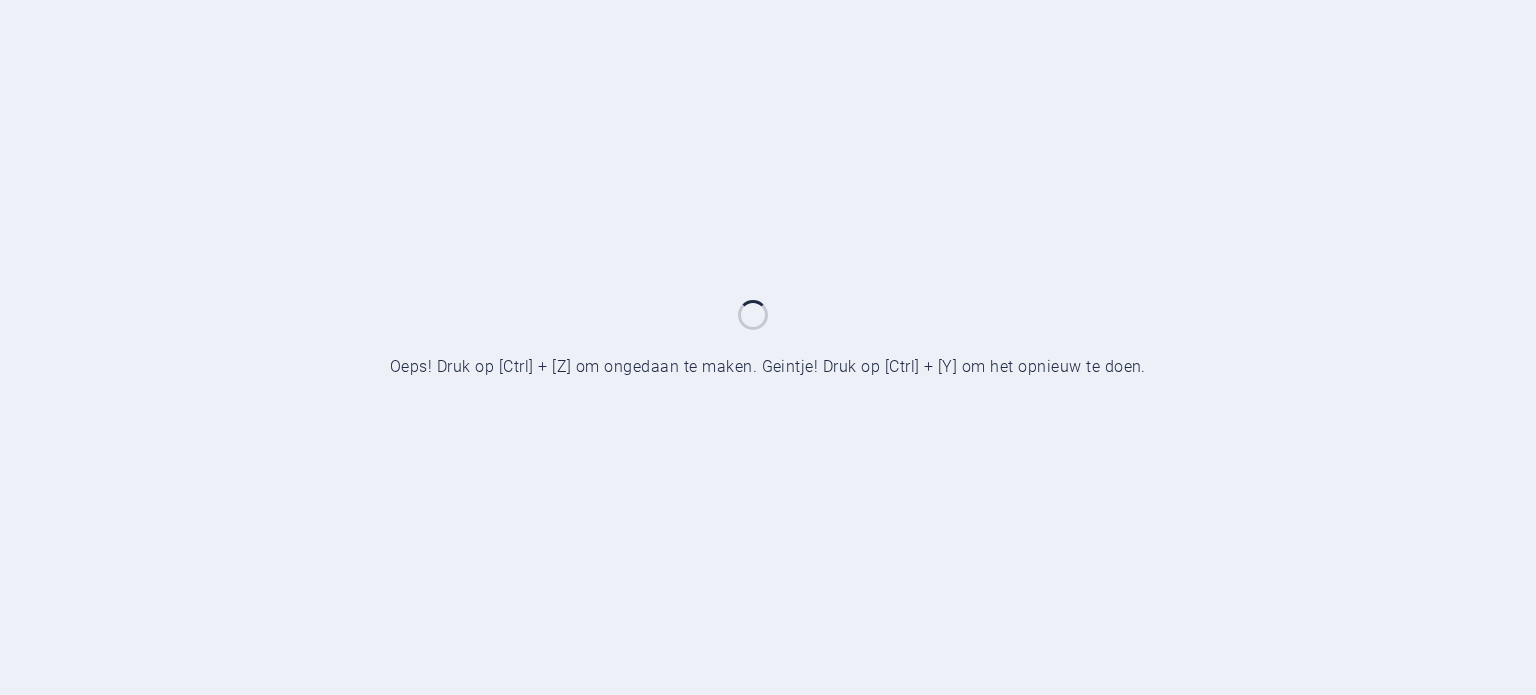 scroll, scrollTop: 0, scrollLeft: 0, axis: both 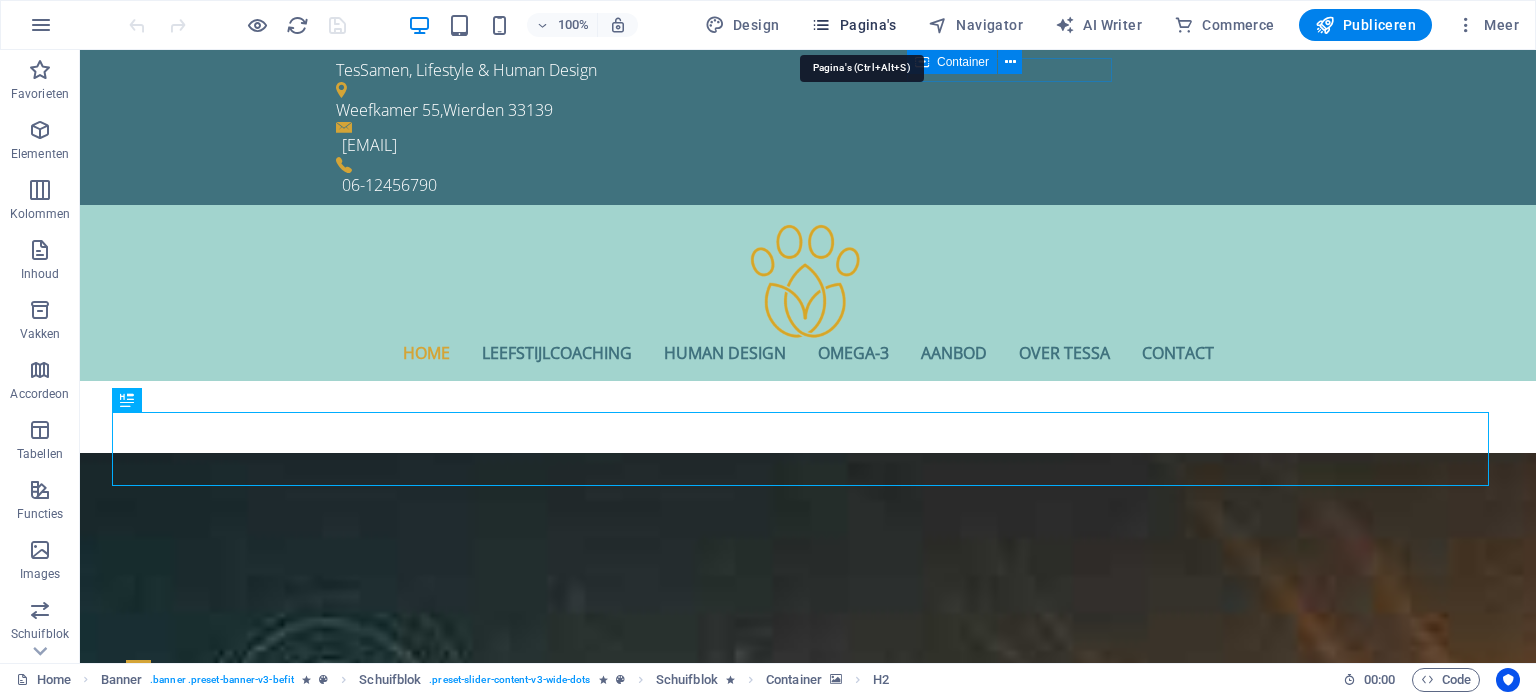 click on "Pagina's" at bounding box center [853, 25] 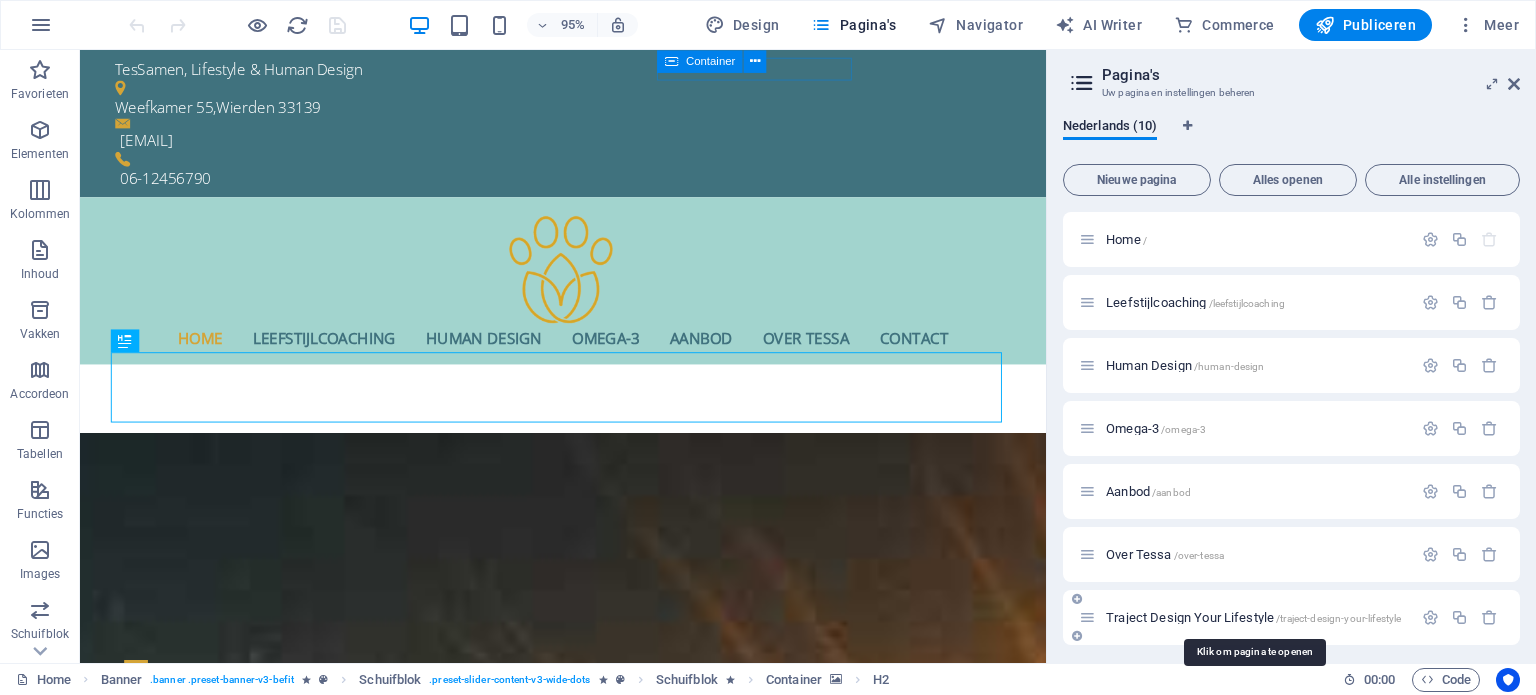 click on "Traject Design Your Lifestyle /traject-design-your-lifestyle" at bounding box center (1253, 617) 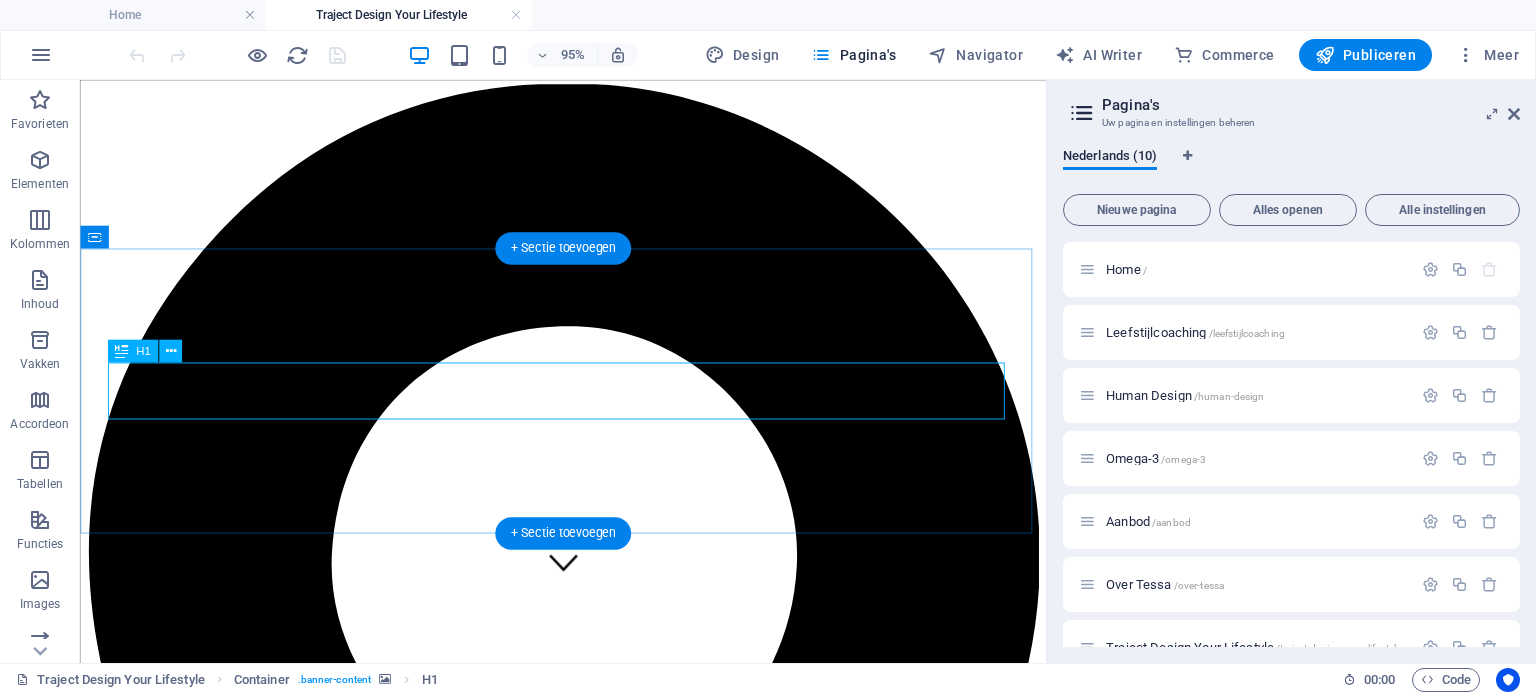 scroll, scrollTop: 100, scrollLeft: 0, axis: vertical 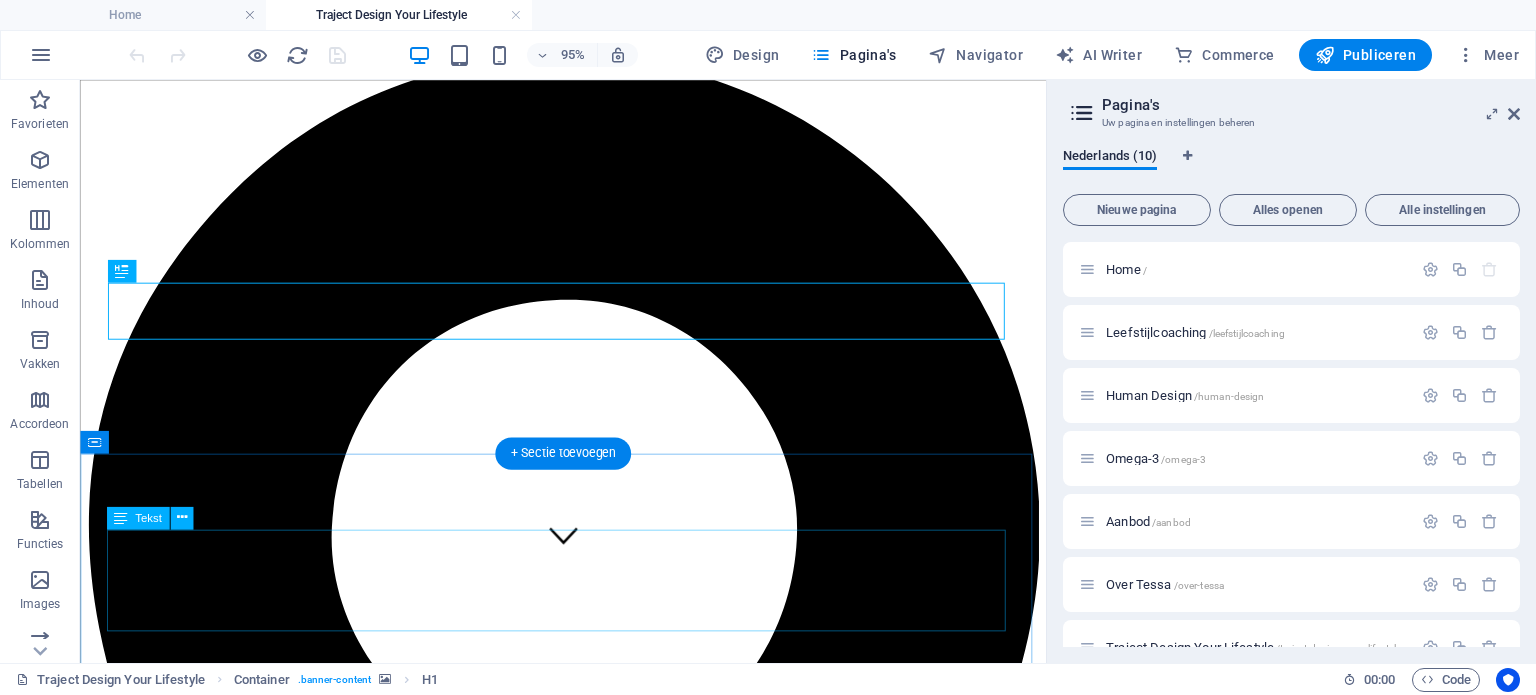 click on "TRAJECT DESIGN YOUR LIFESTYLE - EEN UNIEKE COMBINATIE" at bounding box center (460, 4115) 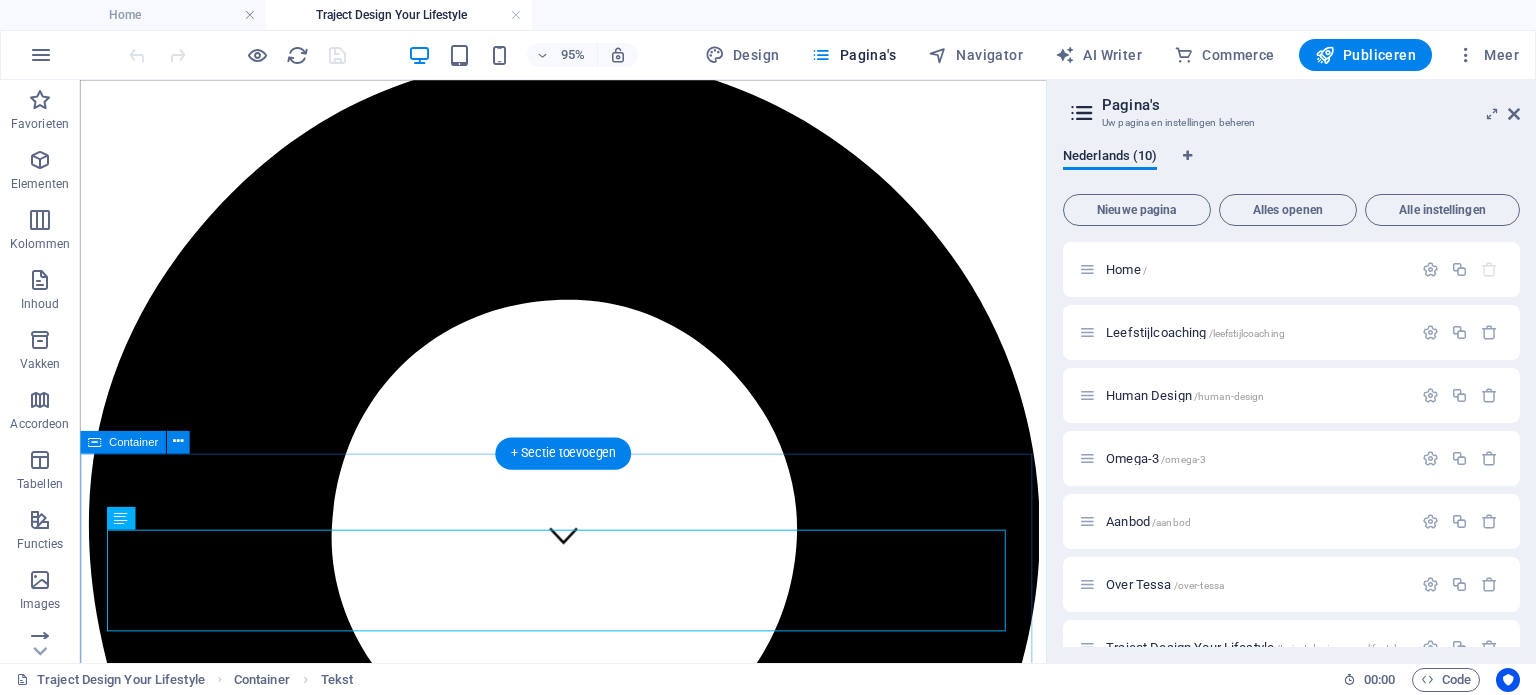drag, startPoint x: 224, startPoint y: 566, endPoint x: 106, endPoint y: 560, distance: 118.15244 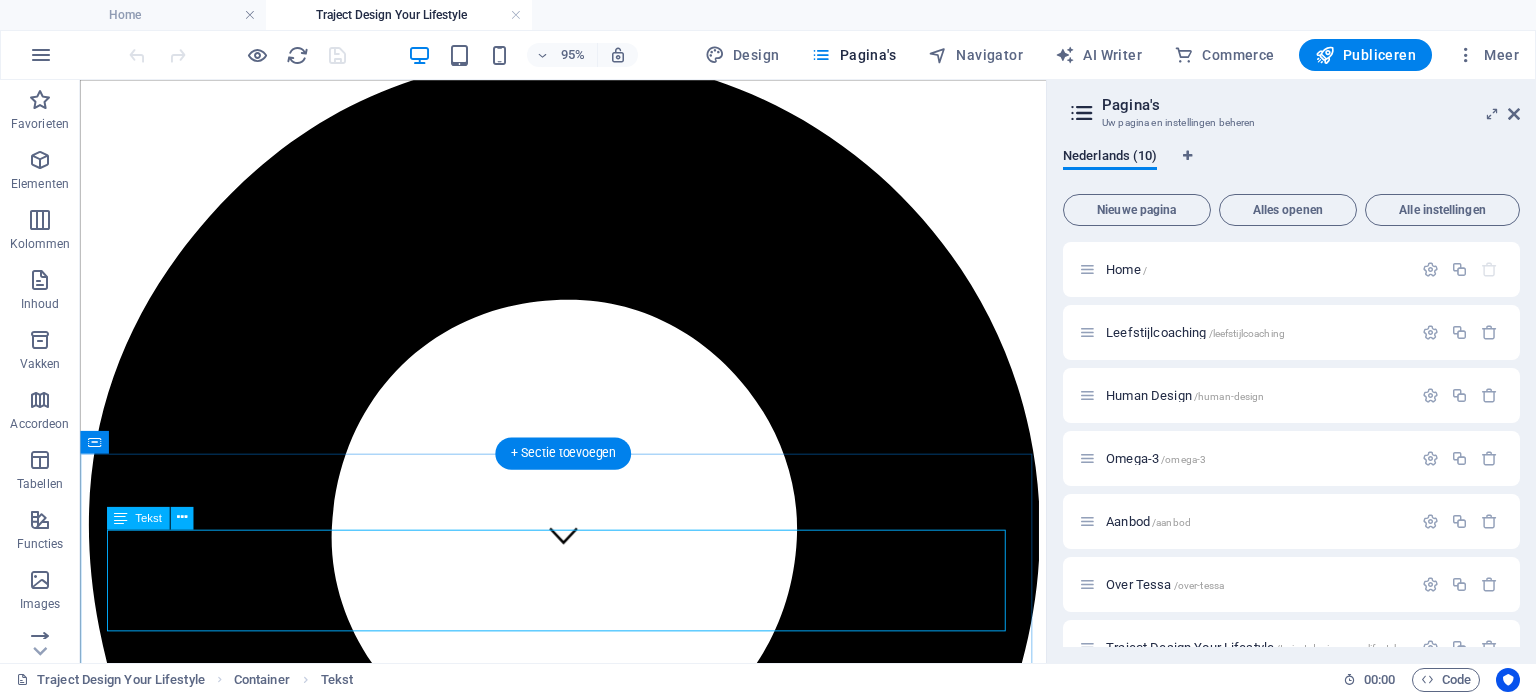 type 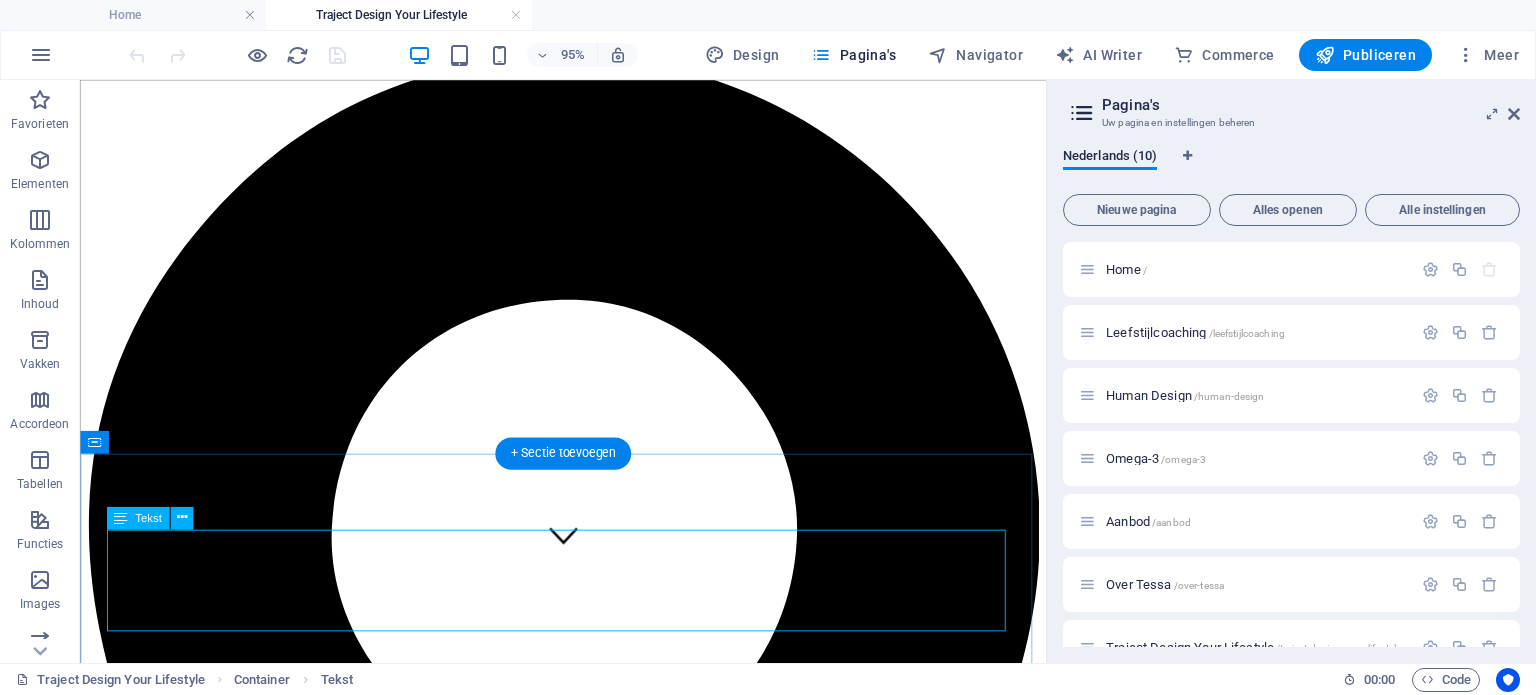 click on "DESIGN YOUR LIFESTYLE - EEN UNIEKE COMBINATIE" at bounding box center [402, 4115] 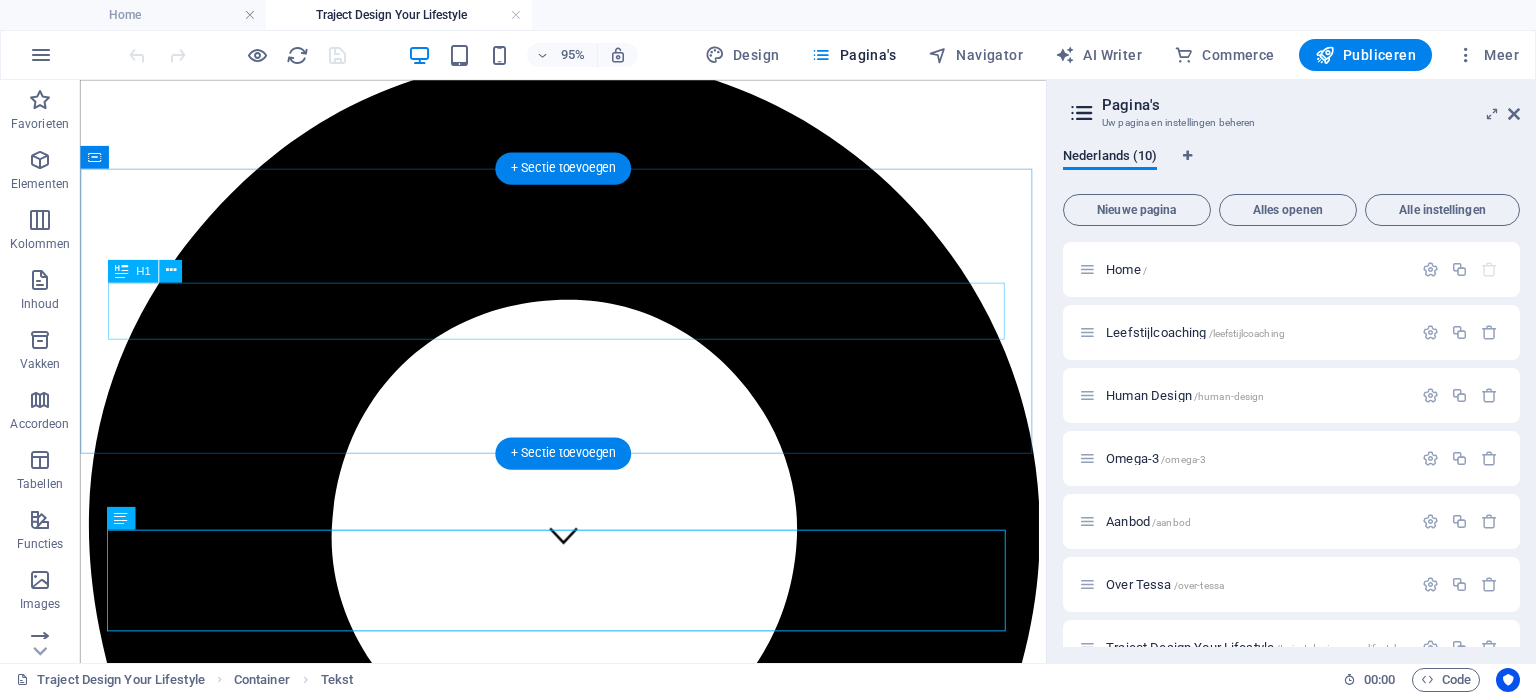 click on "Traject design your lifestyle" at bounding box center (588, 3980) 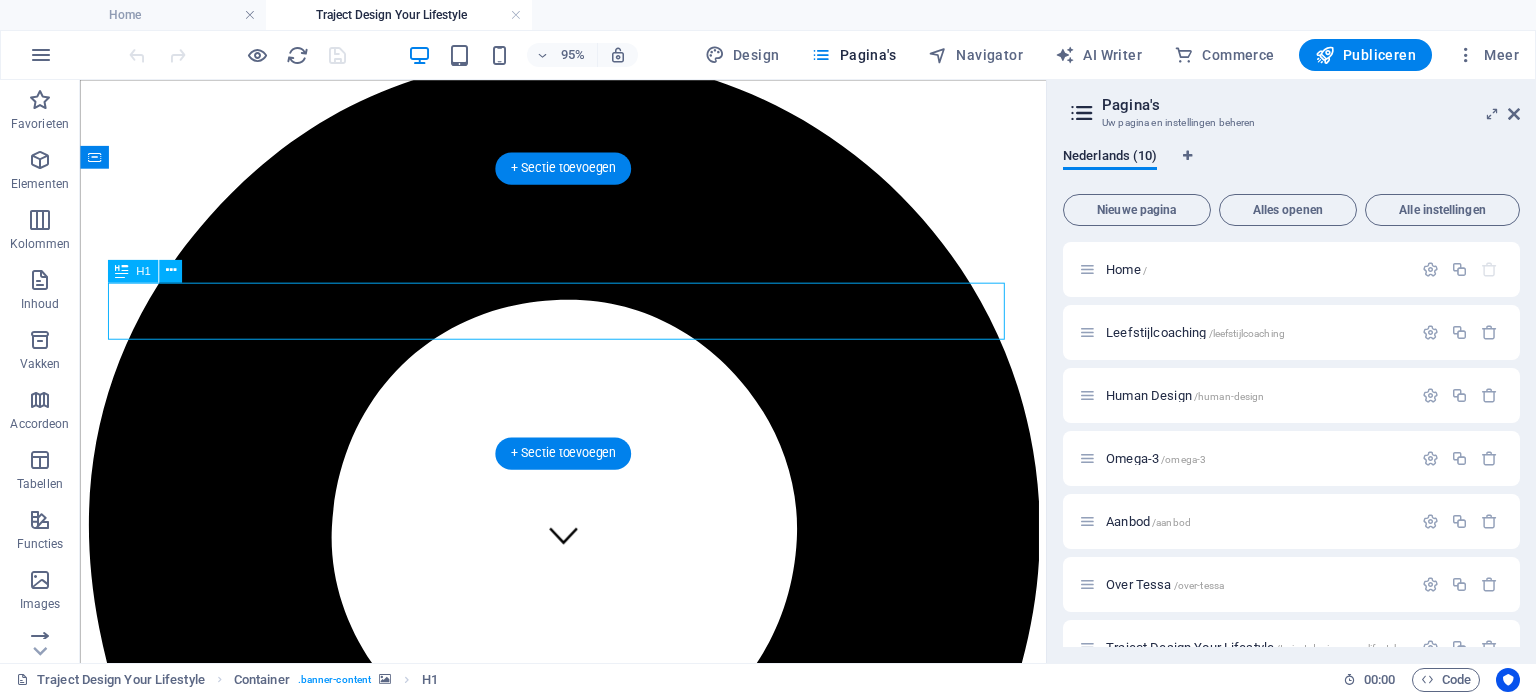 click on "Traject design your lifestyle" at bounding box center [588, 3980] 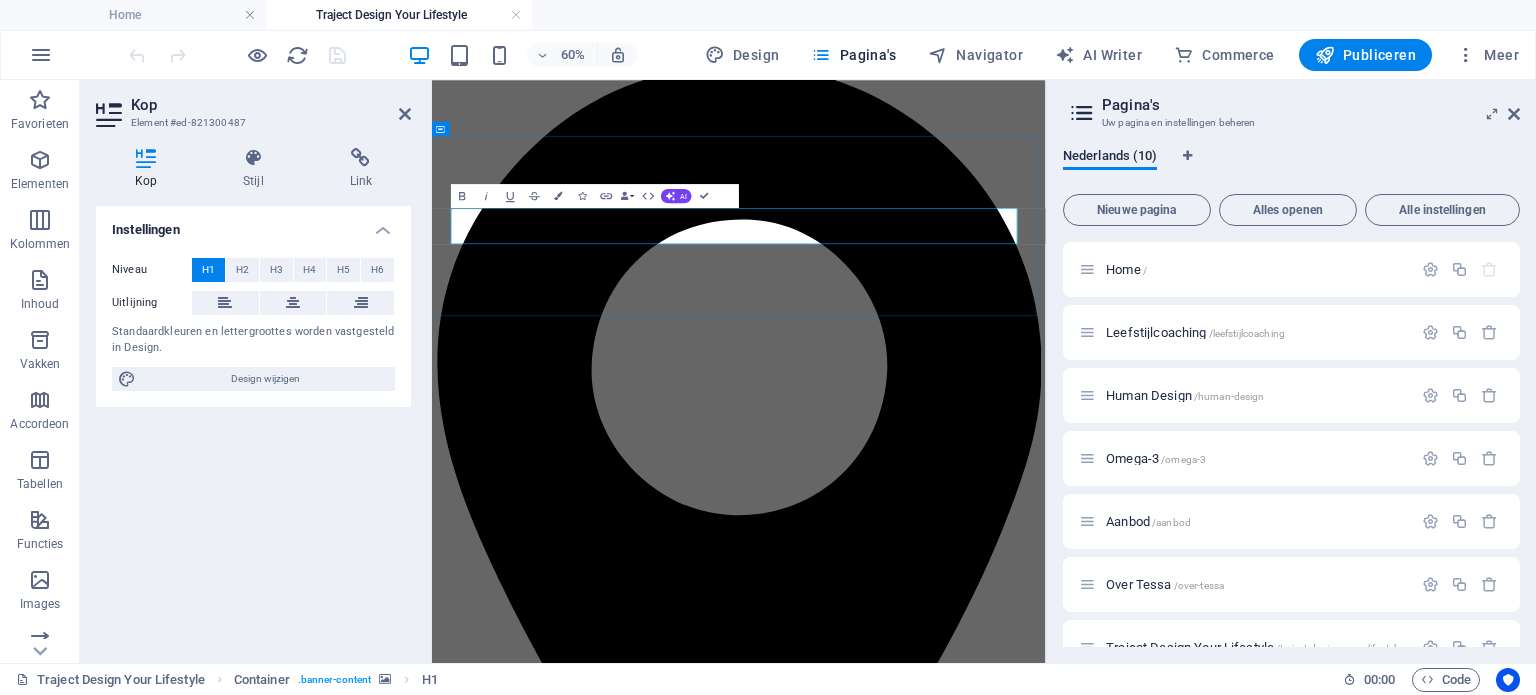 click on "Traject design your lifestyle" at bounding box center (629, 3999) 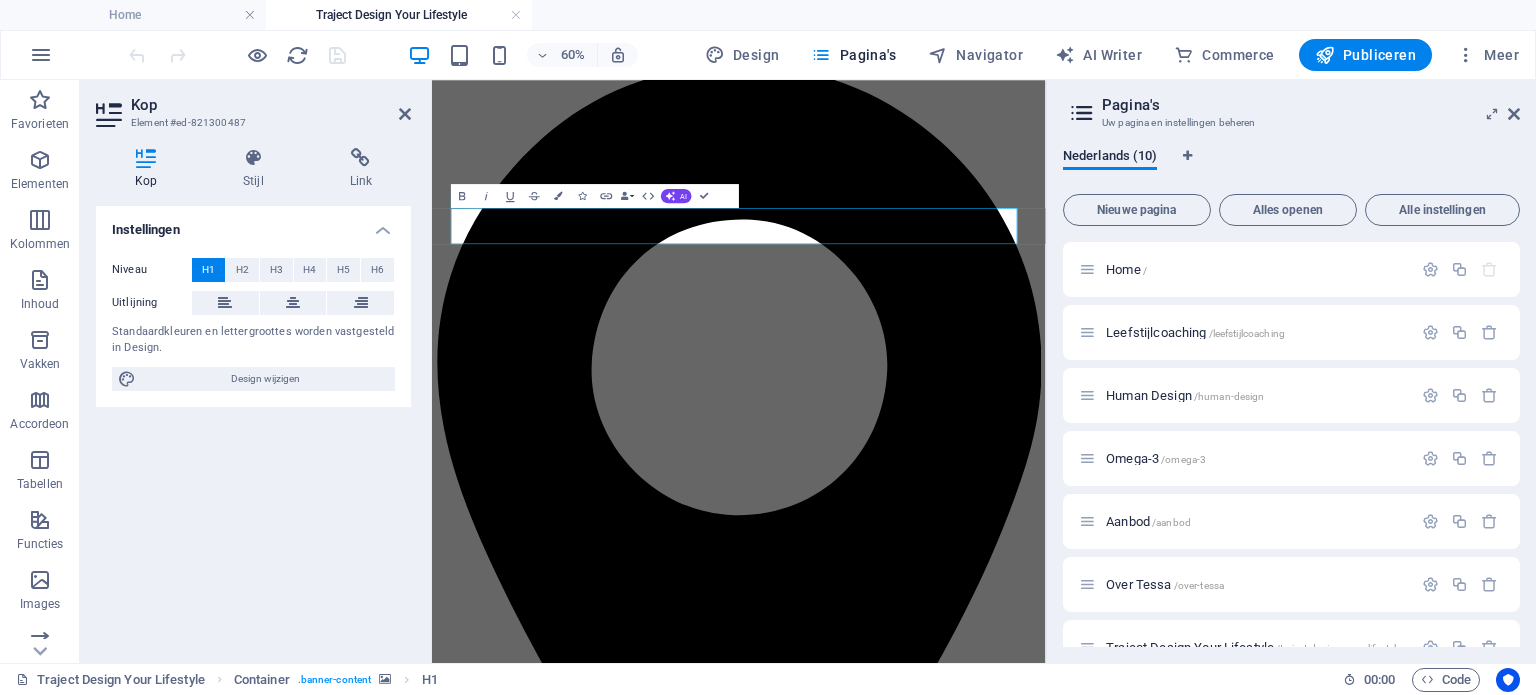 drag, startPoint x: 697, startPoint y: 318, endPoint x: 450, endPoint y: 317, distance: 247.00203 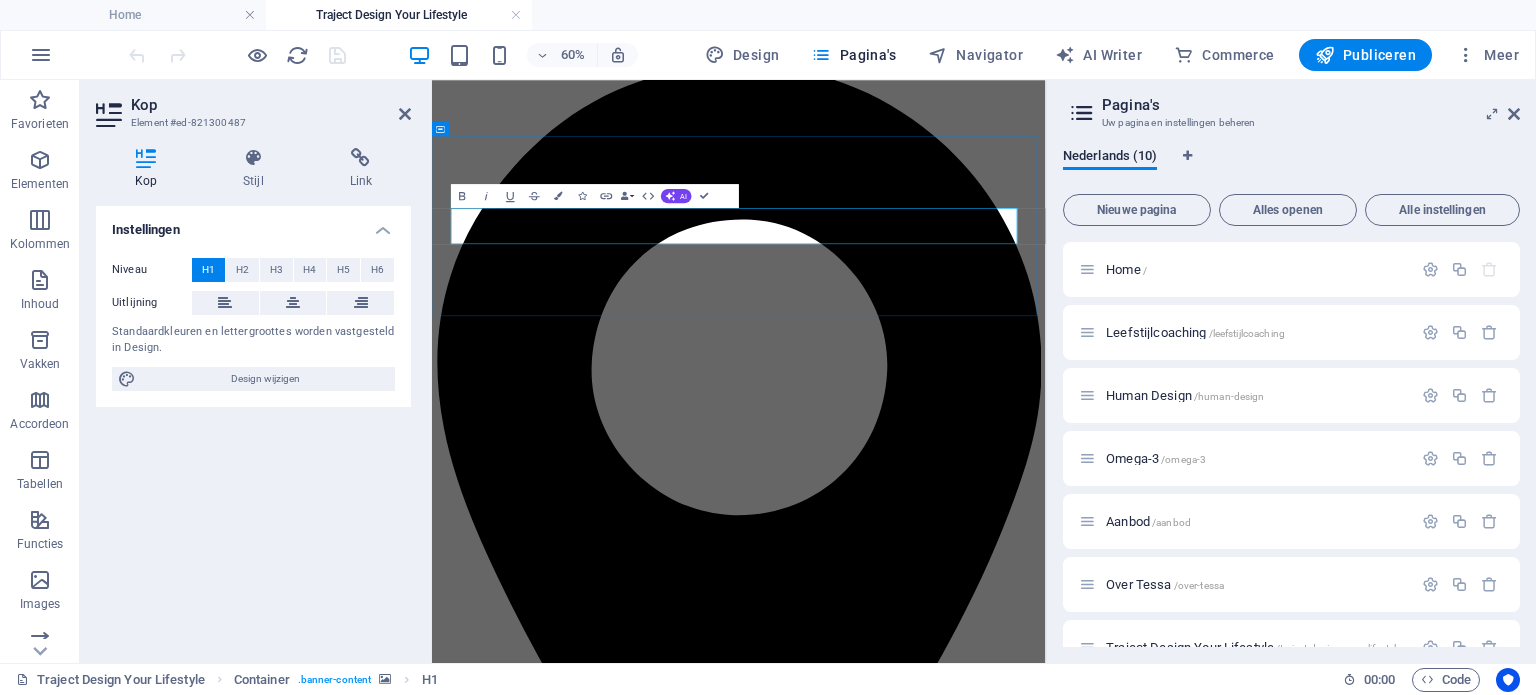 type 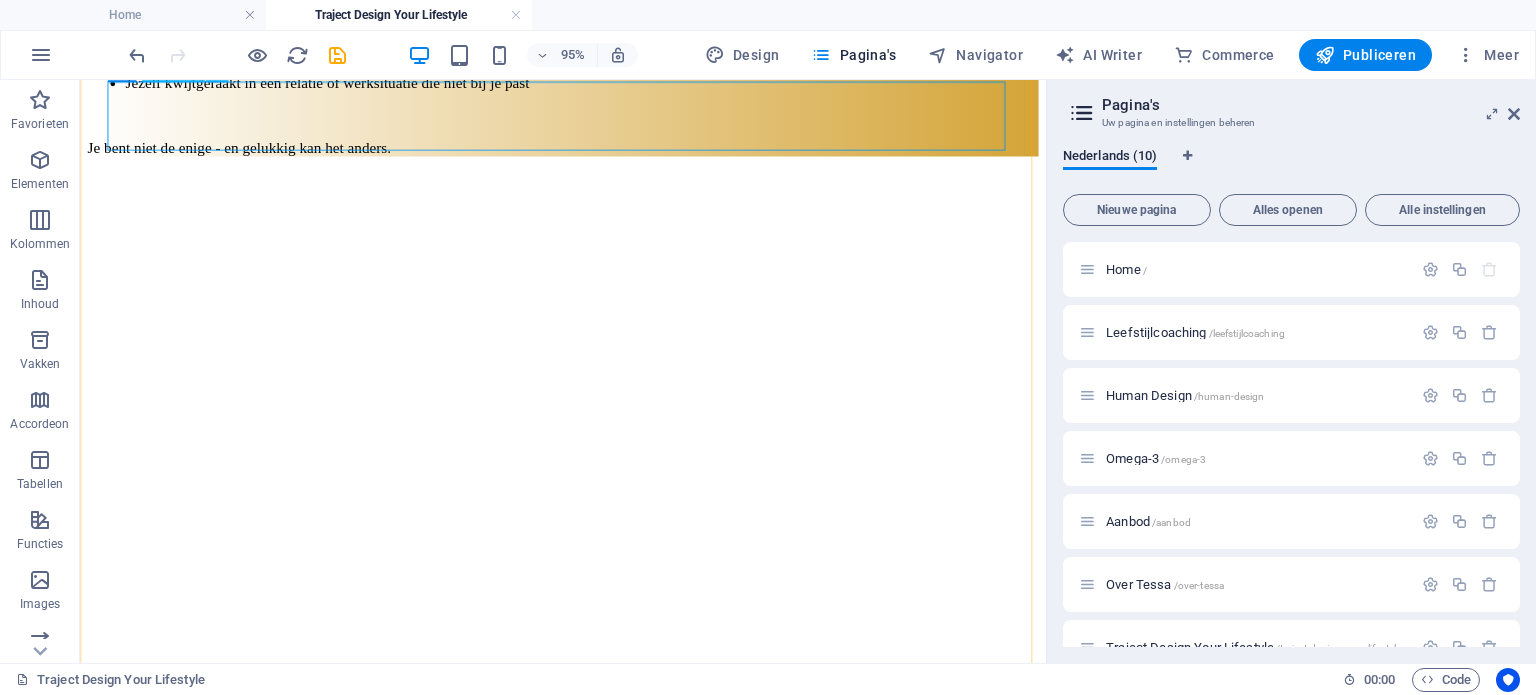 scroll, scrollTop: 5400, scrollLeft: 0, axis: vertical 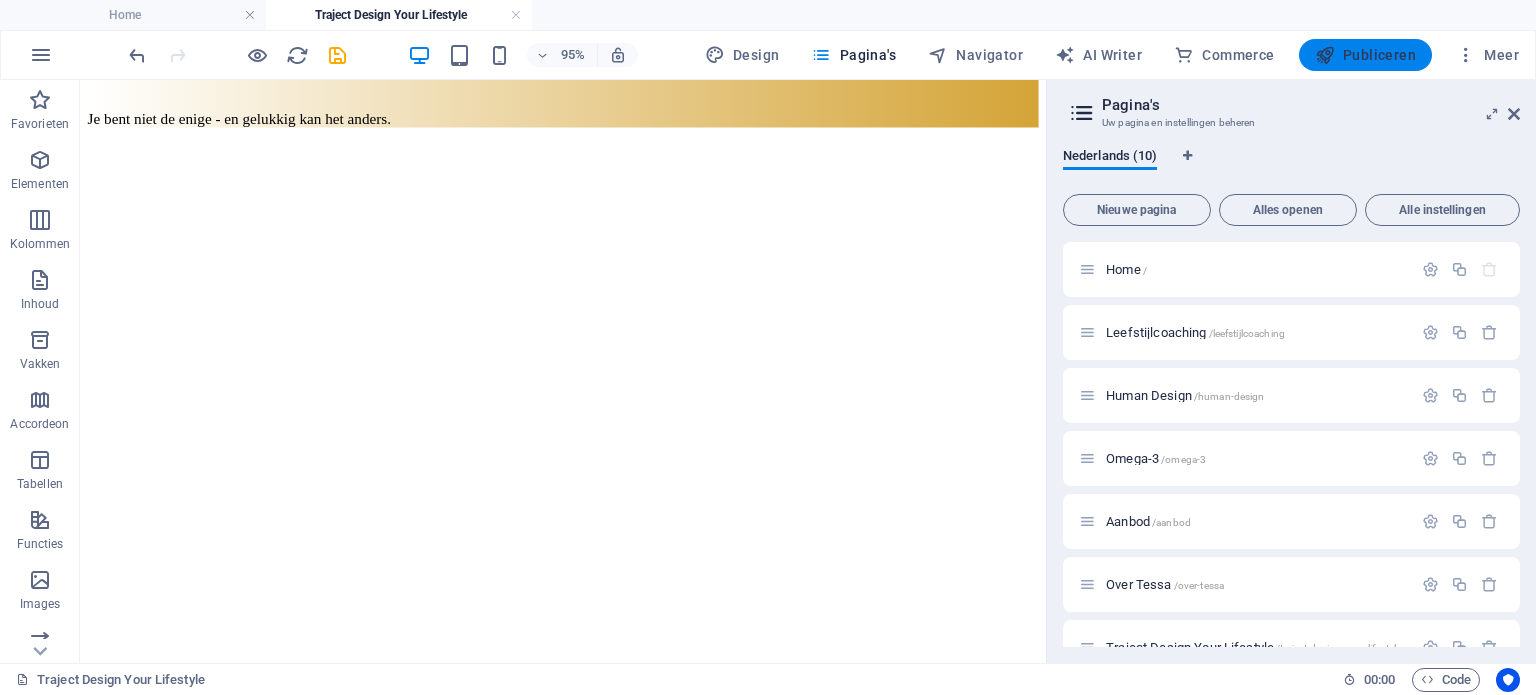 click on "Publiceren" at bounding box center [1365, 55] 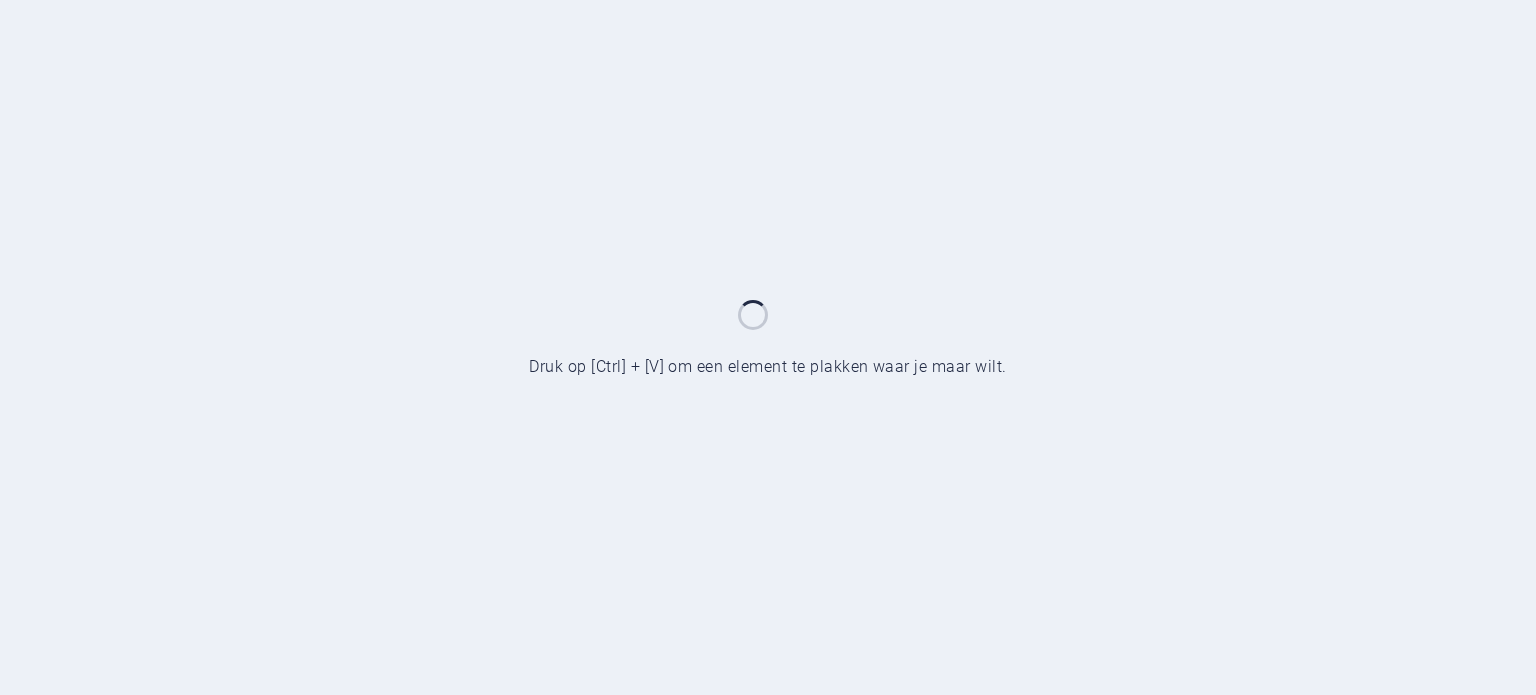 scroll, scrollTop: 0, scrollLeft: 0, axis: both 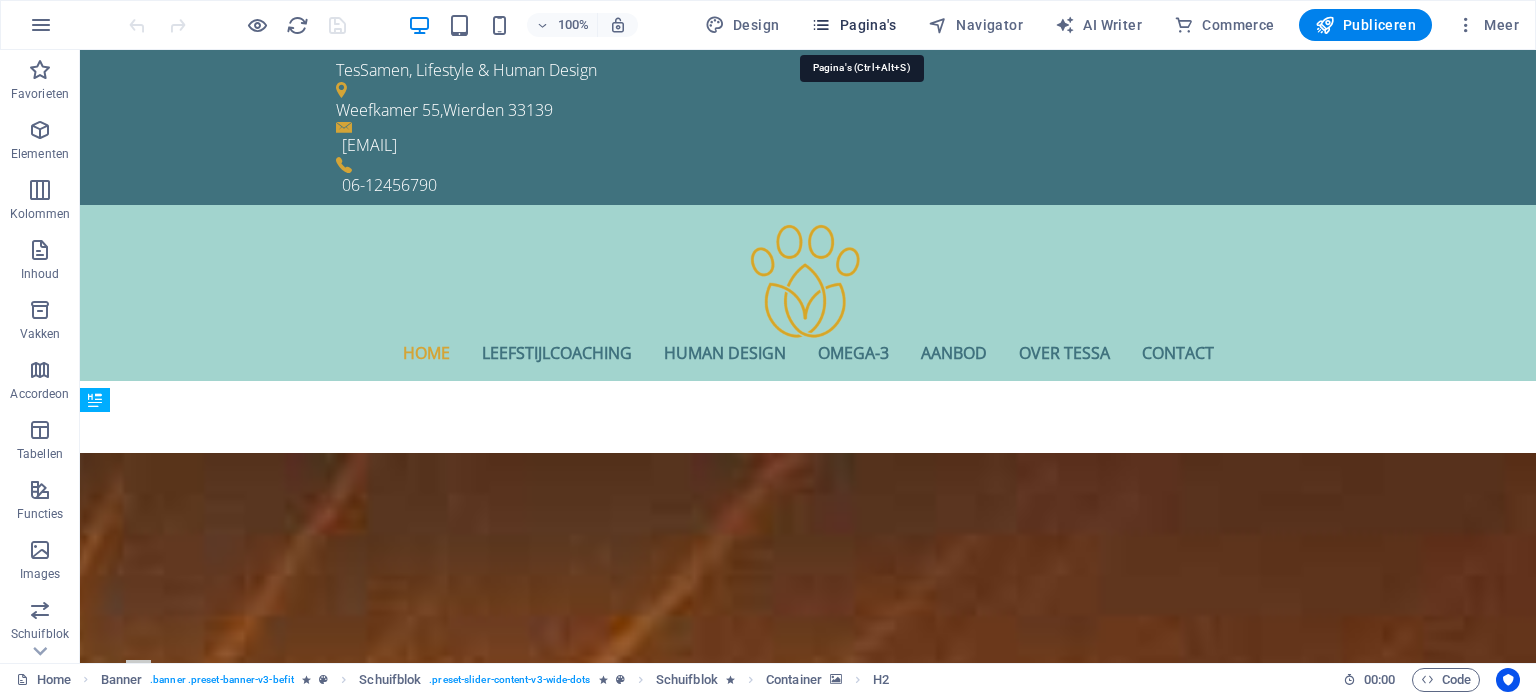 click on "Pagina's" at bounding box center (853, 25) 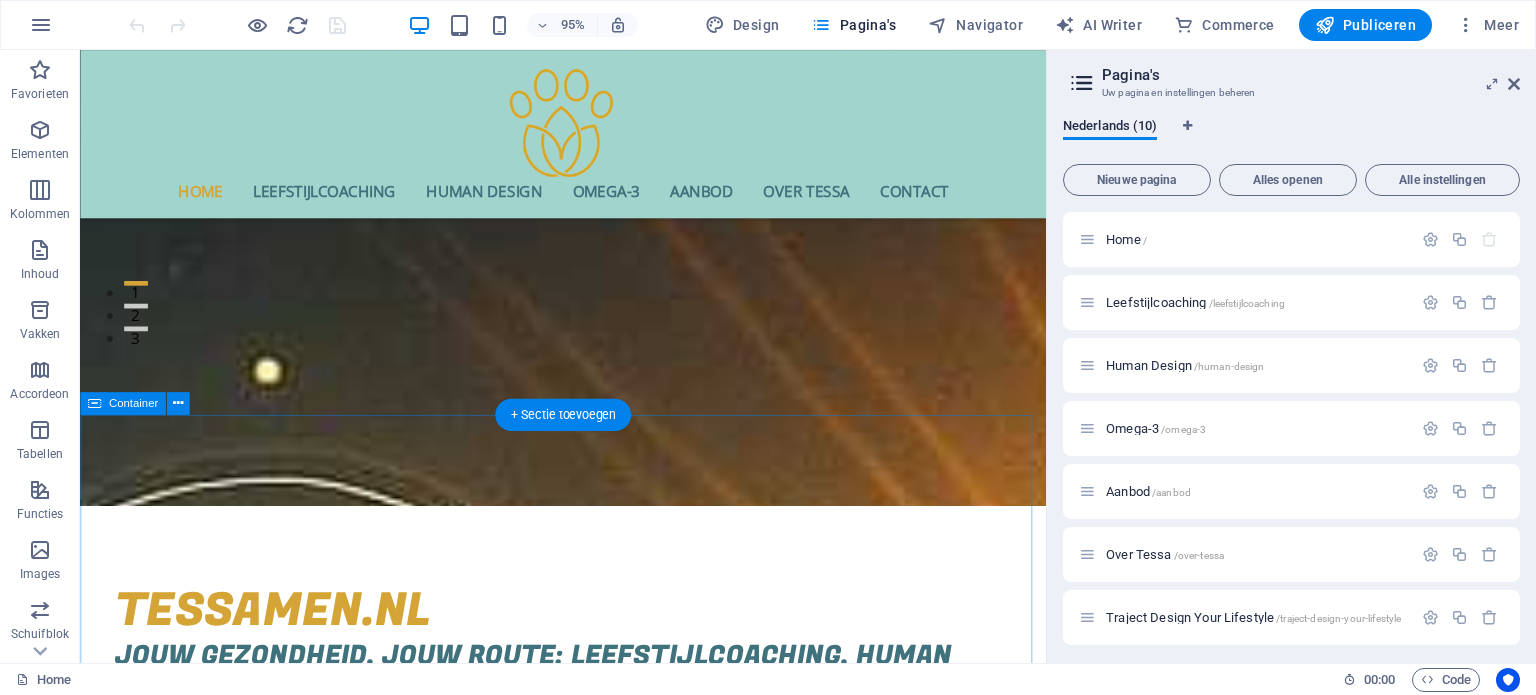 scroll, scrollTop: 300, scrollLeft: 0, axis: vertical 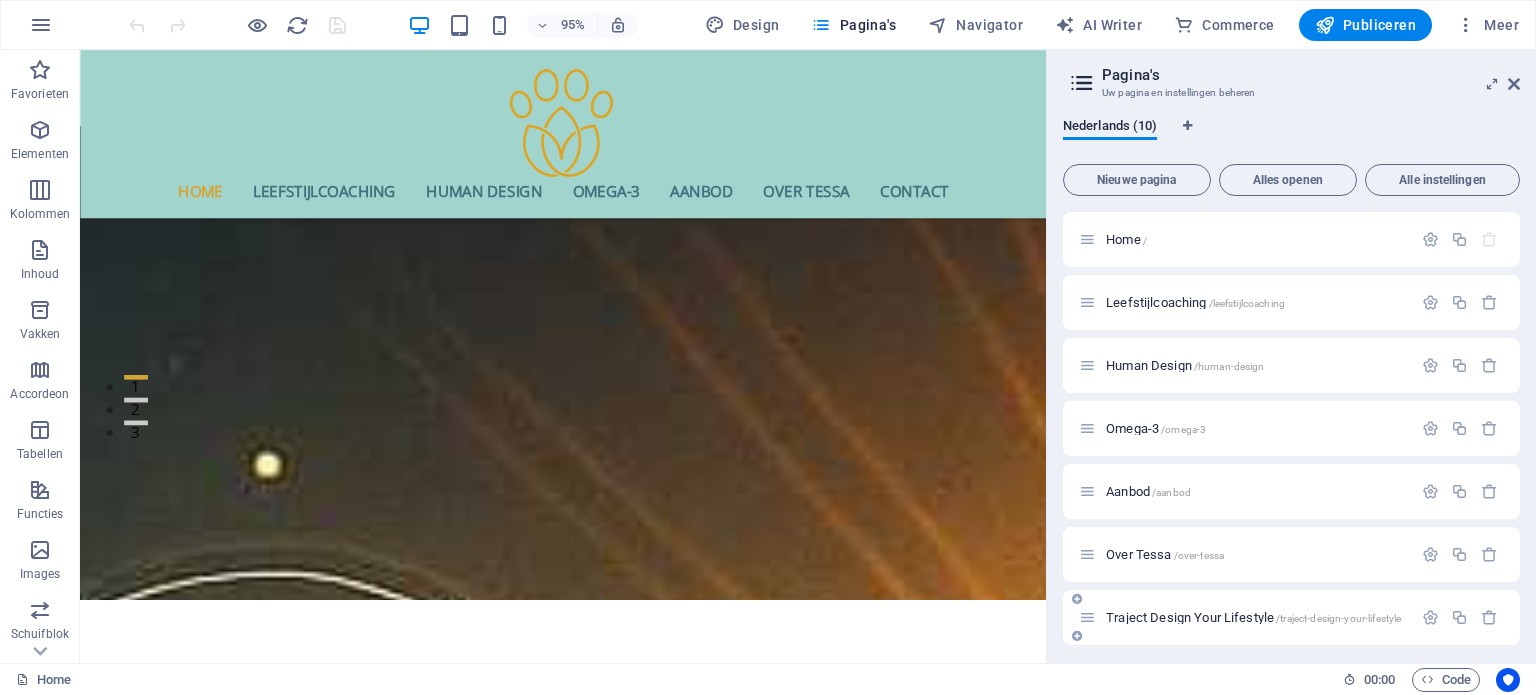 click on "Traject Design Your Lifestyle /traject-design-your-lifestyle" at bounding box center (1253, 617) 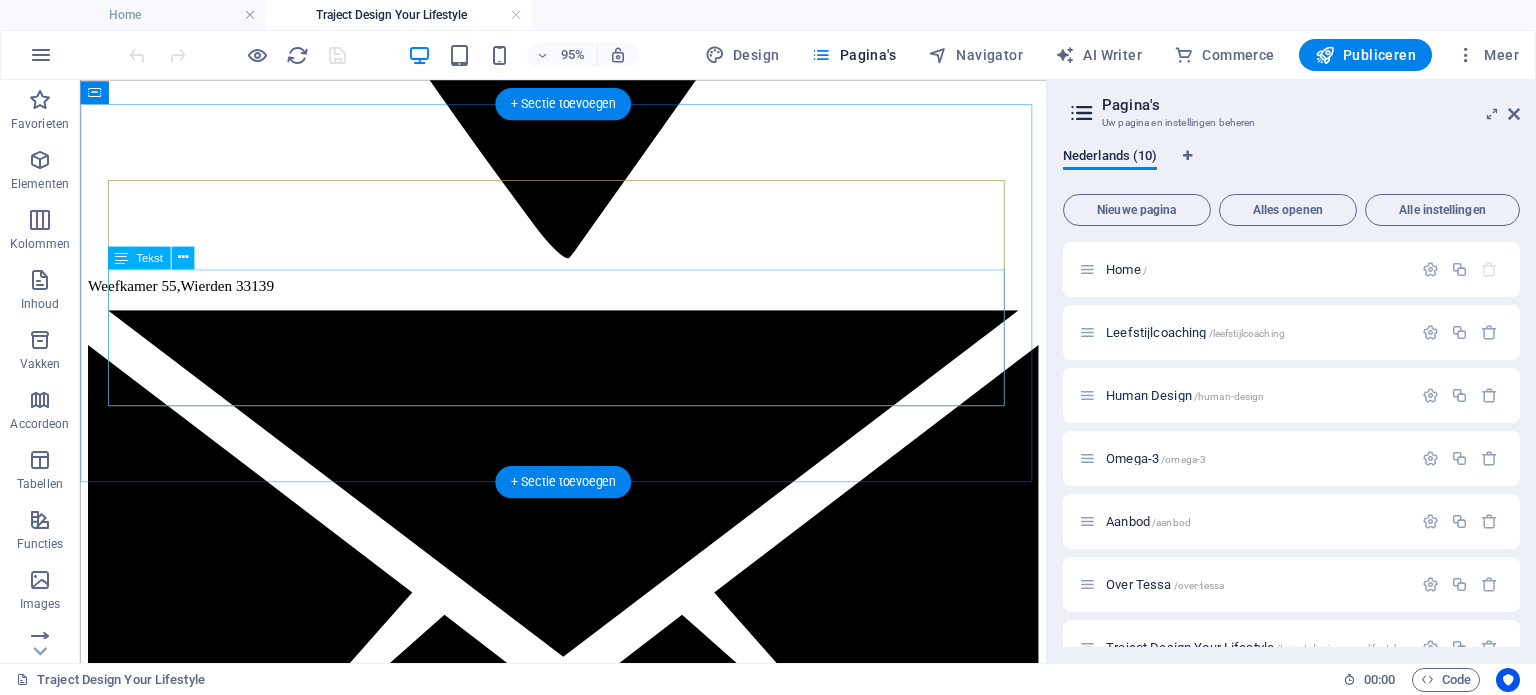 scroll, scrollTop: 1600, scrollLeft: 0, axis: vertical 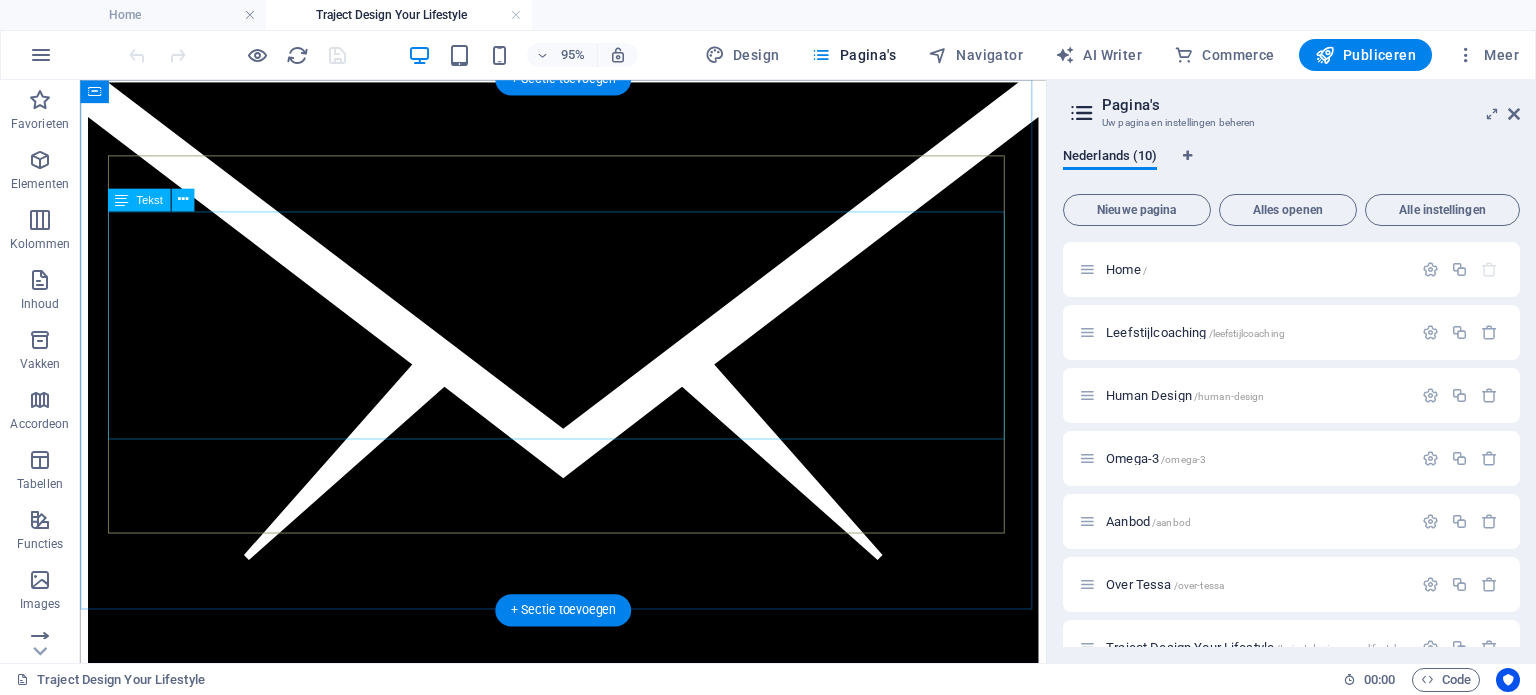 click on "Een 4-maanden-traject dat je helpt om keuzes te maken, energie op te bouwen en rust te vinden op basis van jouw unieke design. Human Design   Je ontdekt je unieke blauwdruk, leert hoe je energie inzet op jouw manier en begrijpt wat wel en niet werkt voor jou. Leefstijl Coaching   Je krijgt ondersteuning bij focus, slaap, gezonde gewoontes en stressregulatie.
Omega 3 (aanbevolen)   Een waardevolle ondersteuning van je brein, hormonen en energie." at bounding box center (588, 4647) 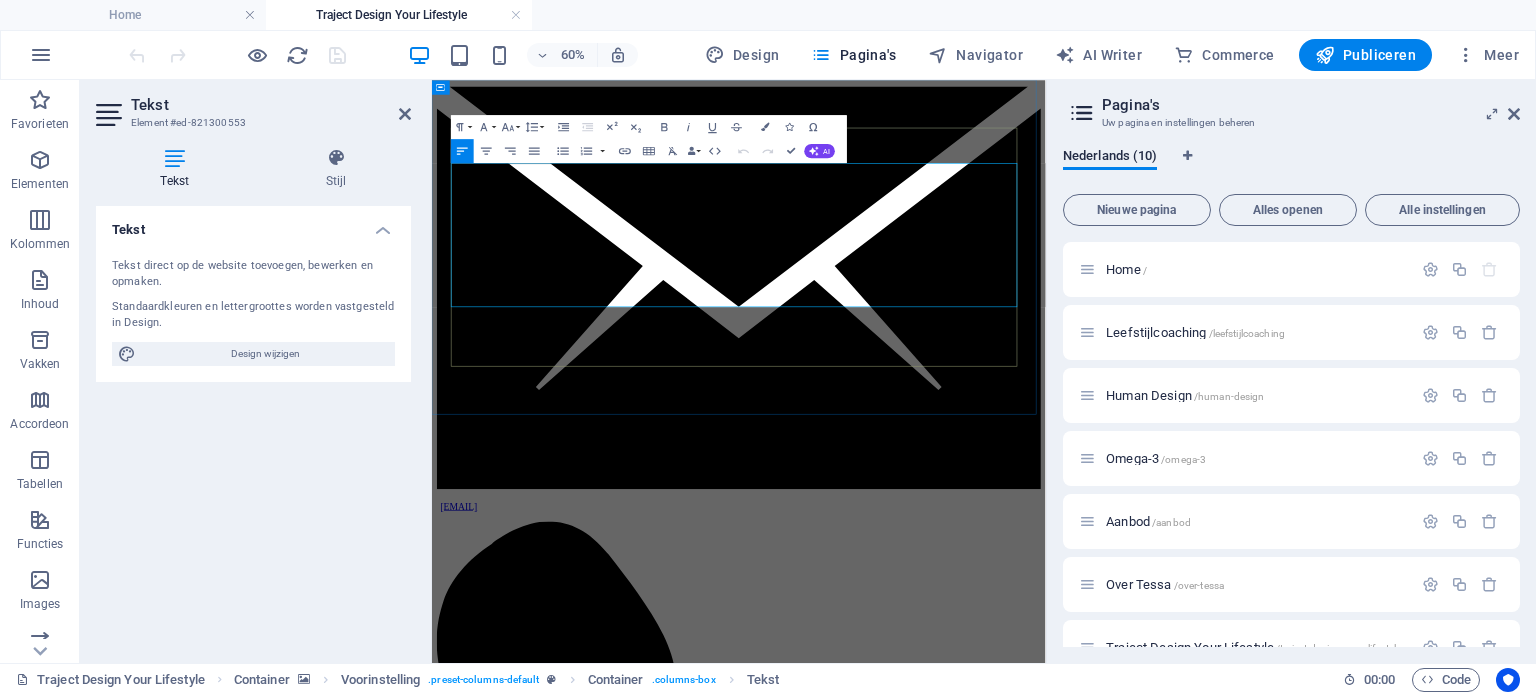 click on "Leefstijl Coaching" at bounding box center [542, 4656] 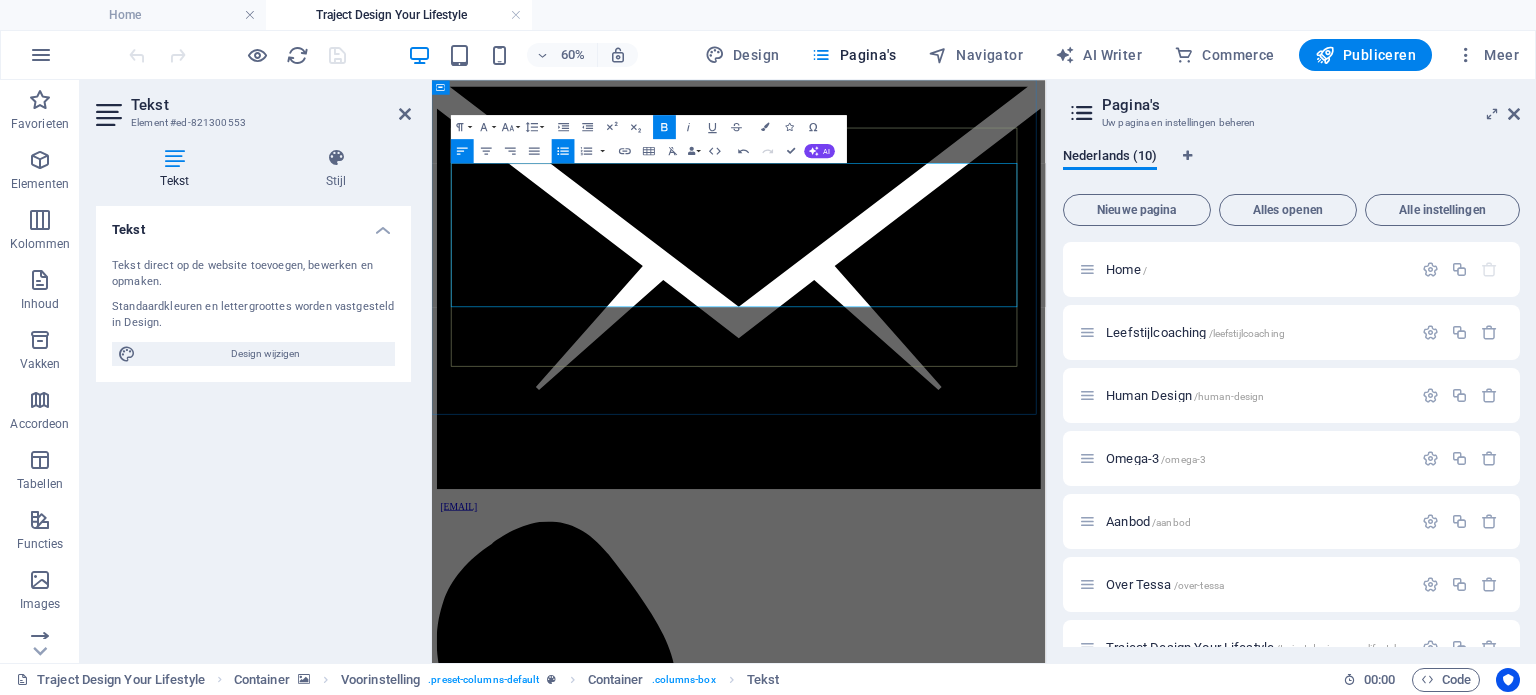 type 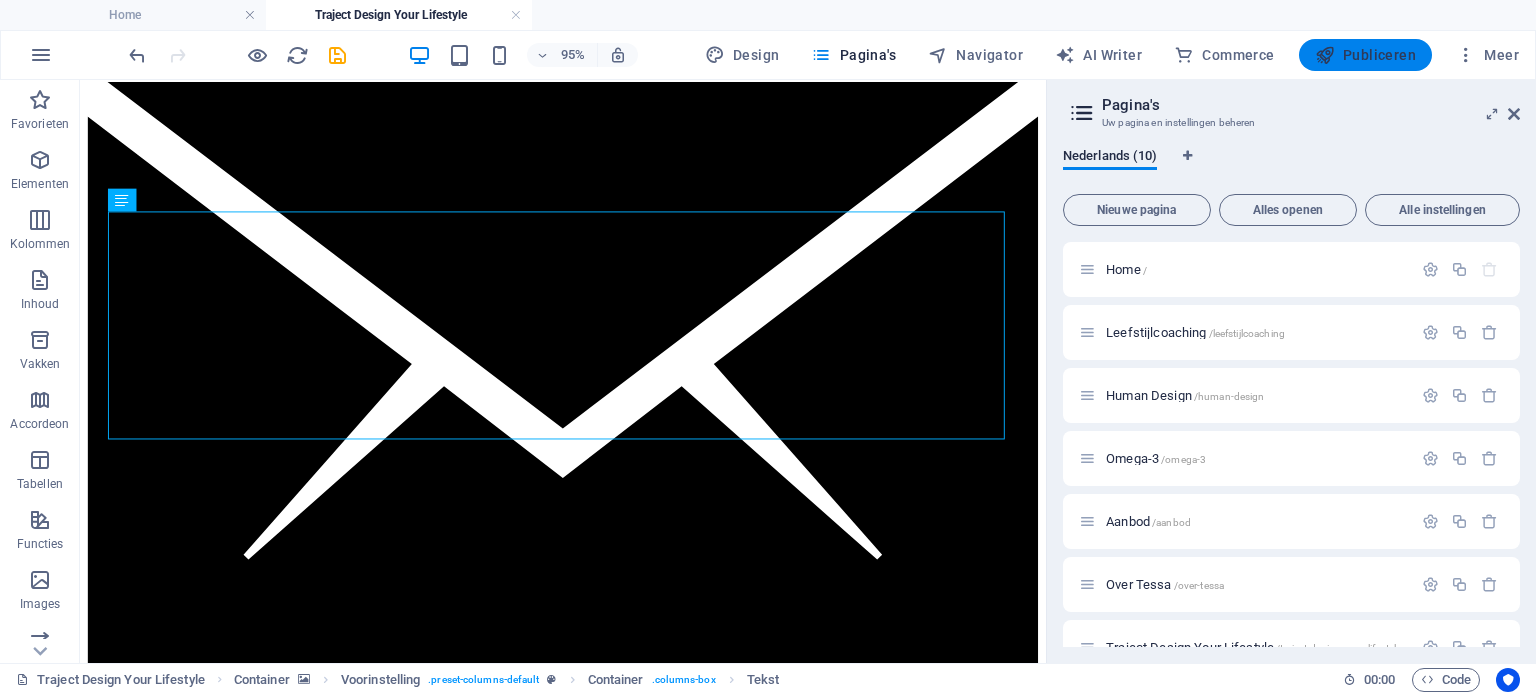 click at bounding box center [1325, 55] 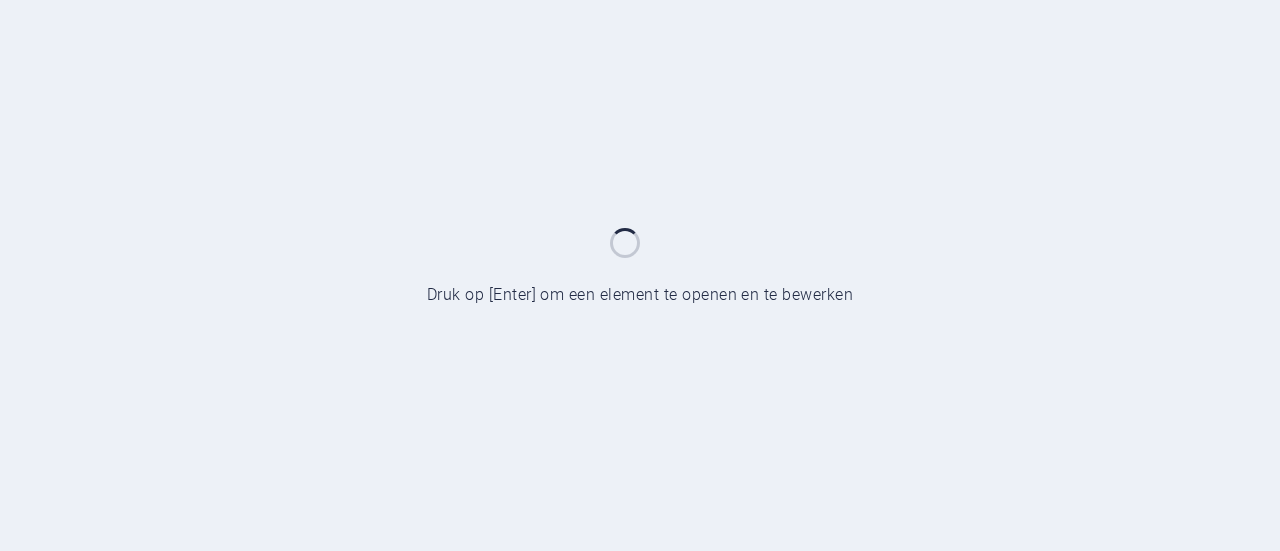 scroll, scrollTop: 0, scrollLeft: 0, axis: both 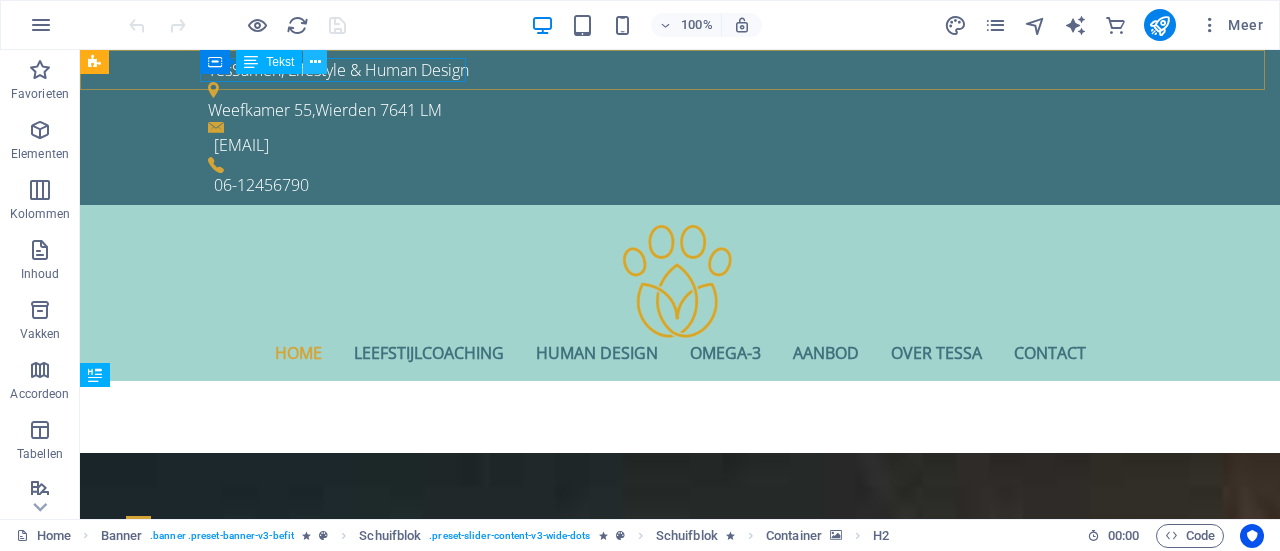 click at bounding box center [315, 62] 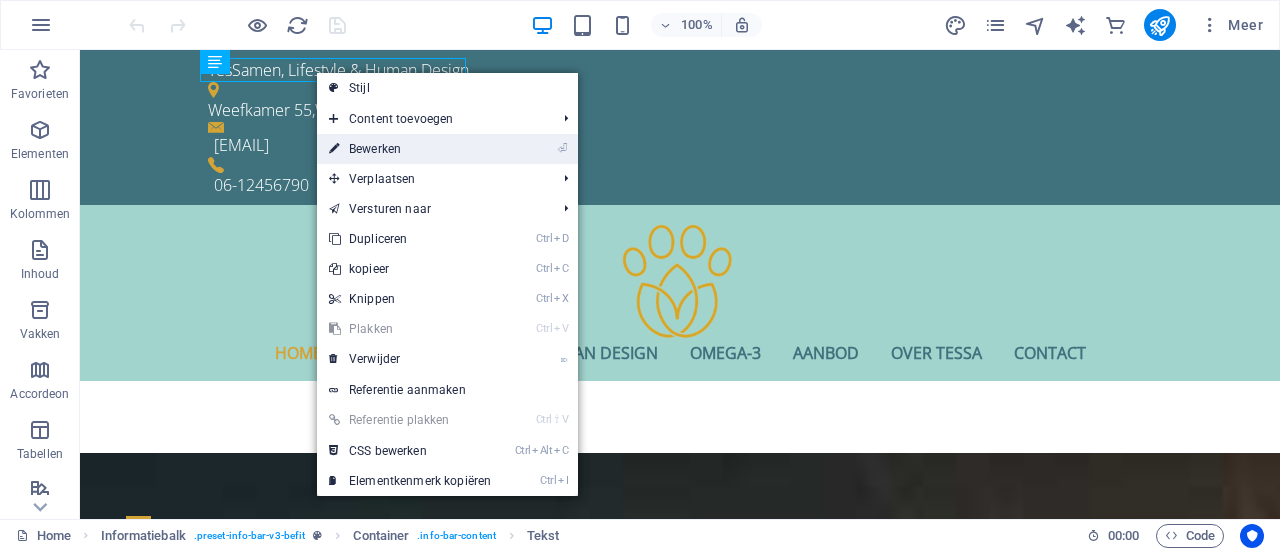 click on "⏎  Bewerken" at bounding box center [410, 149] 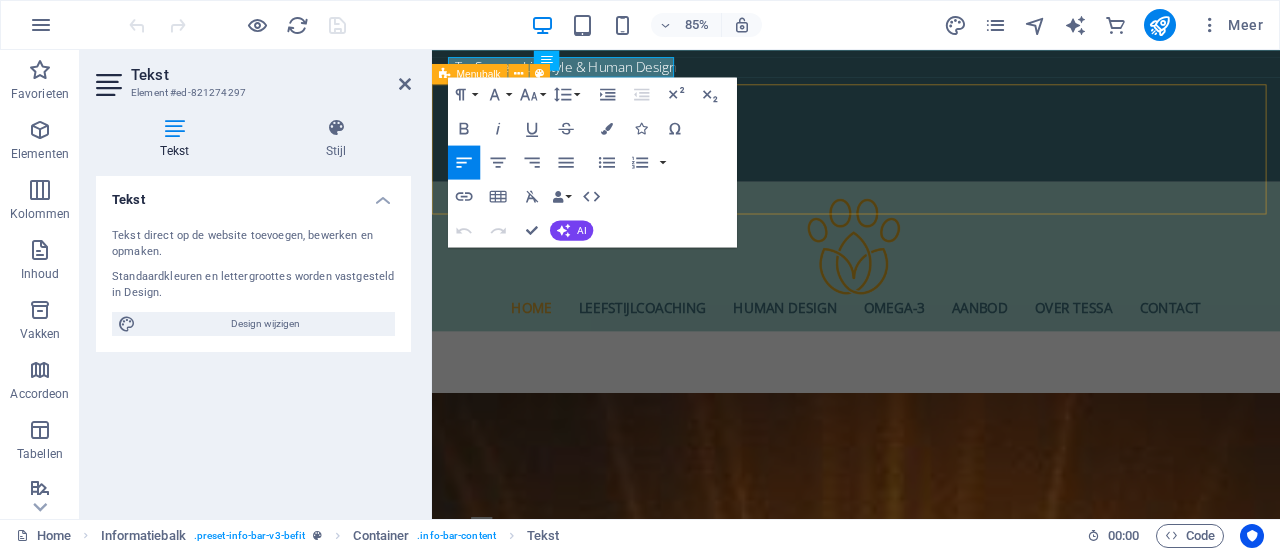 type 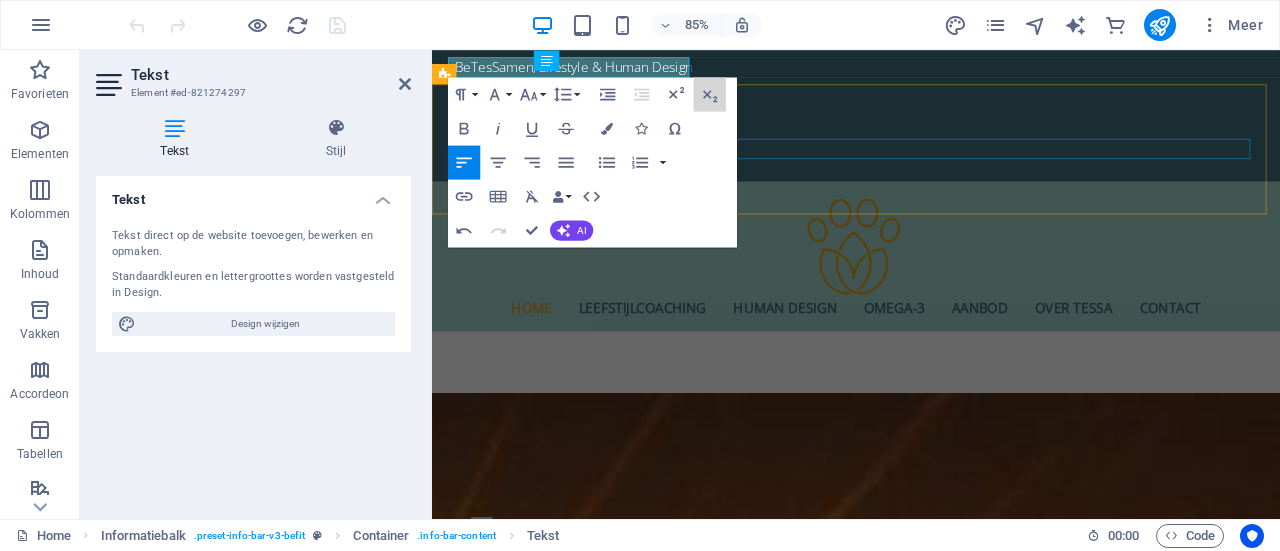 drag, startPoint x: 1126, startPoint y: 149, endPoint x: 924, endPoint y: 192, distance: 206.52603 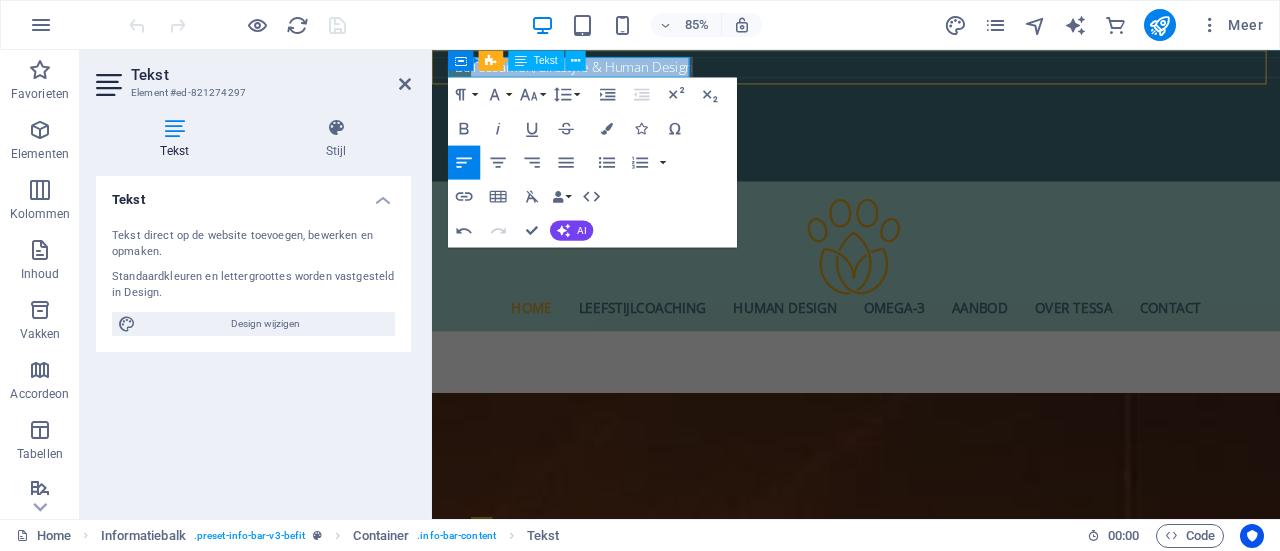 drag, startPoint x: 732, startPoint y: 72, endPoint x: 467, endPoint y: 62, distance: 265.1886 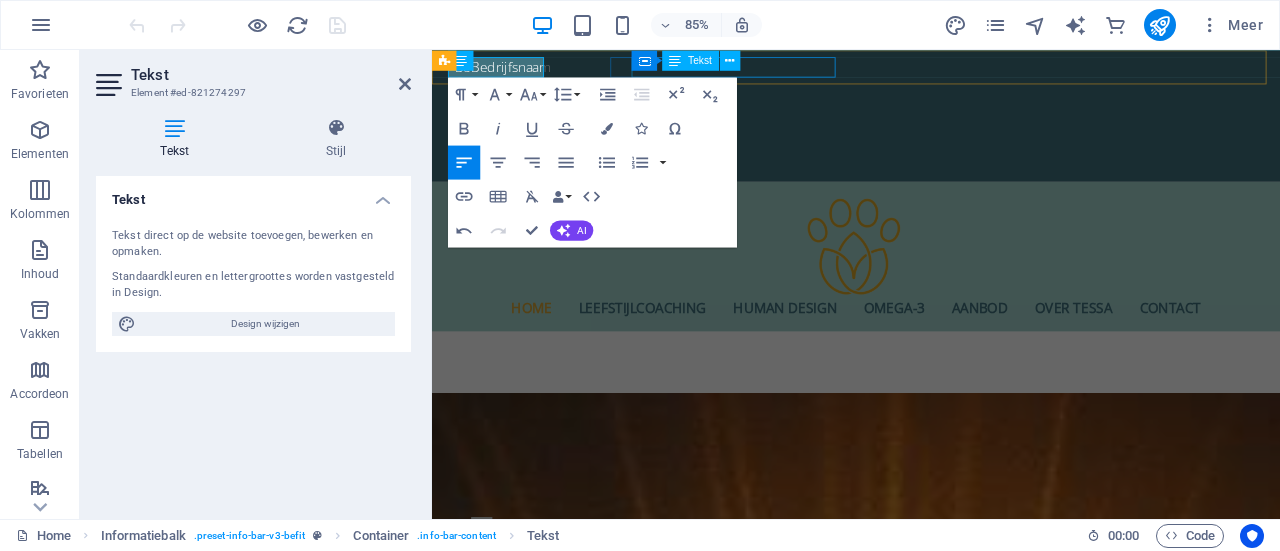 click on "Weefkamer 55 ,  Wierden   7641 LM" at bounding box center [923, 110] 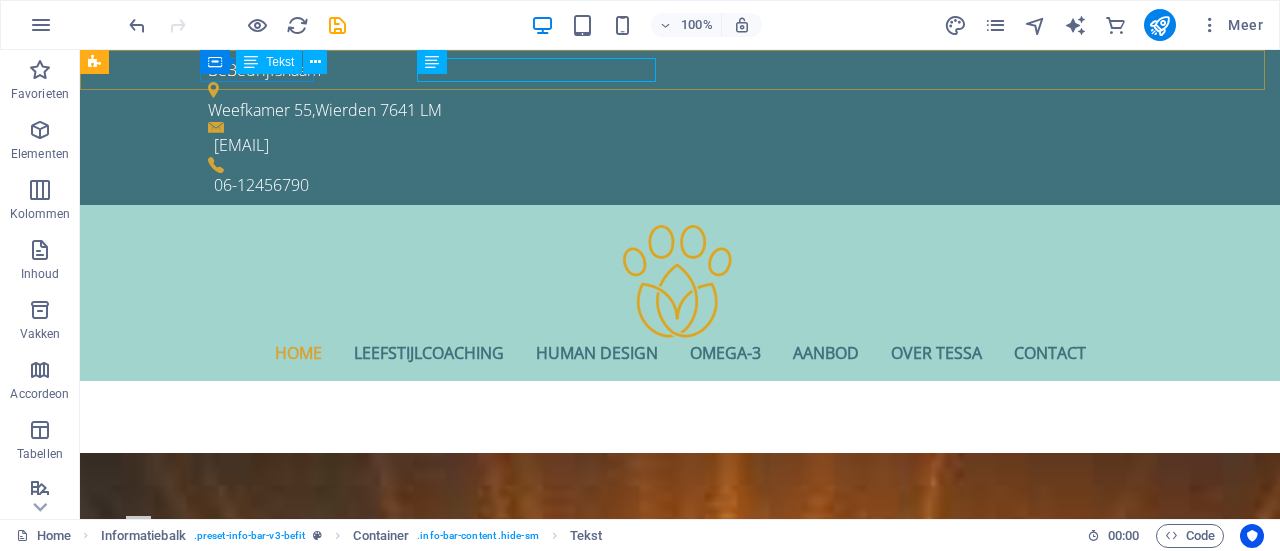 click on "Tekst" at bounding box center [269, 62] 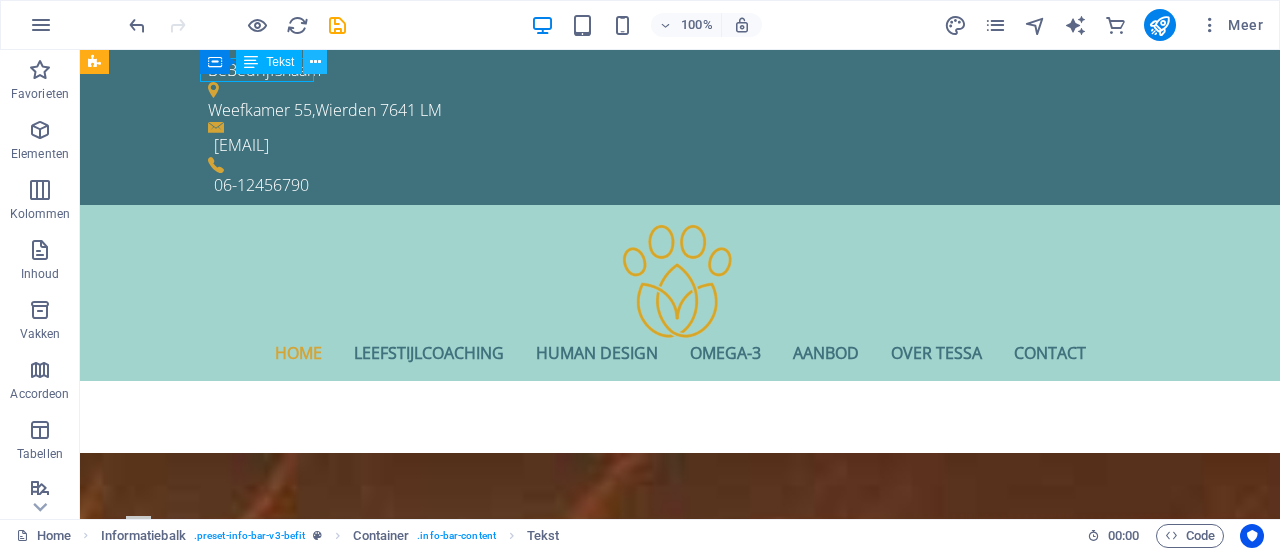 click at bounding box center [315, 62] 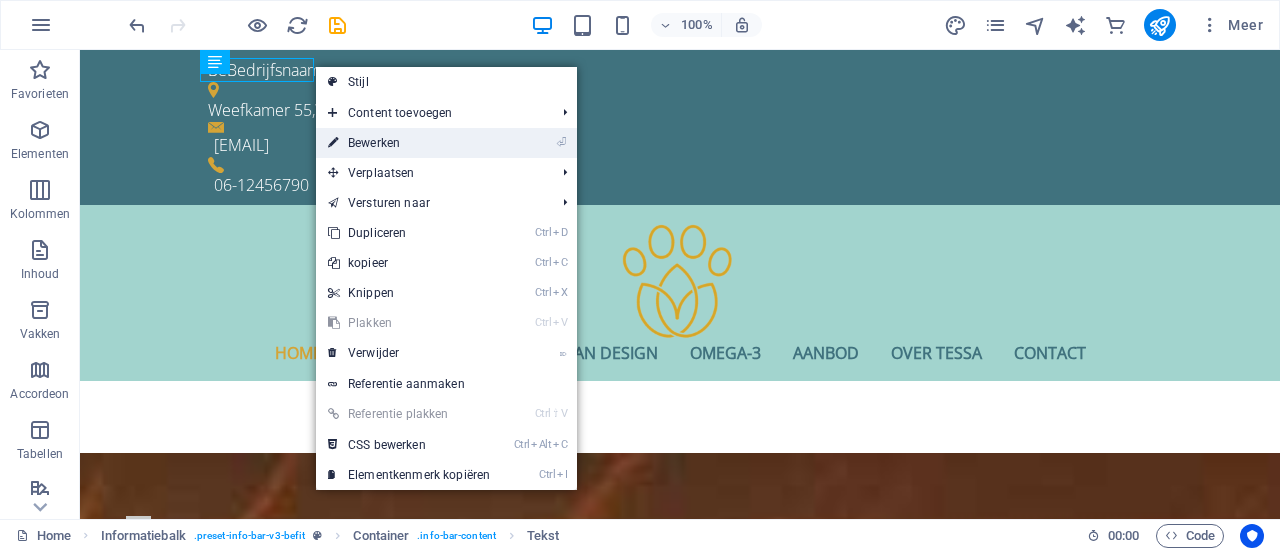 click on "⏎  Bewerken" at bounding box center [409, 143] 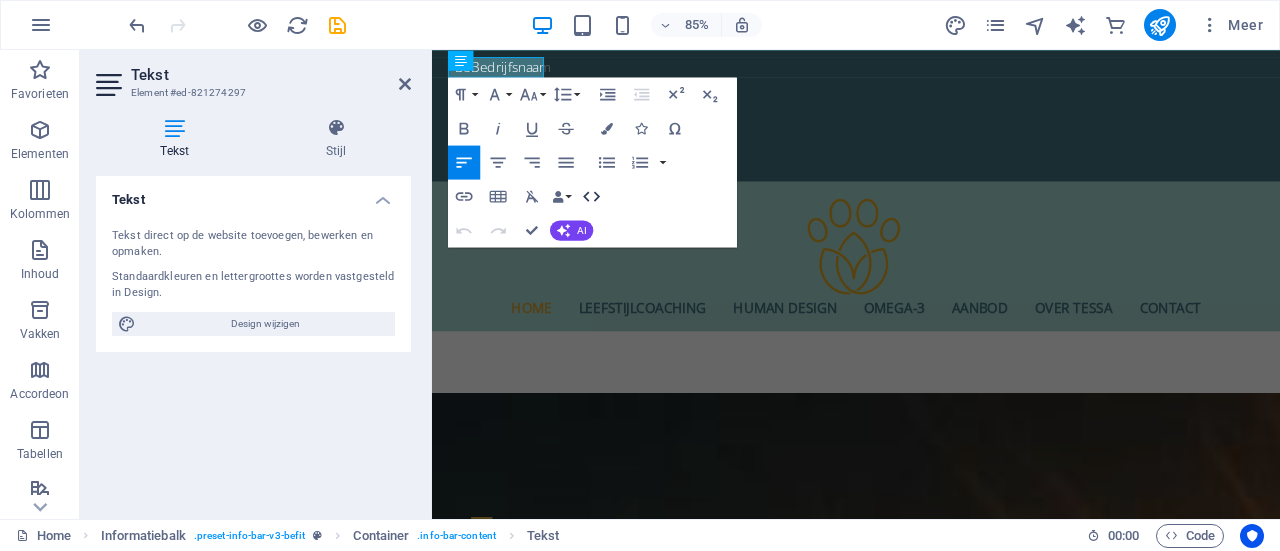 click 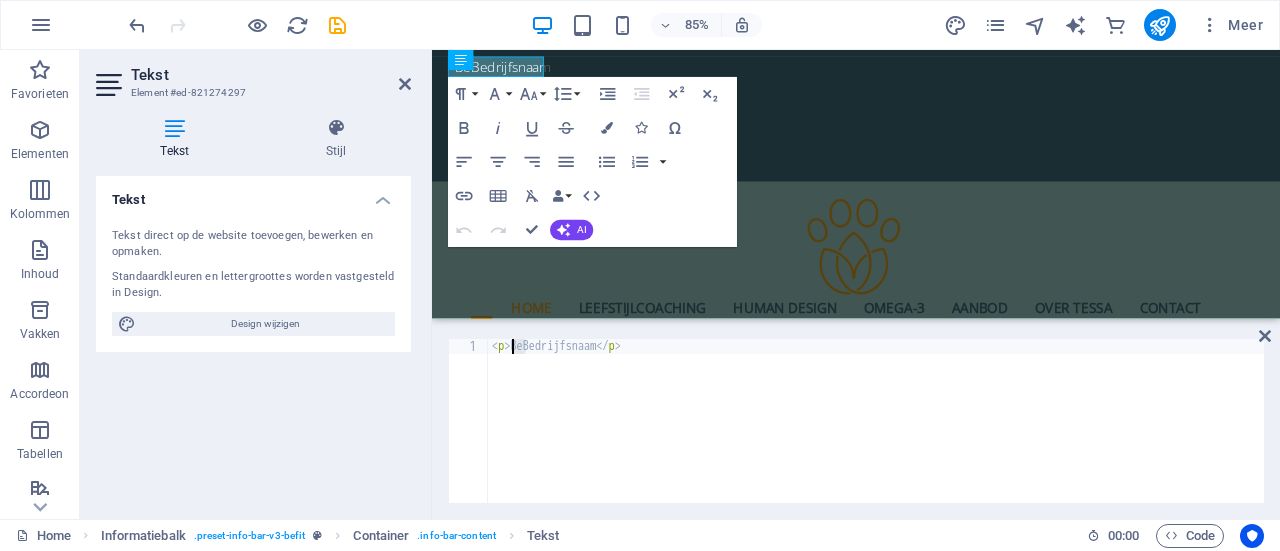 drag, startPoint x: 525, startPoint y: 352, endPoint x: 512, endPoint y: 349, distance: 13.341664 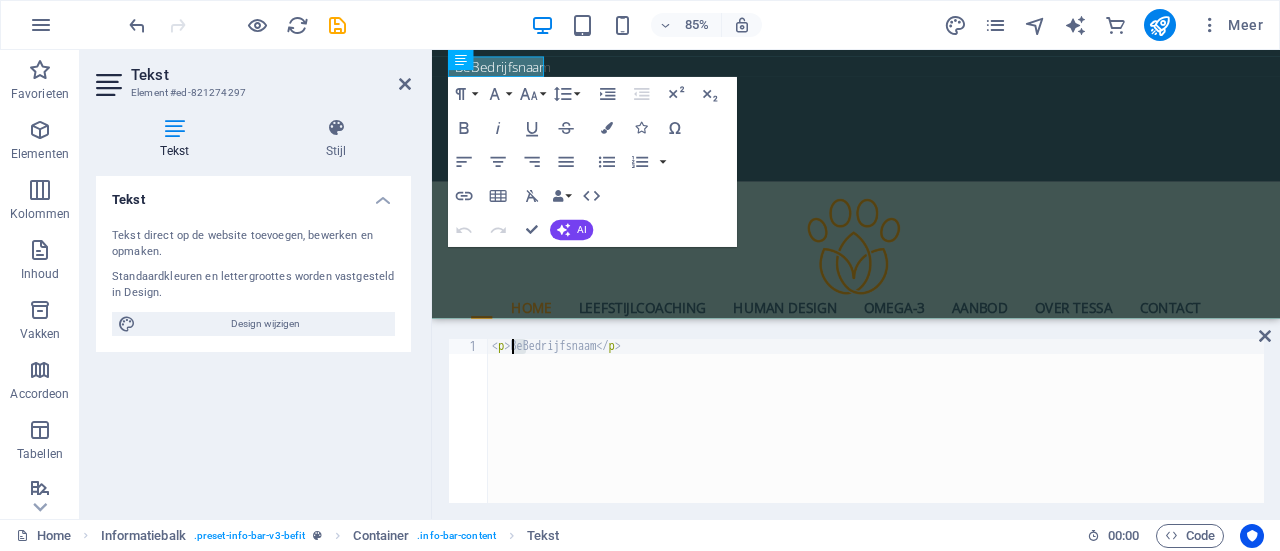 click on "< p > BeBedrijfsnaam </ p >" at bounding box center (876, 421) 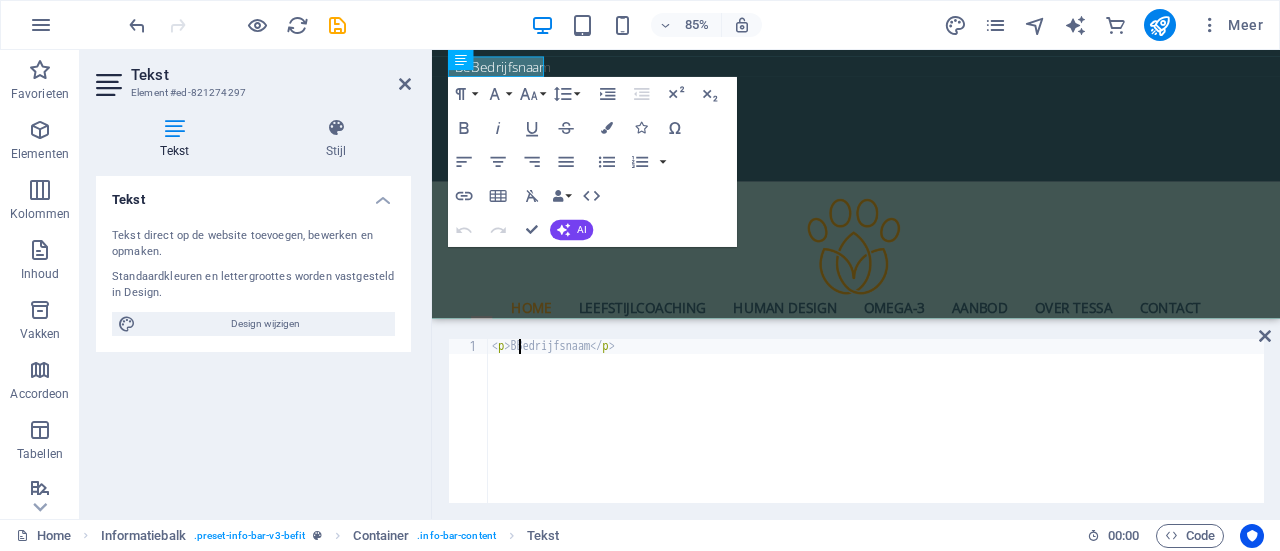 type on "<p>Bedrijfsnaam</p>" 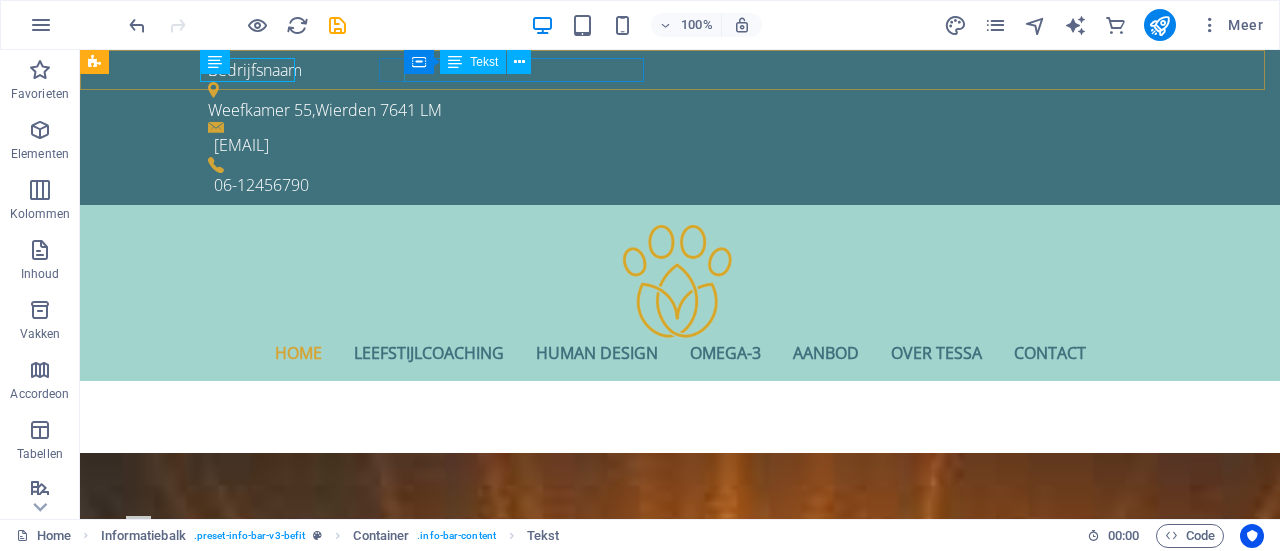 click on "Tekst" at bounding box center (484, 62) 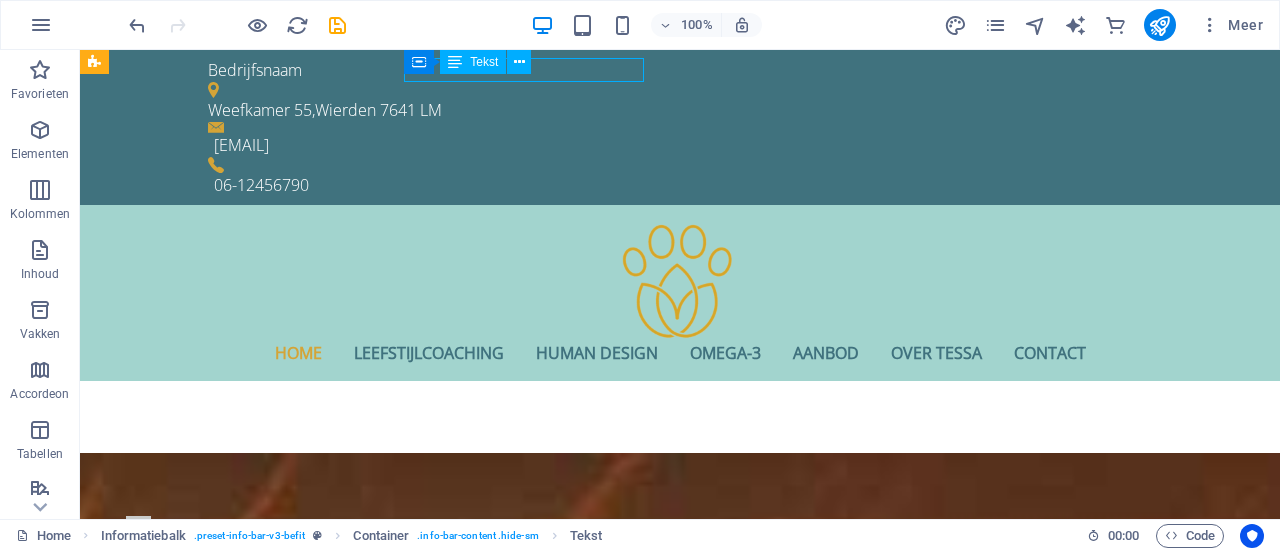 click on "Tekst" at bounding box center (484, 62) 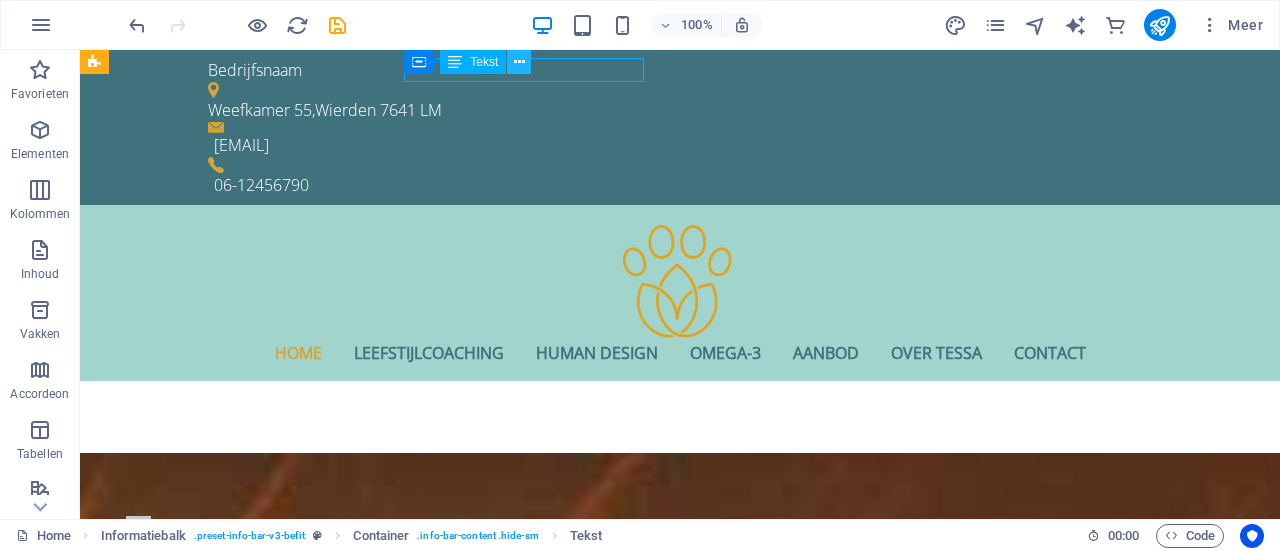 click at bounding box center (519, 62) 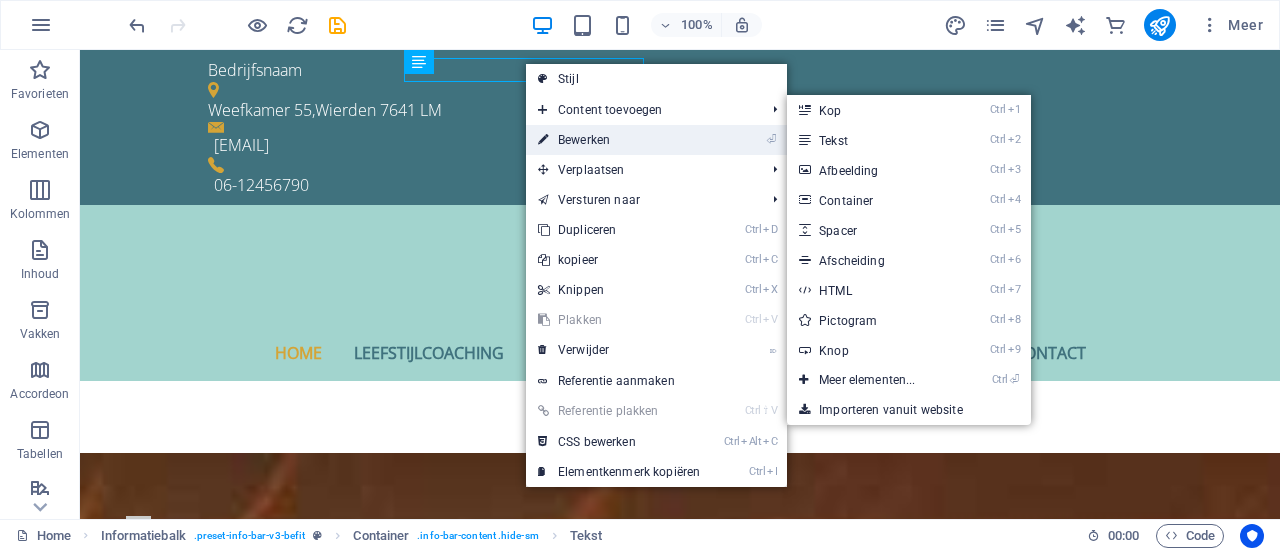 click on "⏎  Bewerken" at bounding box center (619, 140) 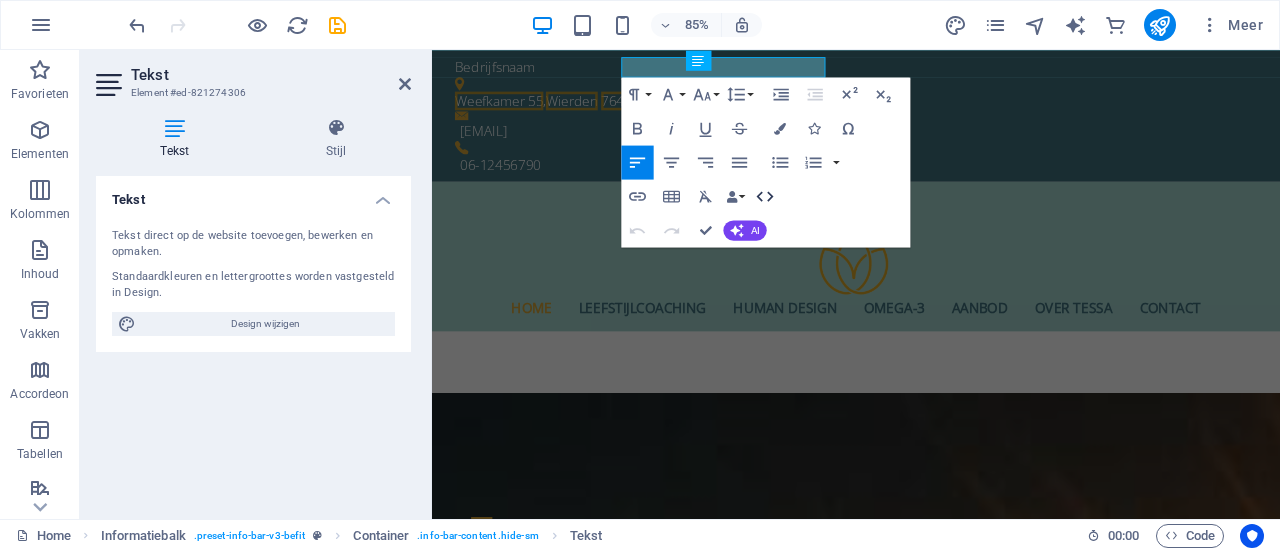 click 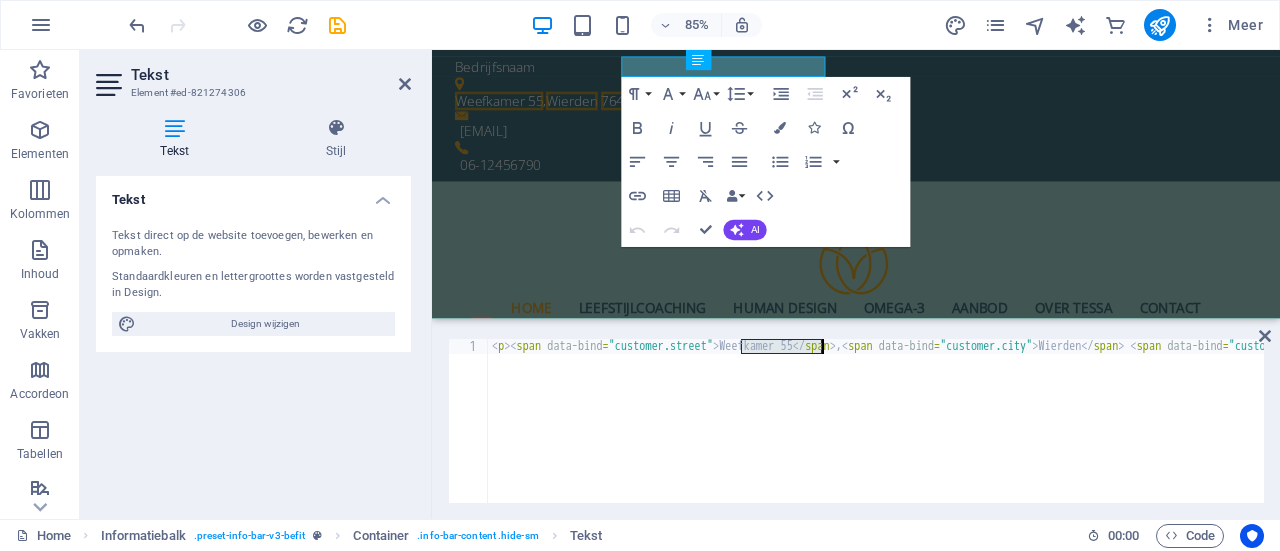 drag, startPoint x: 740, startPoint y: 351, endPoint x: 825, endPoint y: 347, distance: 85.09406 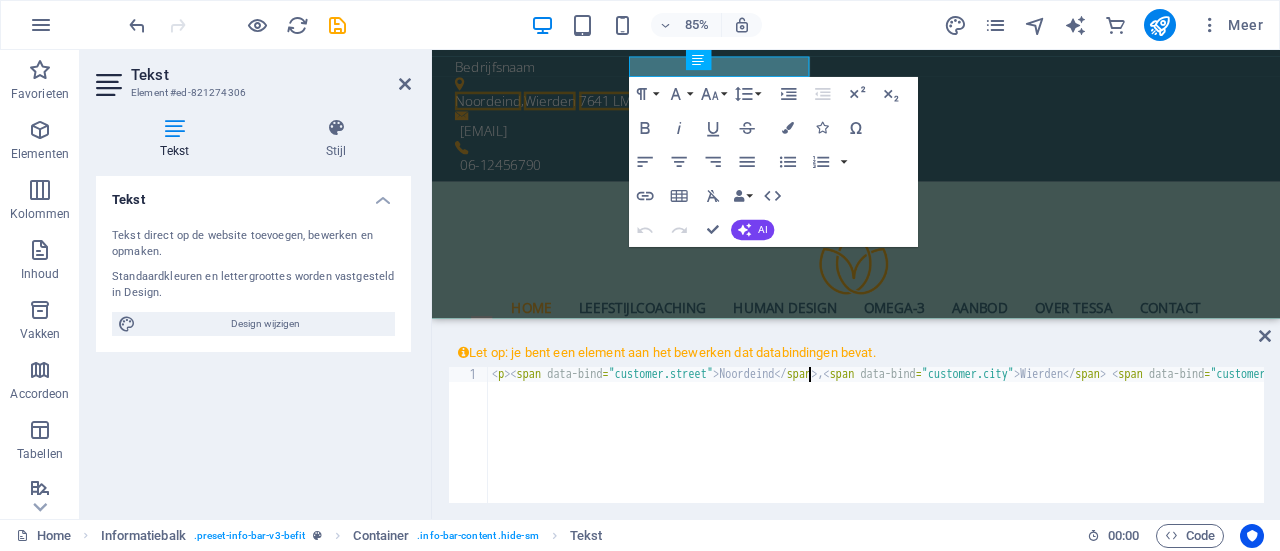 scroll, scrollTop: 0, scrollLeft: 26, axis: horizontal 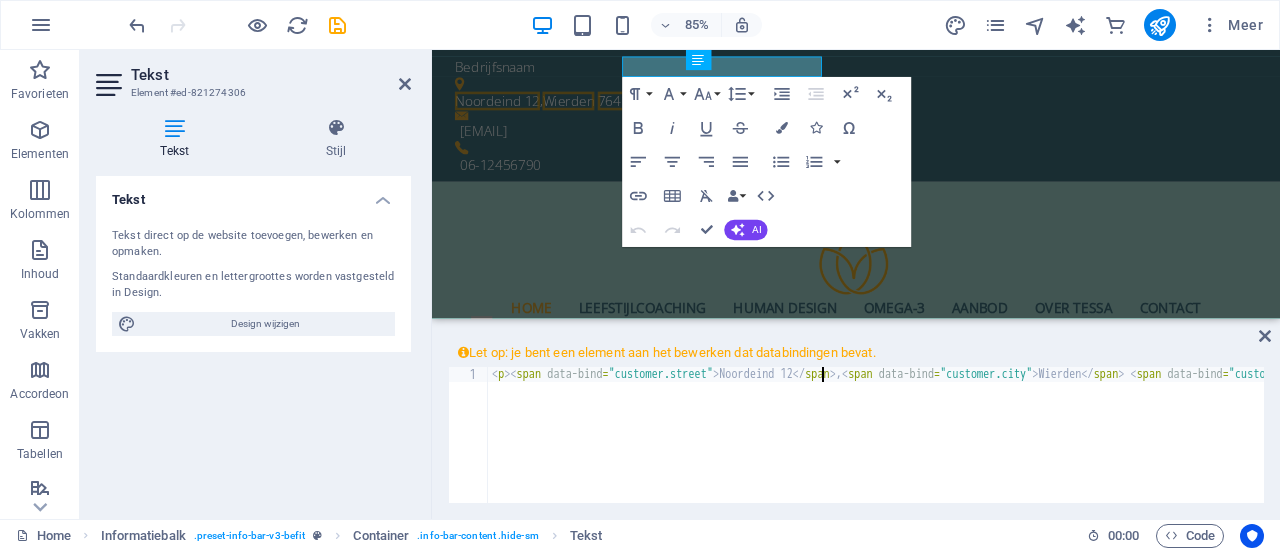 click on "< p > < span   data-bind = "customer.street" > Noordeind 12 </ span > ,  < span   data-bind = "customer.city" > Wierden </ span >   < span   data-bind = "customer.zip" > 7641 LM </ span > </ p >" at bounding box center (1011, 462) 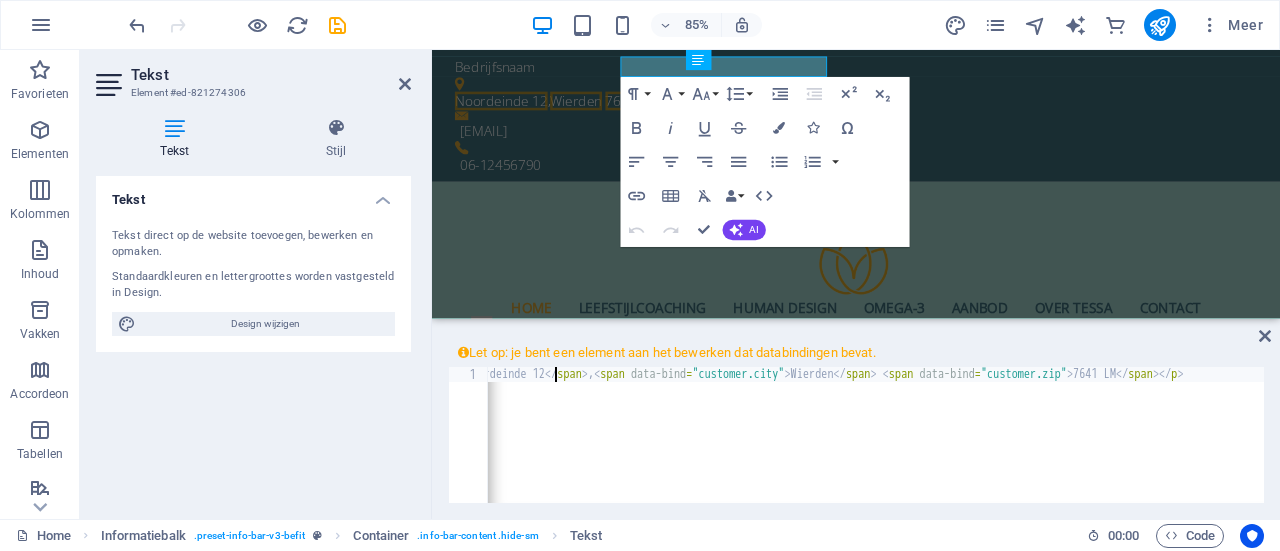 scroll, scrollTop: 0, scrollLeft: 276, axis: horizontal 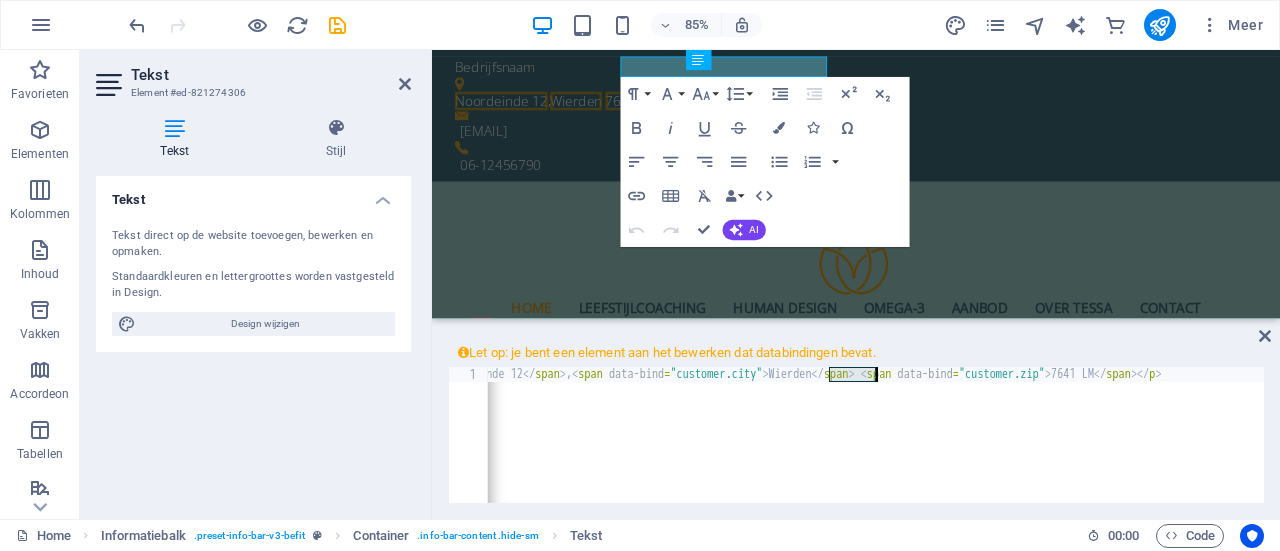 drag, startPoint x: 830, startPoint y: 373, endPoint x: 877, endPoint y: 377, distance: 47.169907 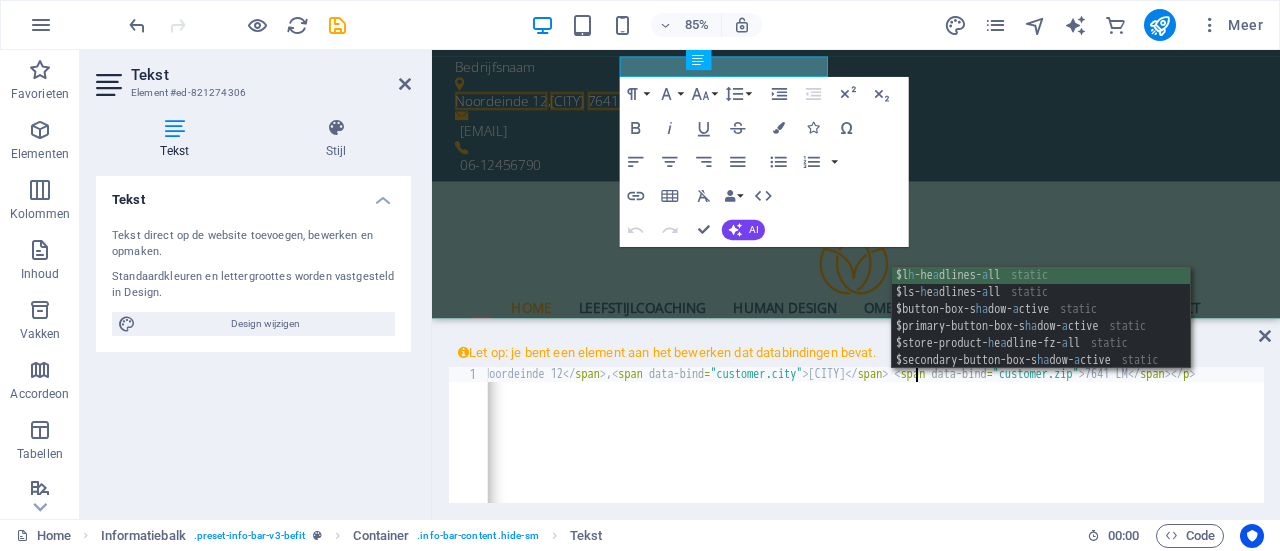 type on "<p><span data-bind="customer.street">Noordeinde 12</span>, <span data-bind="customer.city">Den Haag</span> <span data-bind="customer.zip">7641 LM</span></p>" 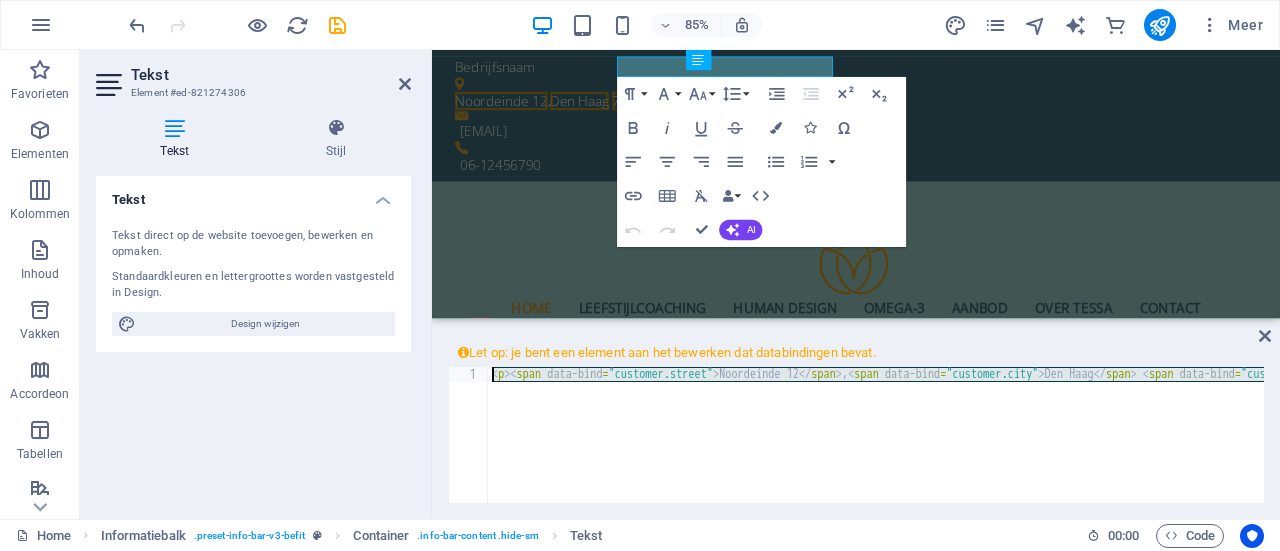 scroll, scrollTop: 0, scrollLeft: 0, axis: both 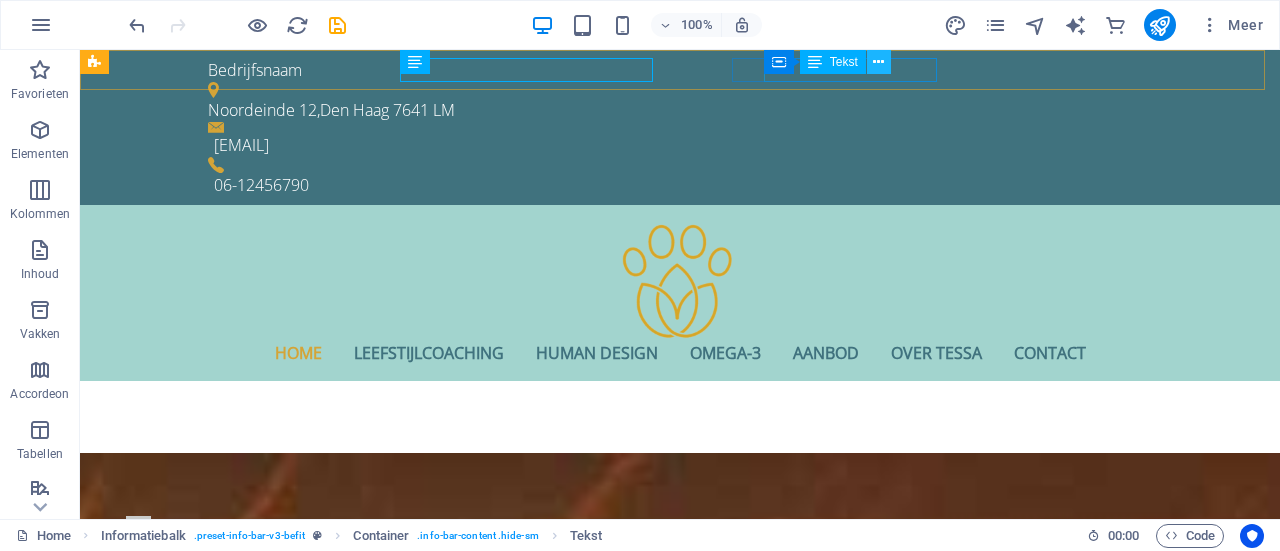 click at bounding box center (878, 62) 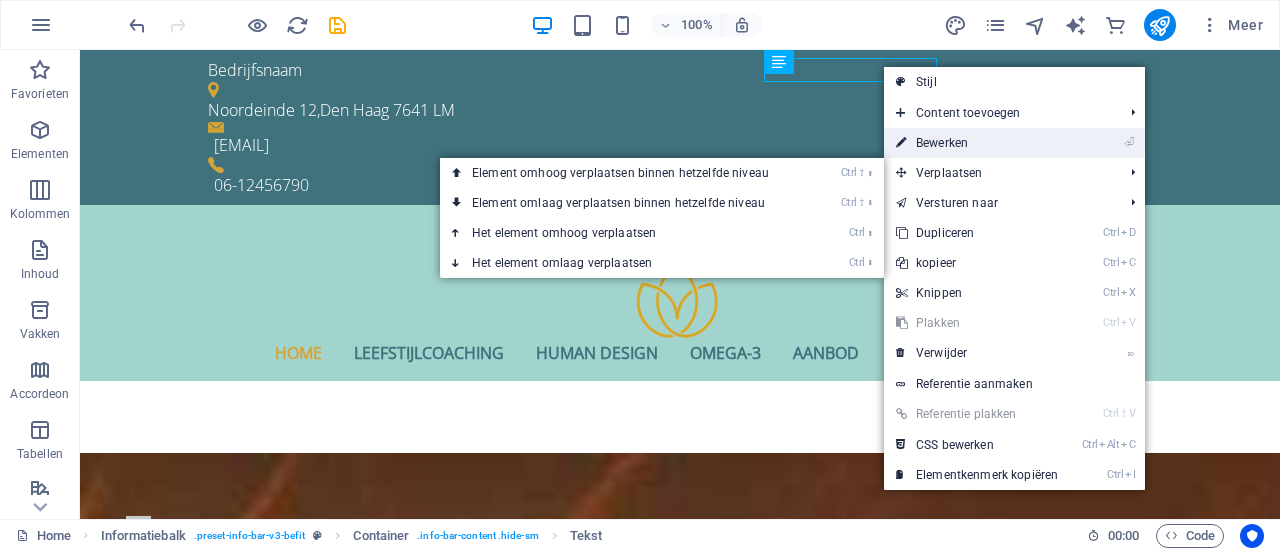 click on "⏎  Bewerken" at bounding box center (977, 143) 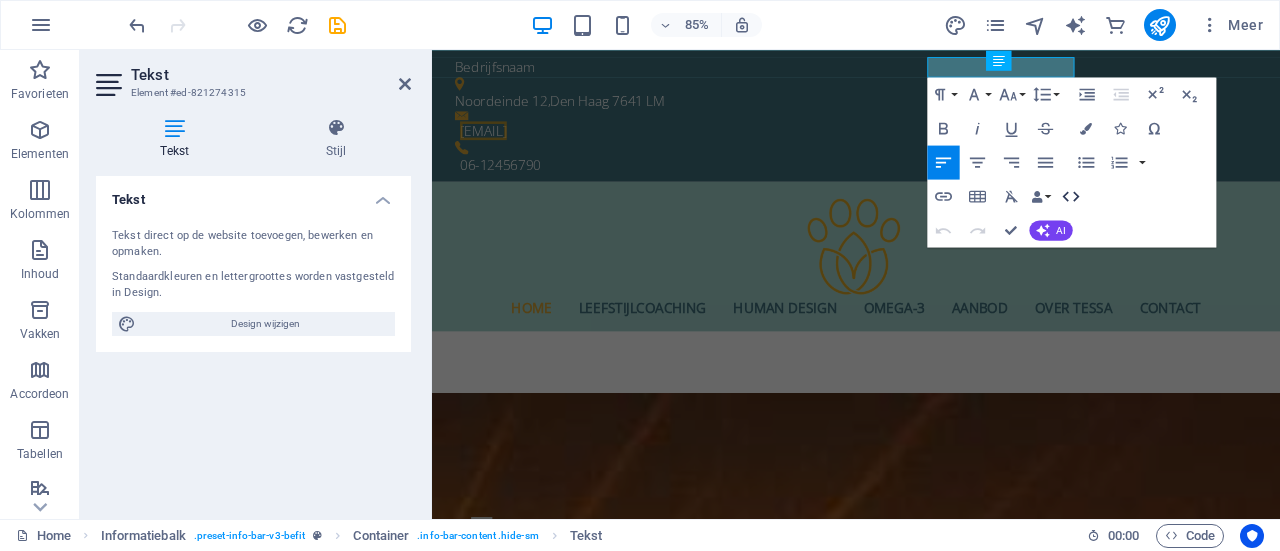 click 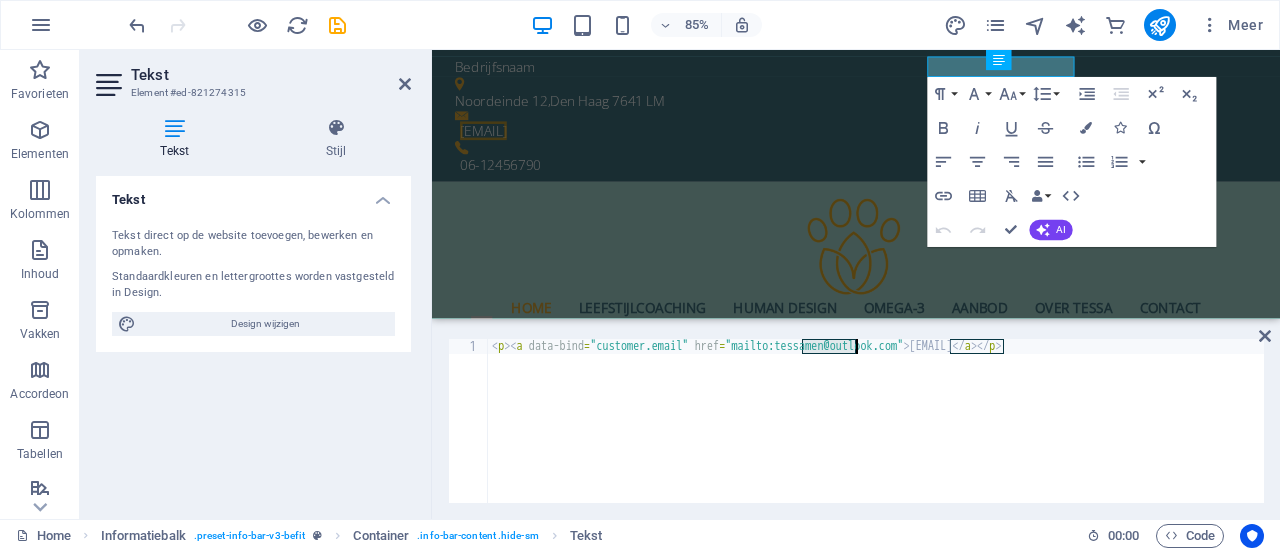 drag, startPoint x: 803, startPoint y: 348, endPoint x: 854, endPoint y: 349, distance: 51.009804 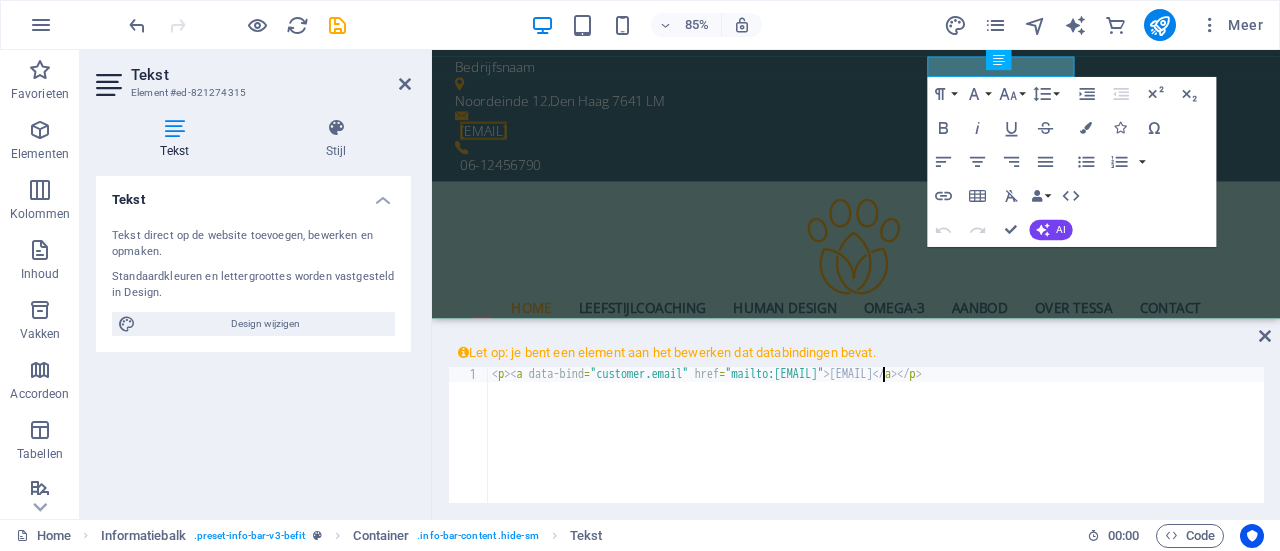 scroll, scrollTop: 0, scrollLeft: 32, axis: horizontal 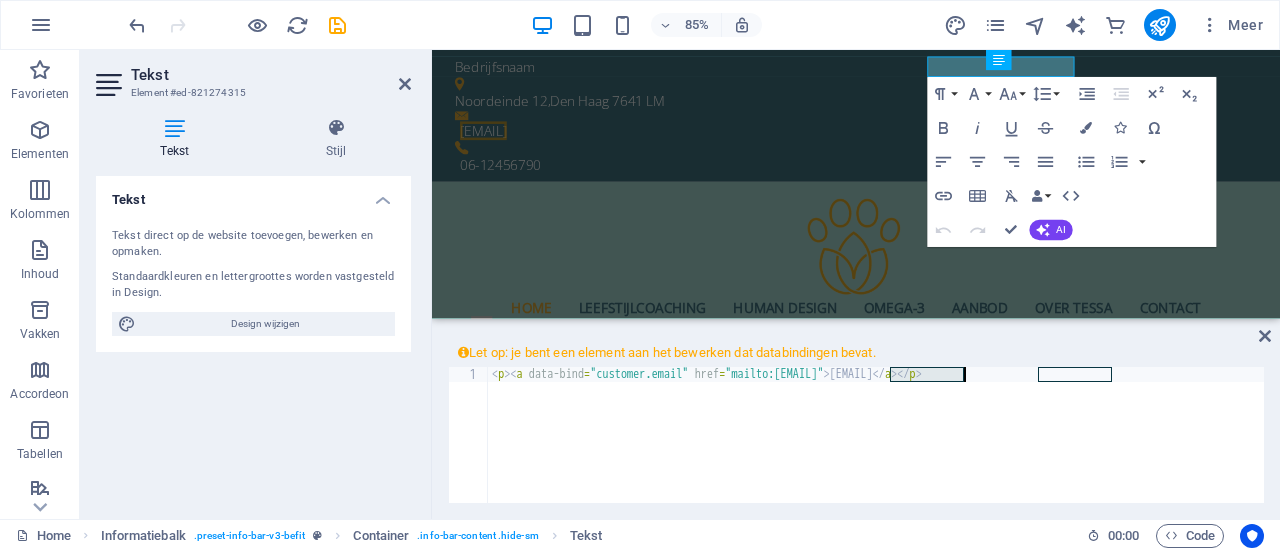 drag, startPoint x: 890, startPoint y: 373, endPoint x: 961, endPoint y: 374, distance: 71.00704 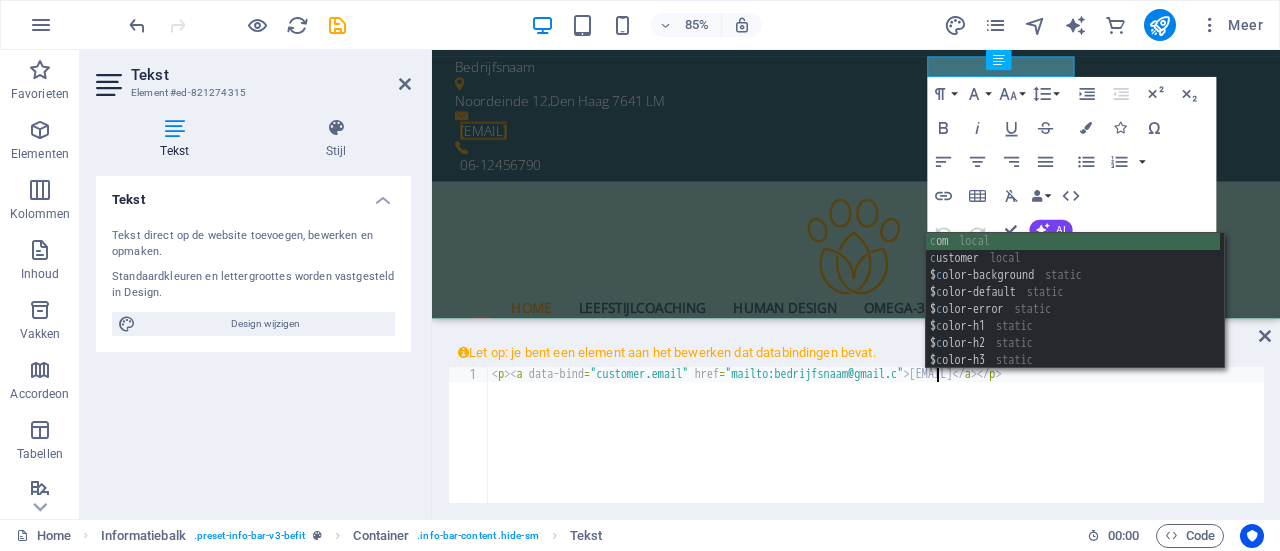 scroll, scrollTop: 0, scrollLeft: 37, axis: horizontal 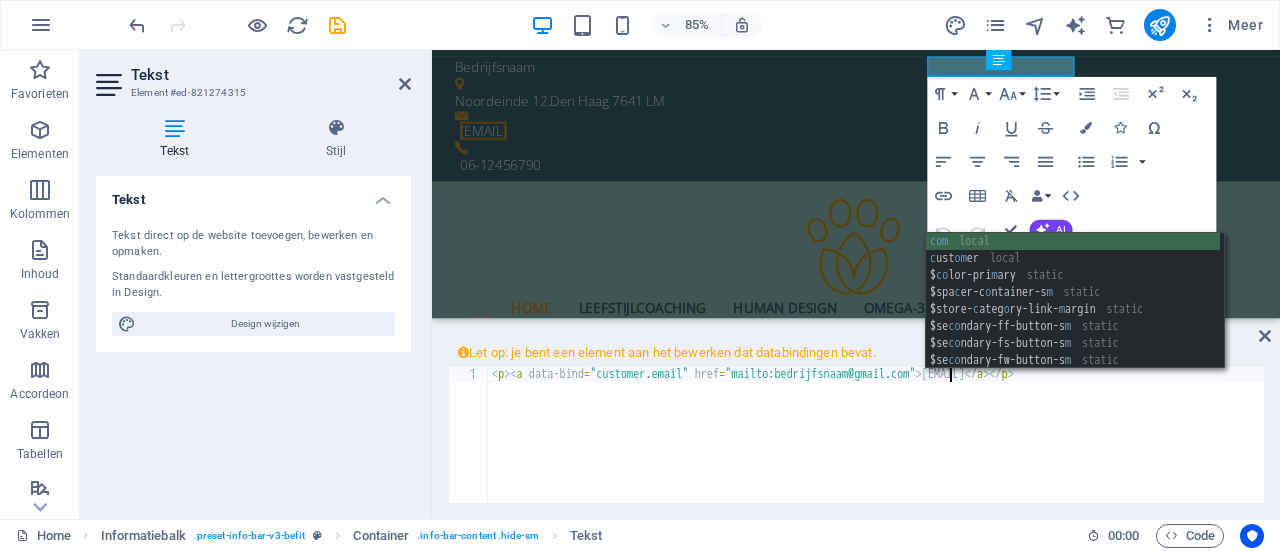 click on "< p > < a   data-bind = "customer.email"   href = "mailto:bedrijfsnaam@gmail.com" > tessamen@outlook.com </ a > </ p >" at bounding box center (876, 464) 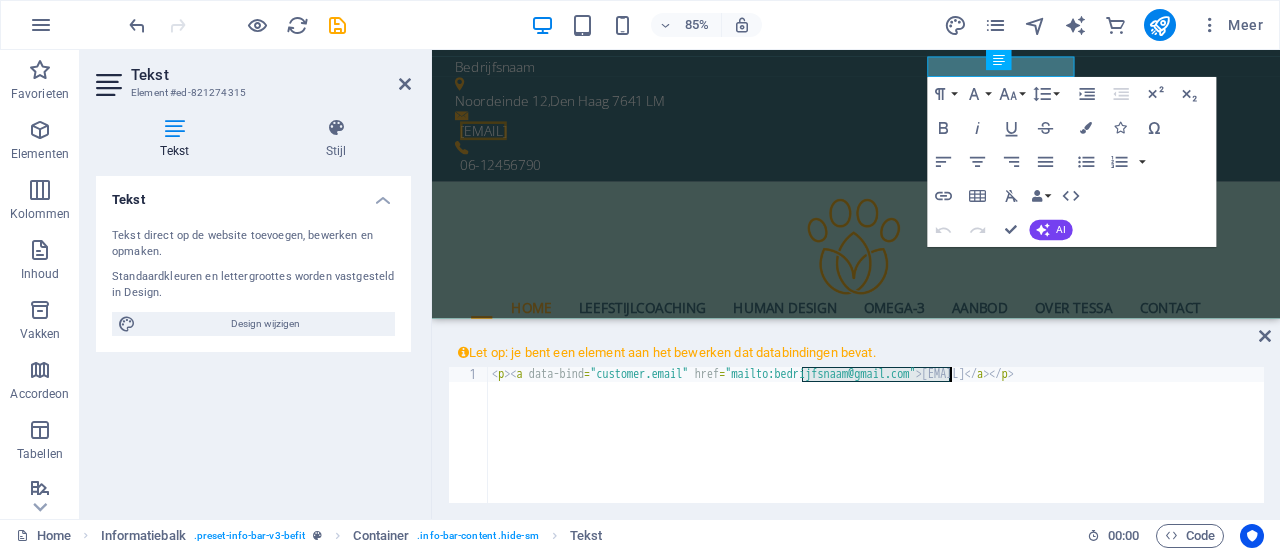 drag, startPoint x: 804, startPoint y: 372, endPoint x: 946, endPoint y: 375, distance: 142.0317 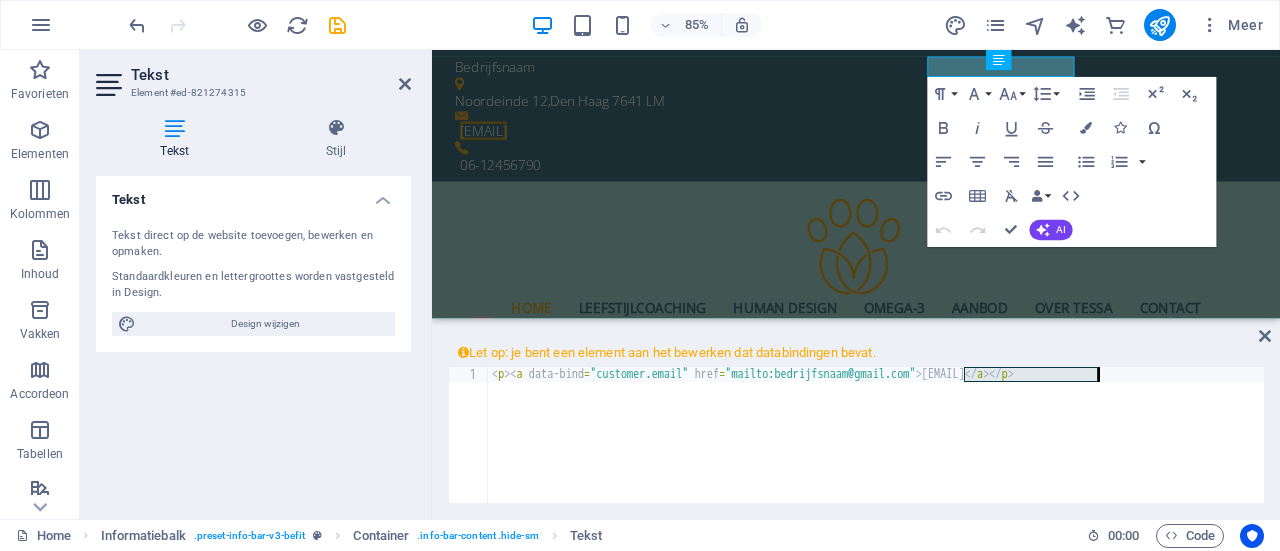 drag, startPoint x: 966, startPoint y: 374, endPoint x: 1096, endPoint y: 376, distance: 130.01538 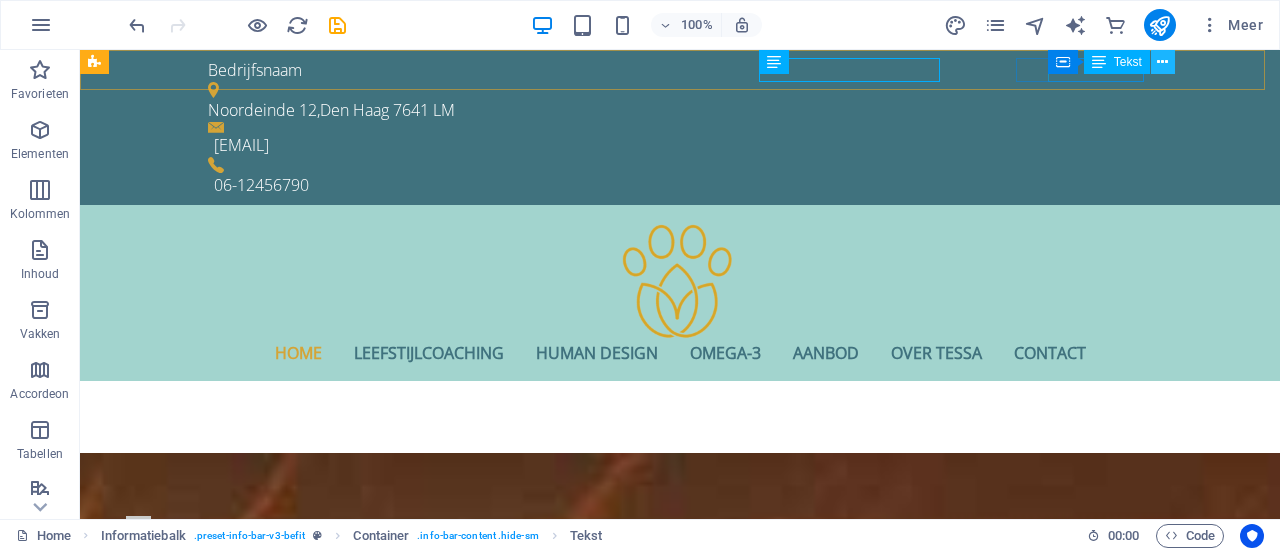 click at bounding box center [1162, 62] 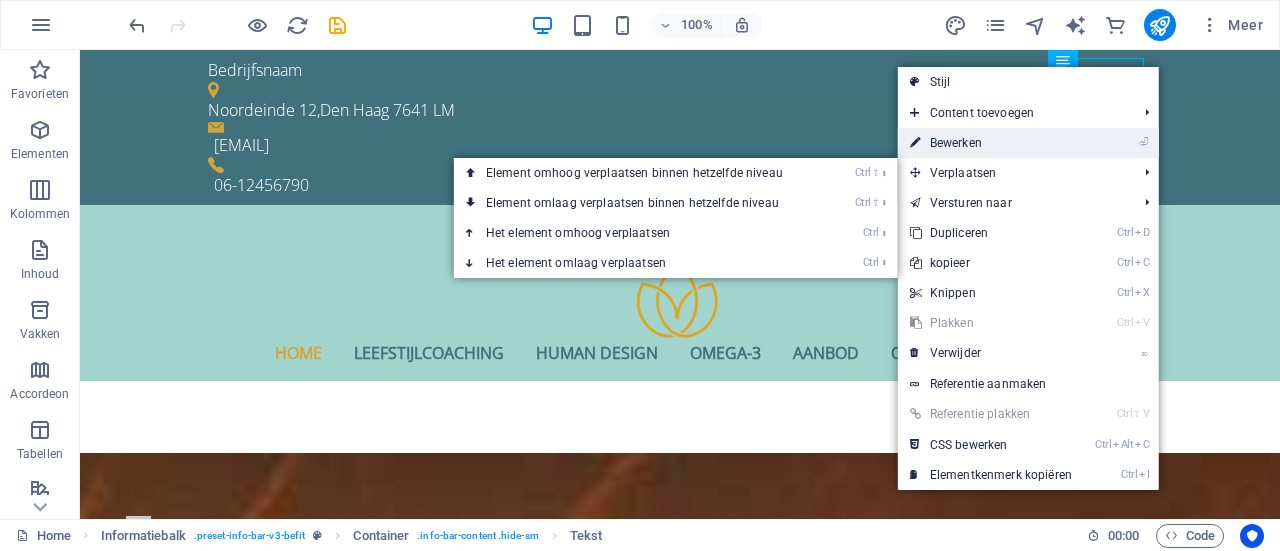 click on "⏎  Bewerken" at bounding box center (991, 143) 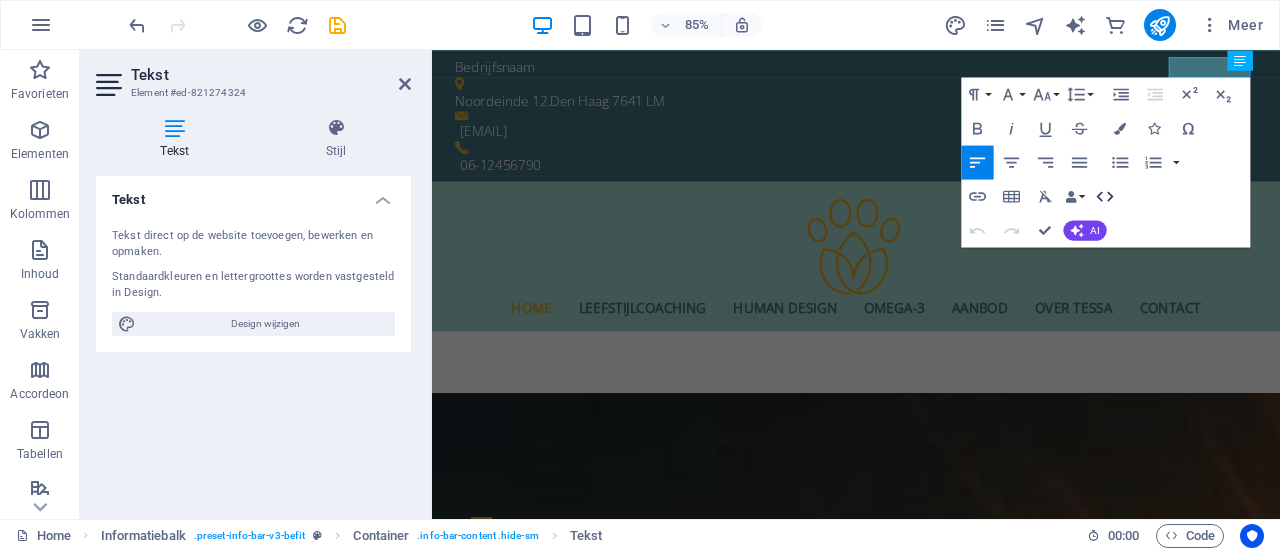 click 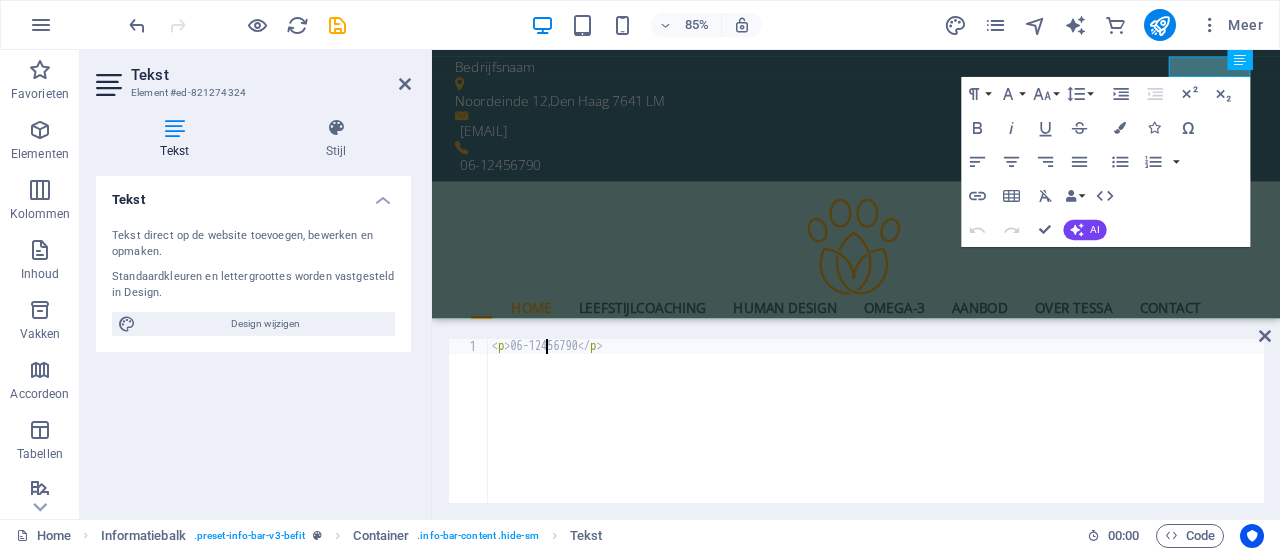 click on "< p > 06-12456790 </ p >" at bounding box center (876, 436) 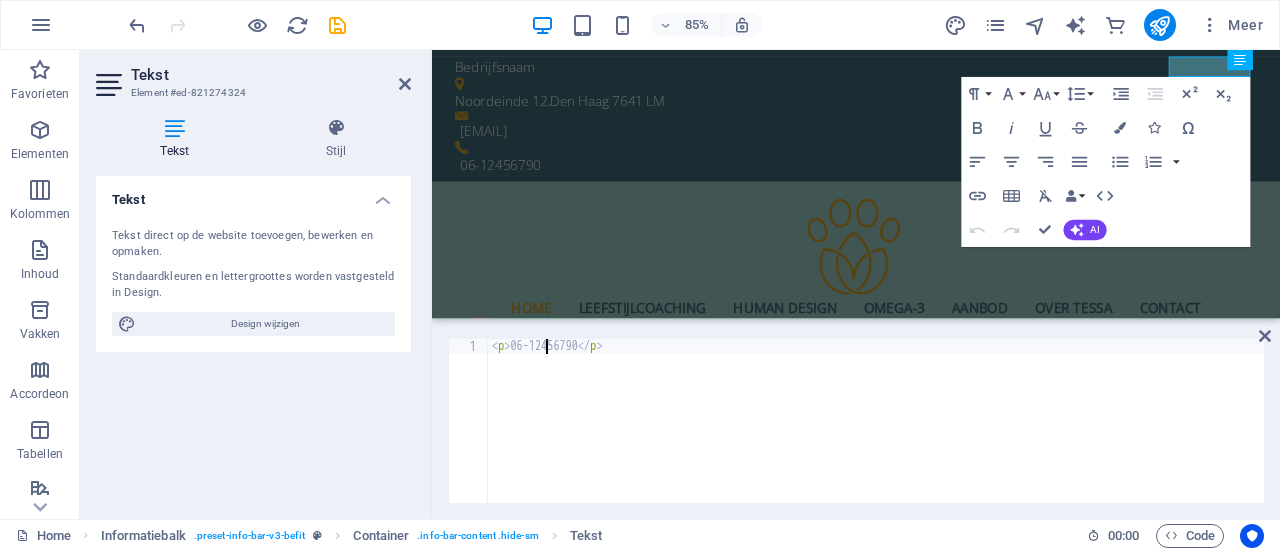scroll, scrollTop: 0, scrollLeft: 5, axis: horizontal 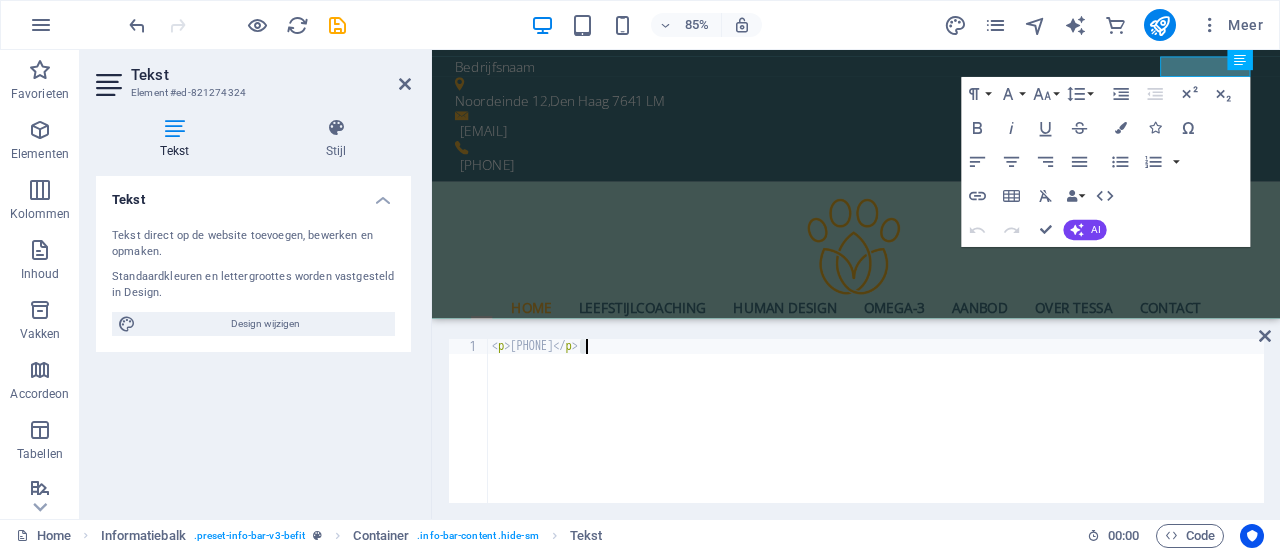 click on "< p > 06-123456790 </ p >" at bounding box center (876, 436) 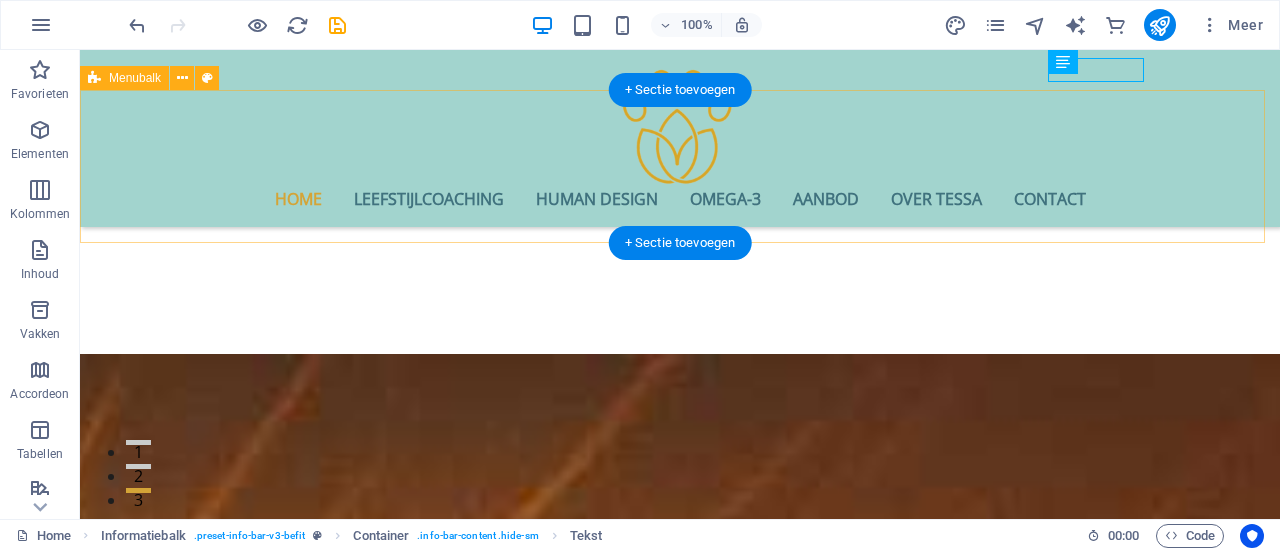 scroll, scrollTop: 0, scrollLeft: 0, axis: both 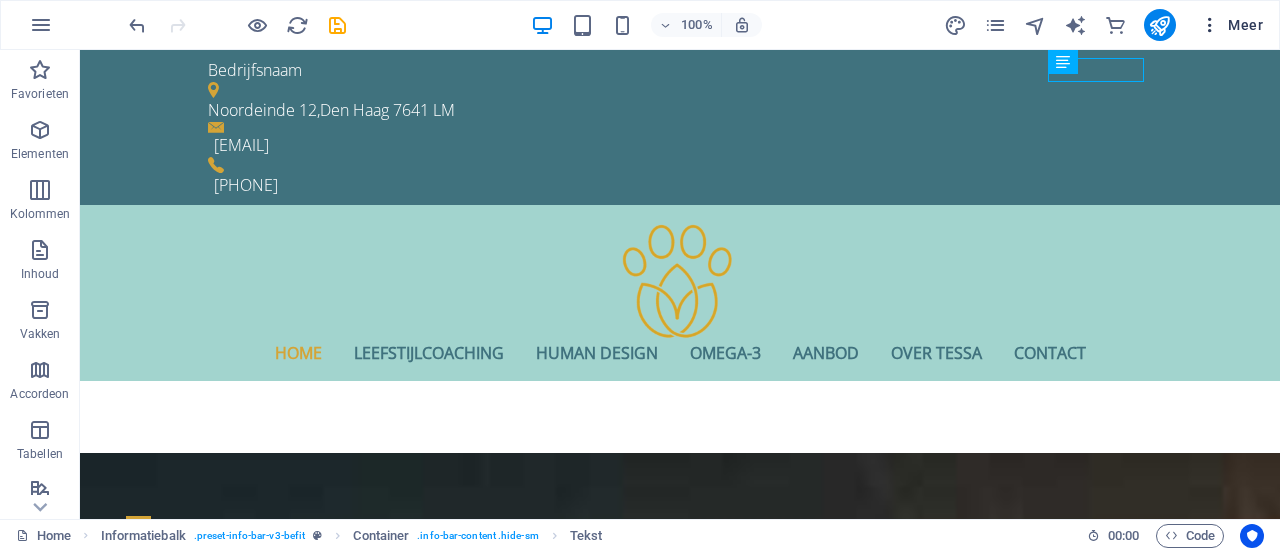 click on "Meer" at bounding box center (1231, 25) 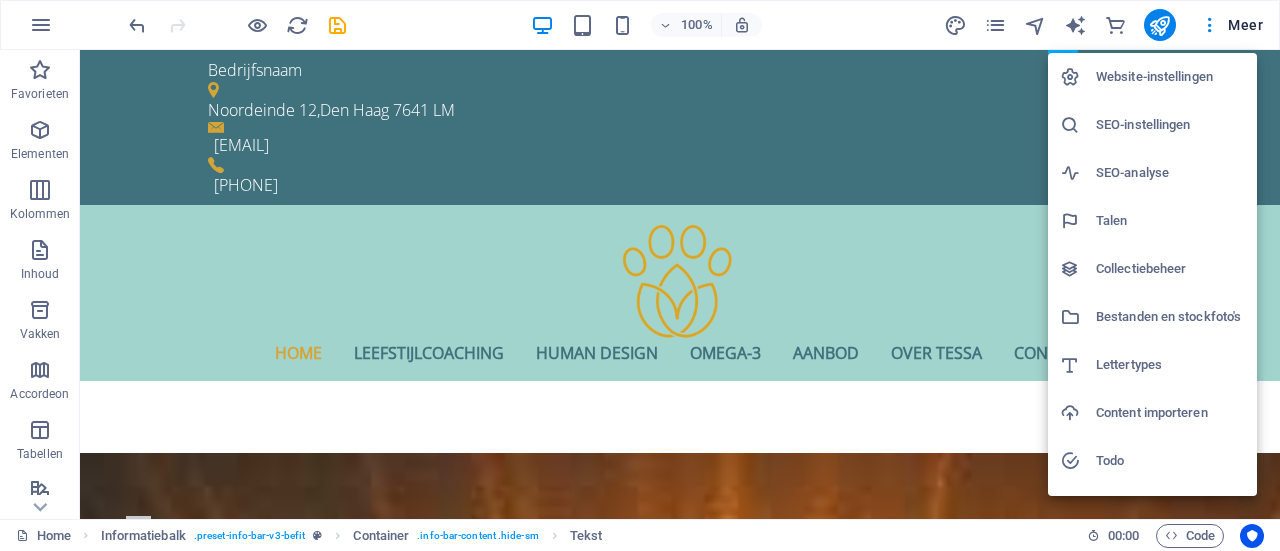 click on "Website-instellingen" at bounding box center [1170, 77] 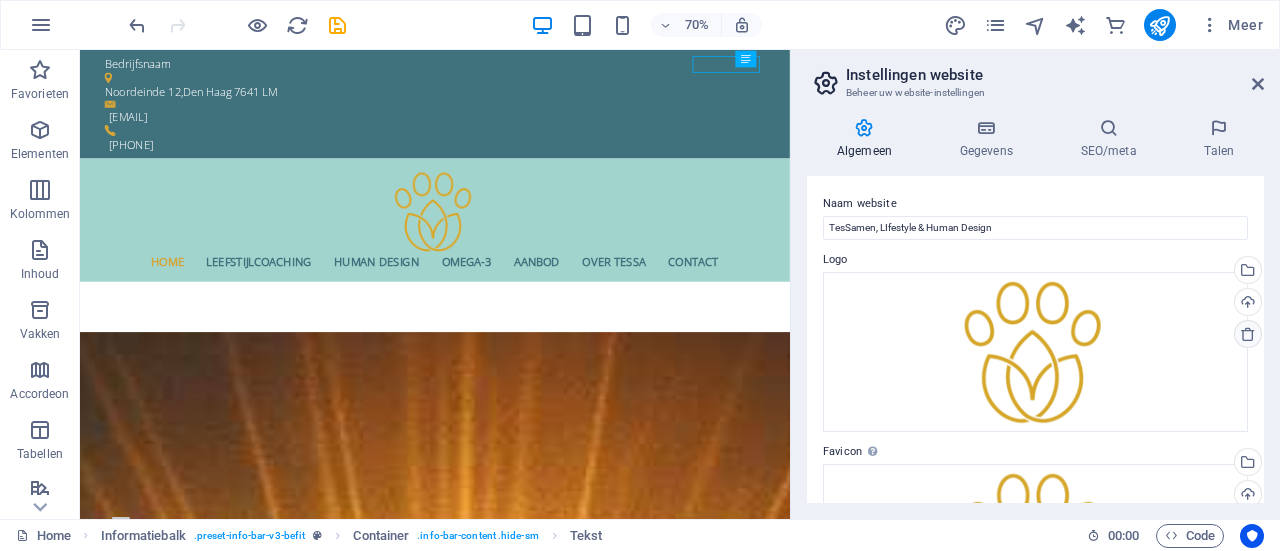 click at bounding box center [1248, 334] 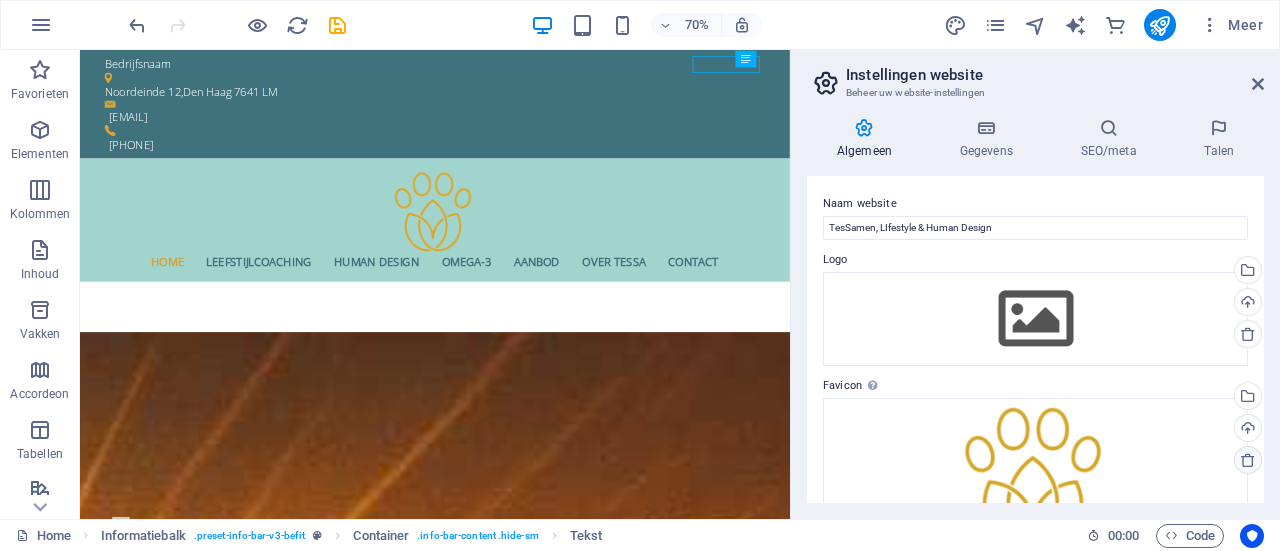 click at bounding box center (1248, 460) 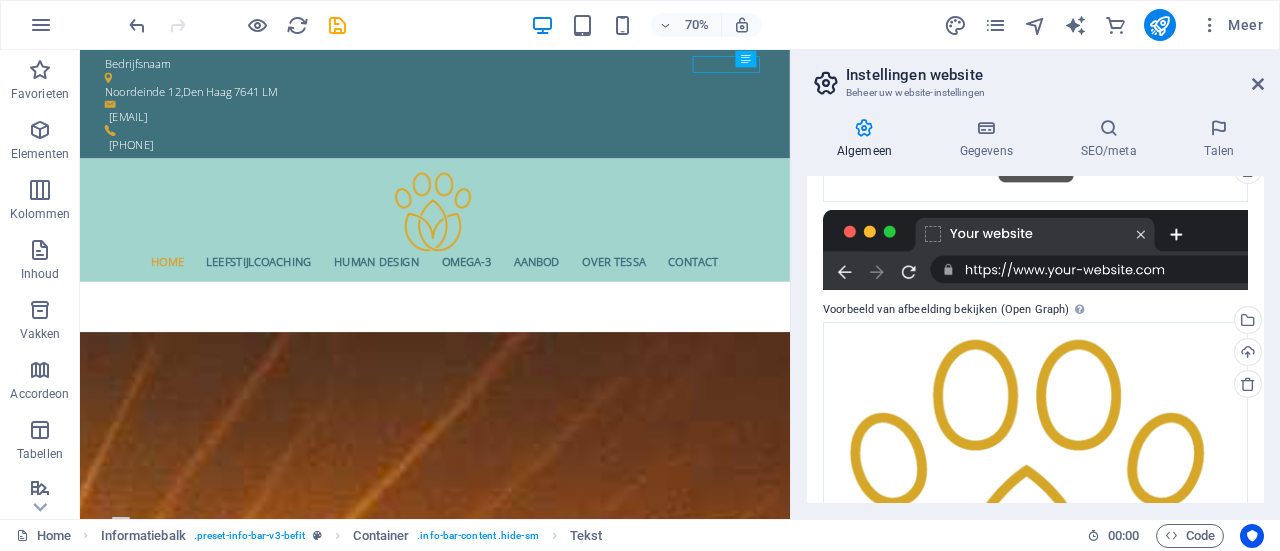 scroll, scrollTop: 300, scrollLeft: 0, axis: vertical 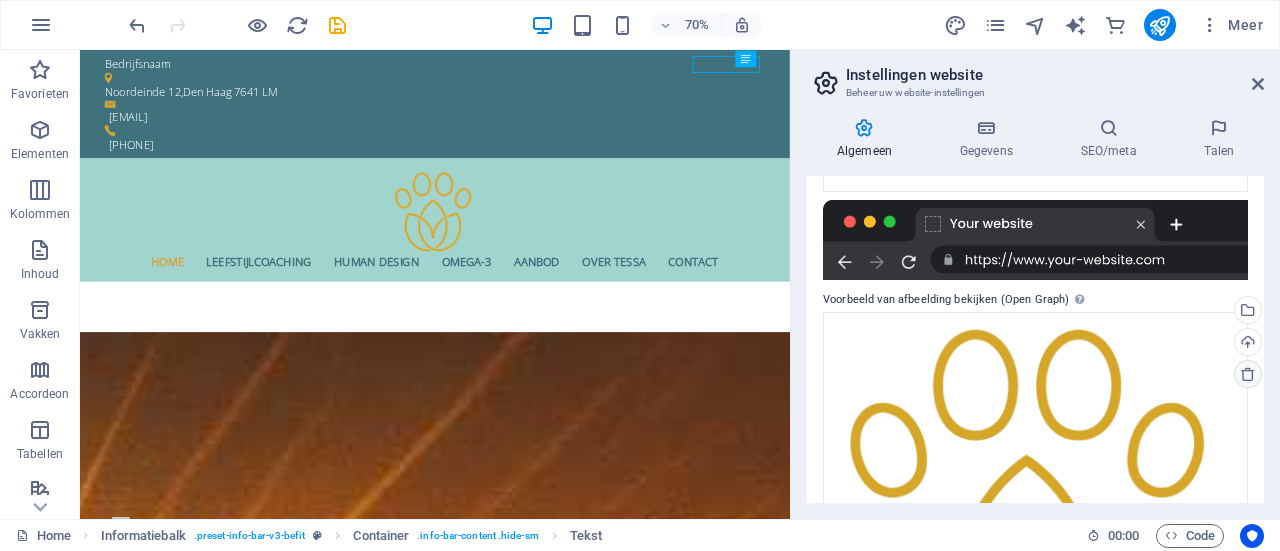 click at bounding box center [1248, 374] 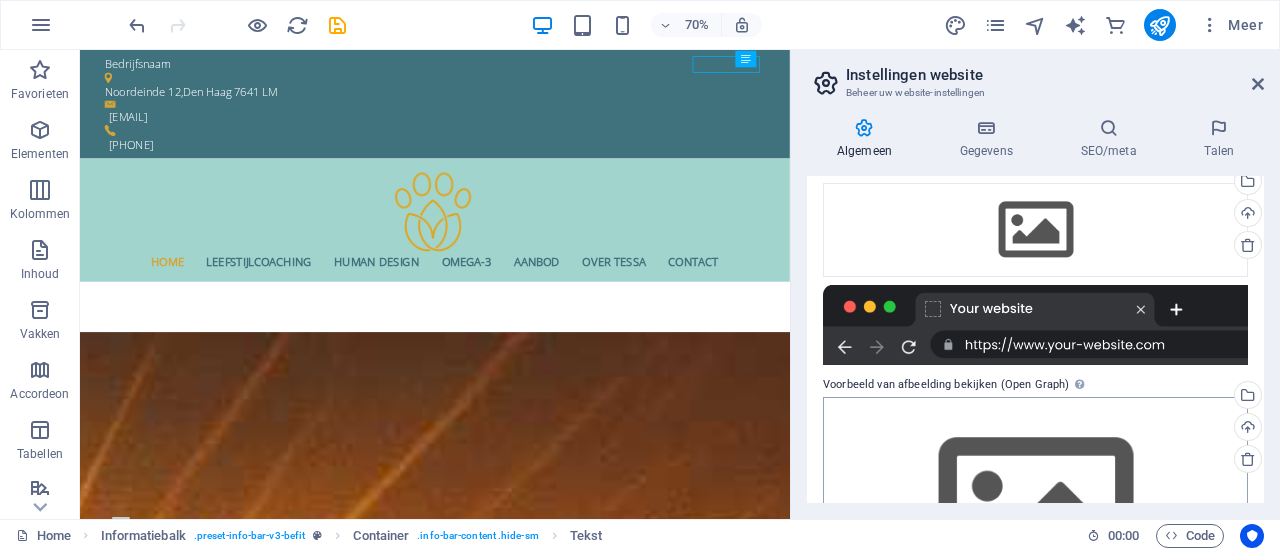 scroll, scrollTop: 0, scrollLeft: 0, axis: both 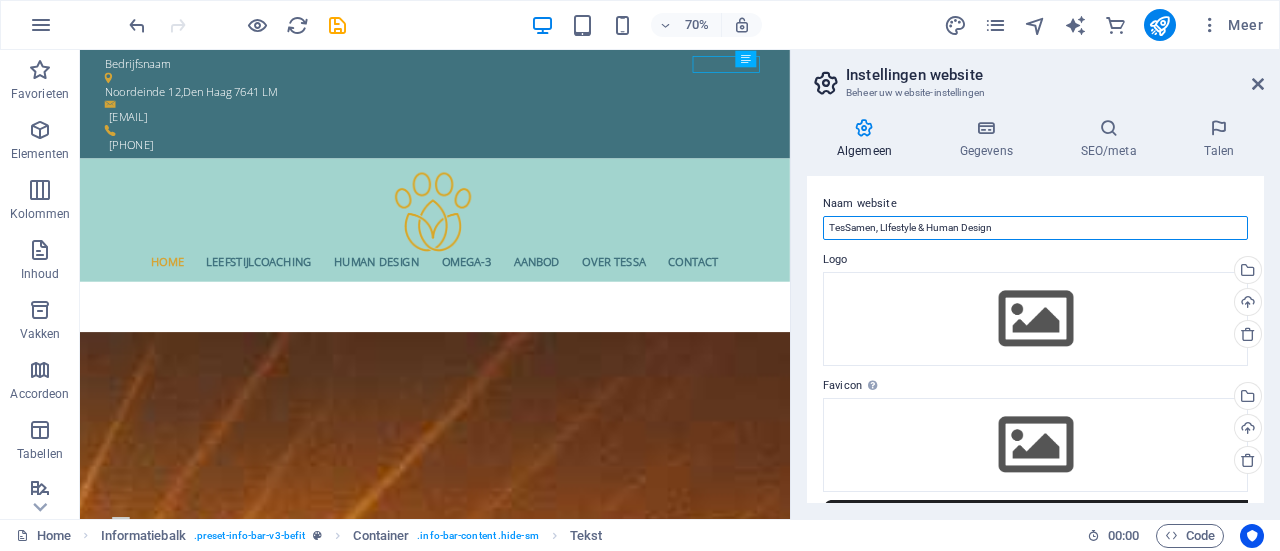 click on "TesSamen, LIfestyle & Human Design" at bounding box center (1035, 228) 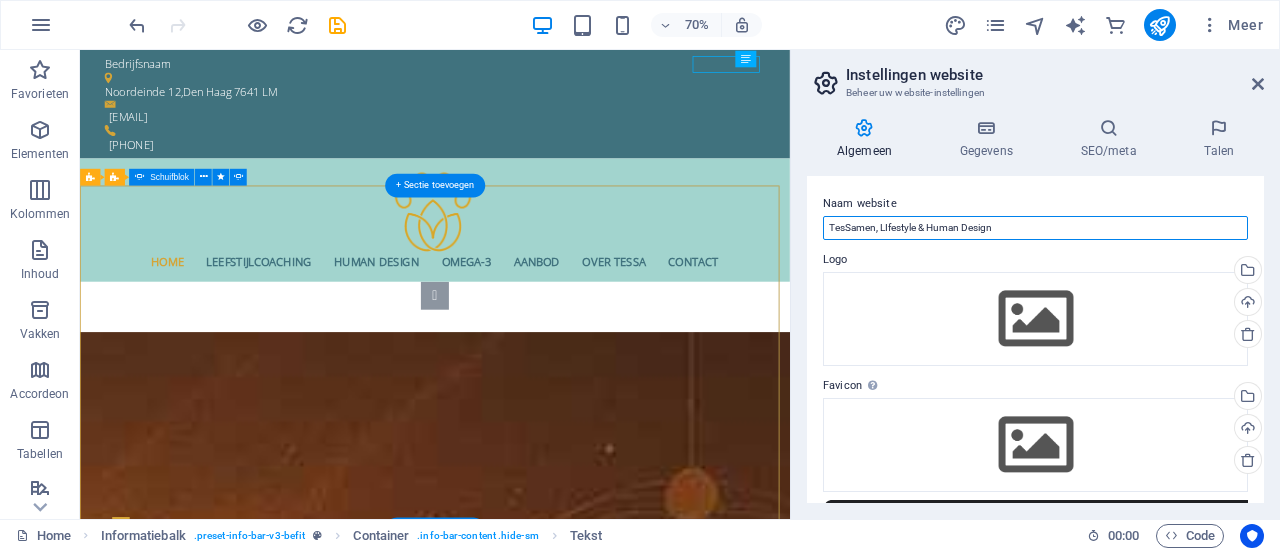 drag, startPoint x: 1141, startPoint y: 271, endPoint x: 1066, endPoint y: 294, distance: 78.44743 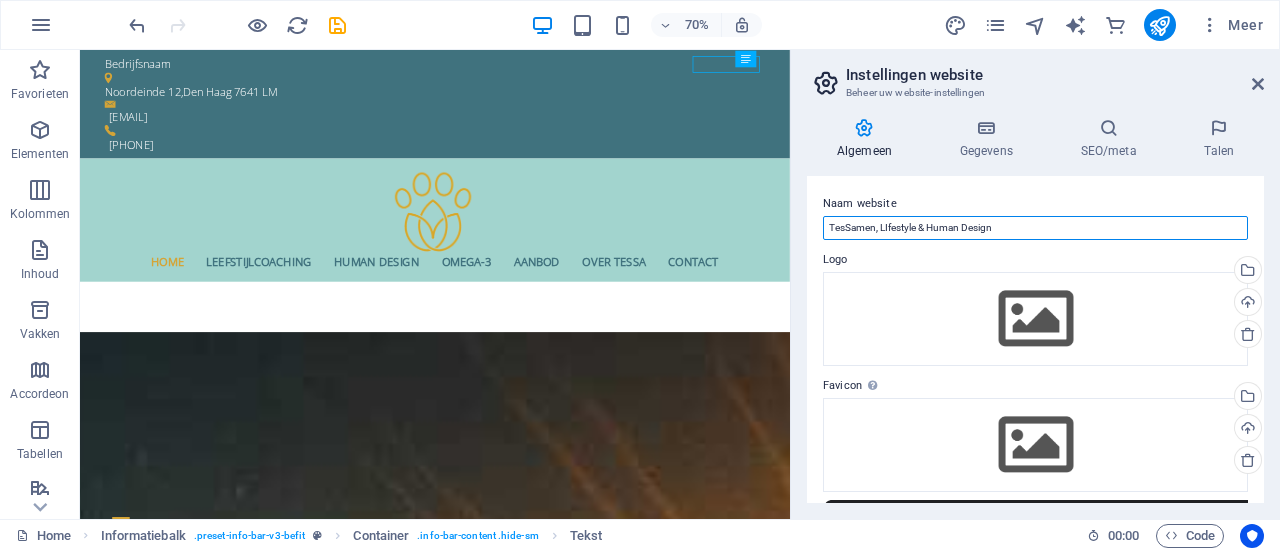 click on "TesSamen, LIfestyle & Human Design" at bounding box center [1035, 228] 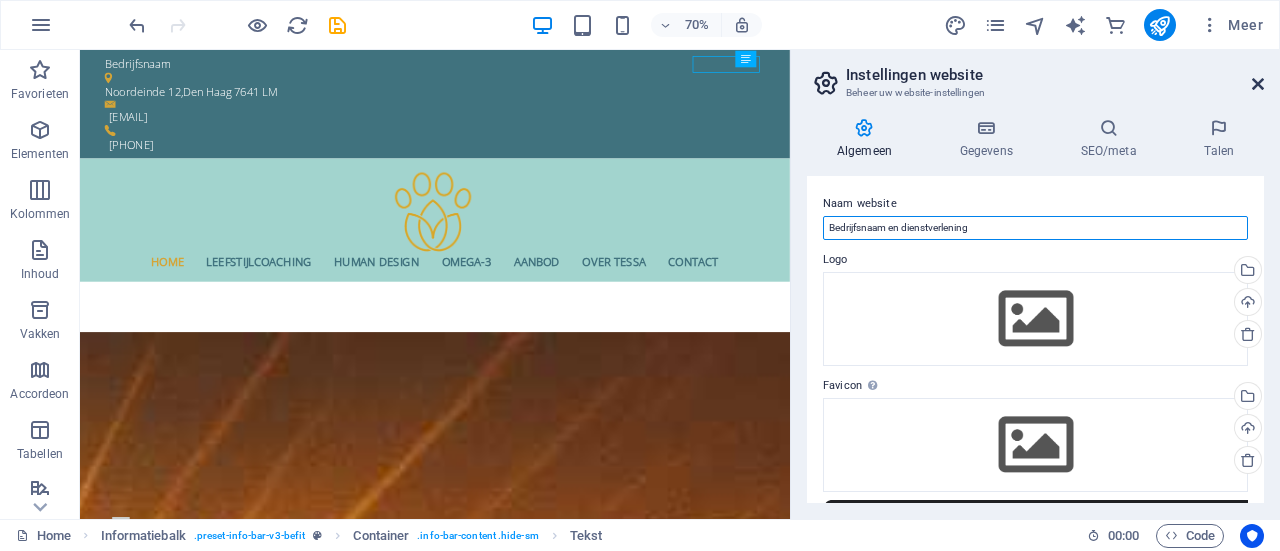type on "Bedrijfsnaam en dienstverlening" 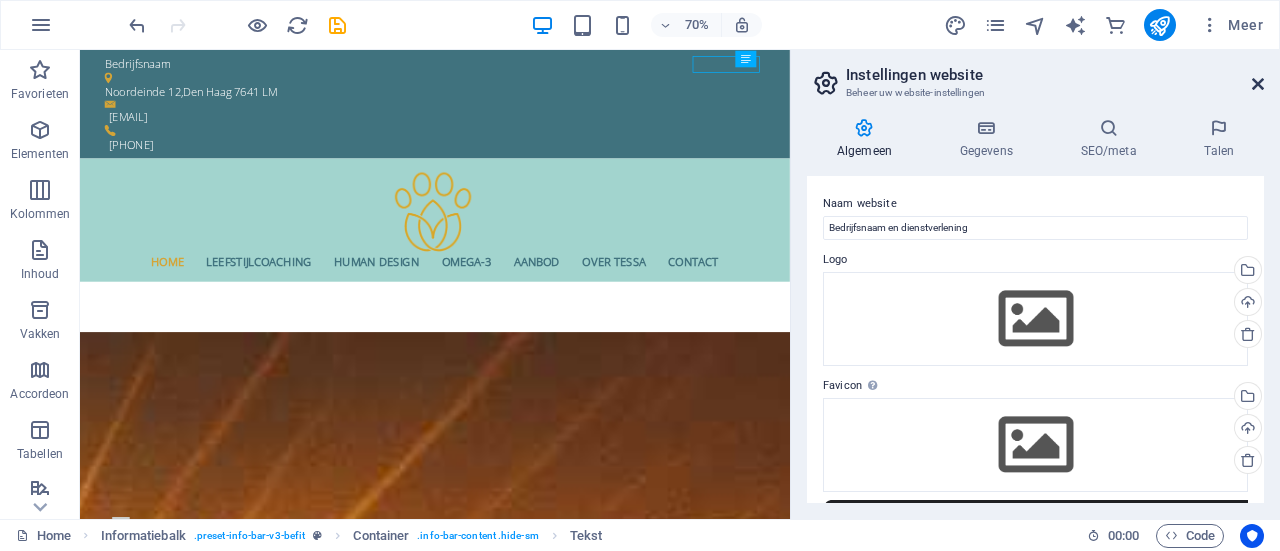 click at bounding box center [1258, 84] 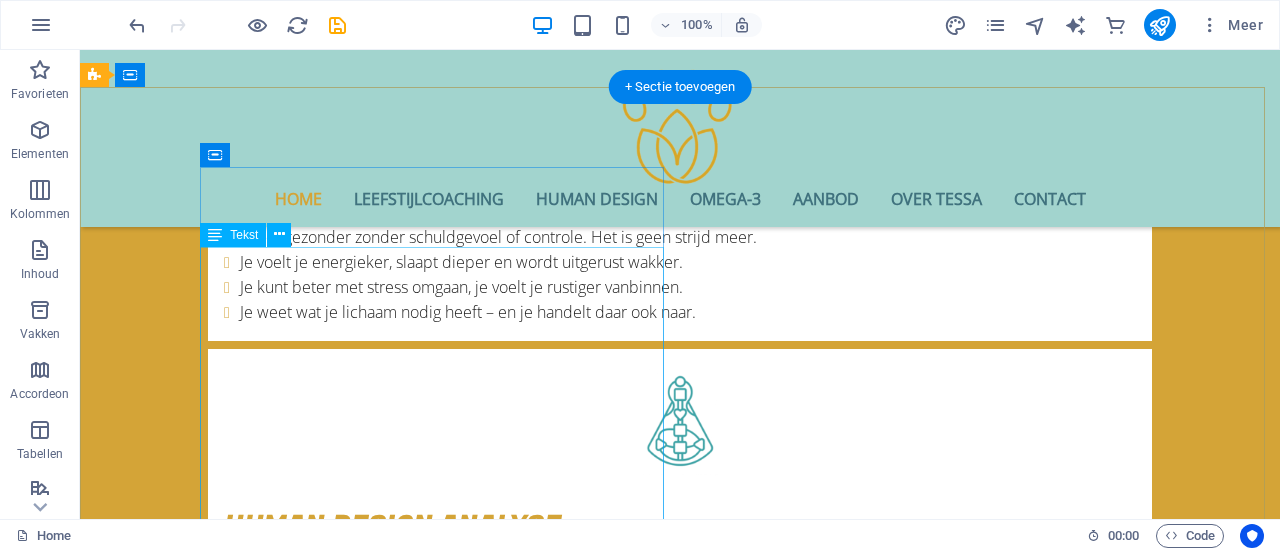 scroll, scrollTop: 3400, scrollLeft: 0, axis: vertical 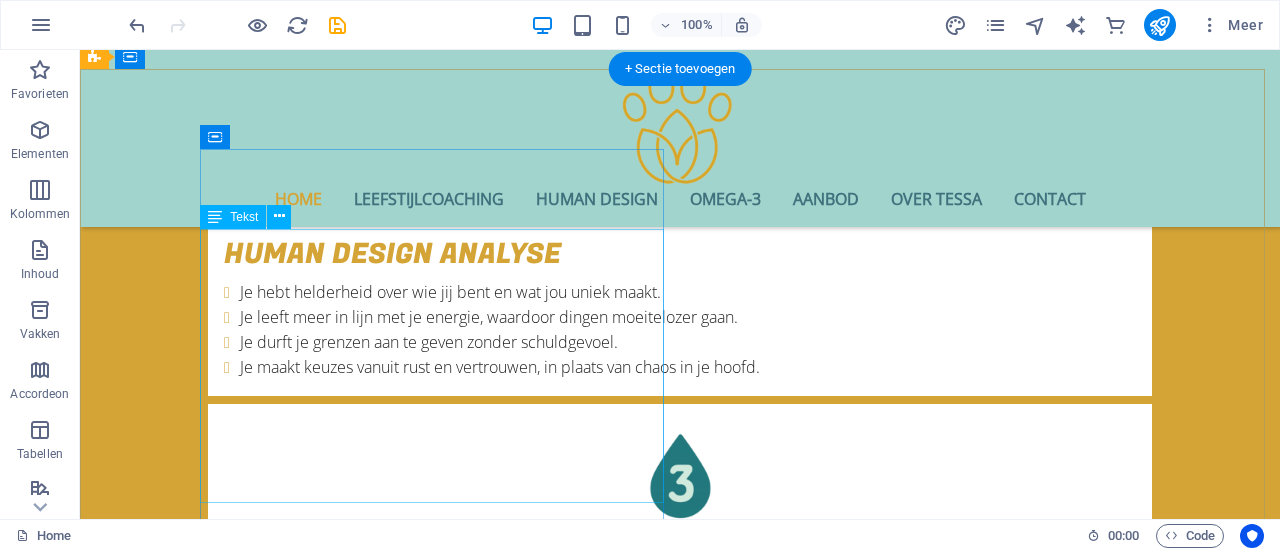 click on "TesSamen
Weefkamer 55 ,  [CITY]   7641 LM
[PHONE]
[EMAIL]
Algemene Voorwaarden  |  Privacyverklaring
Afspraak inplannen:
Gratis kennismaking (30 minuten)" at bounding box center (568, 1158) 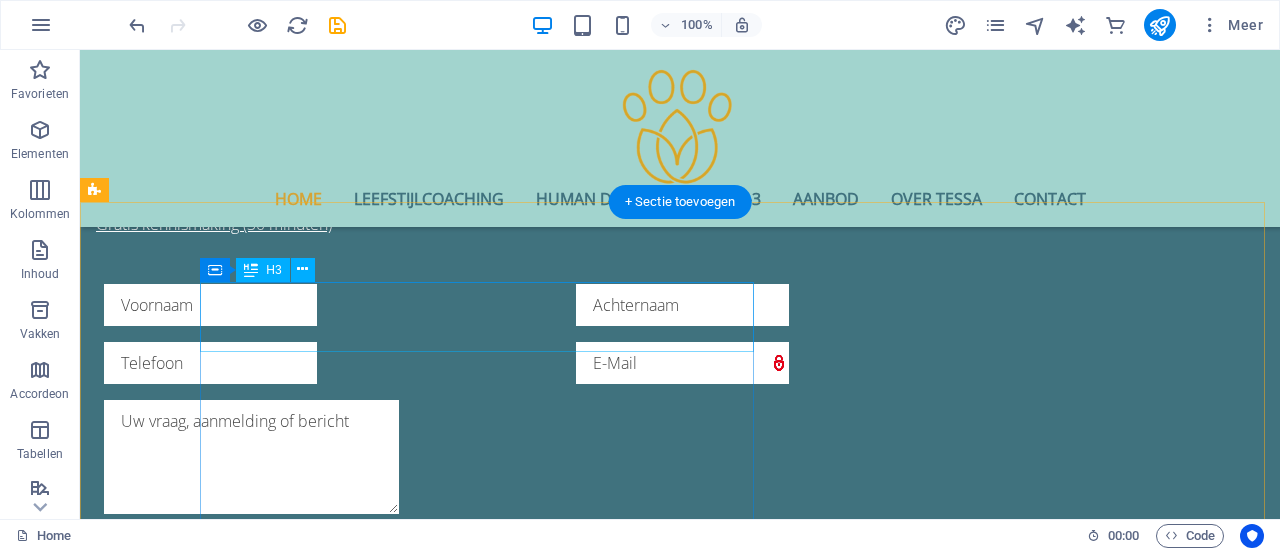 scroll, scrollTop: 4516, scrollLeft: 0, axis: vertical 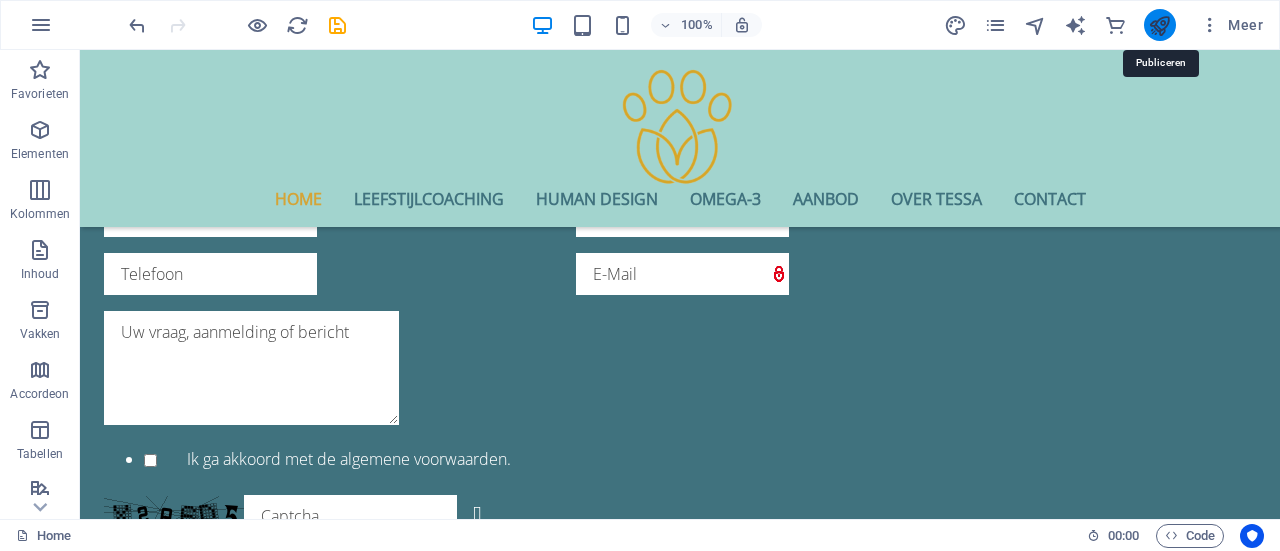click at bounding box center (1159, 25) 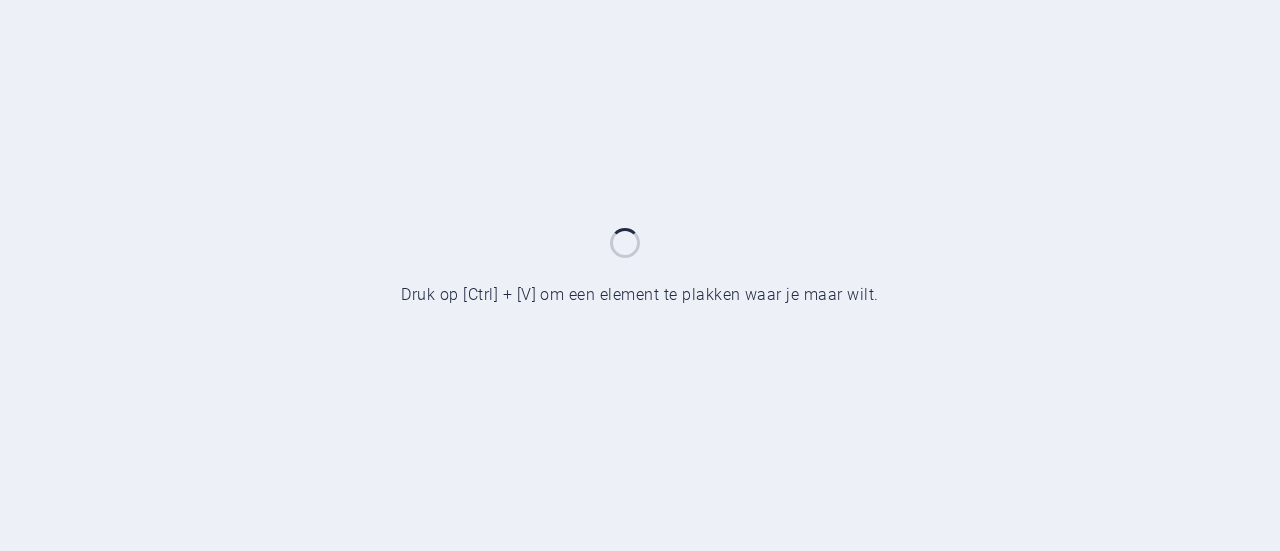 scroll, scrollTop: 0, scrollLeft: 0, axis: both 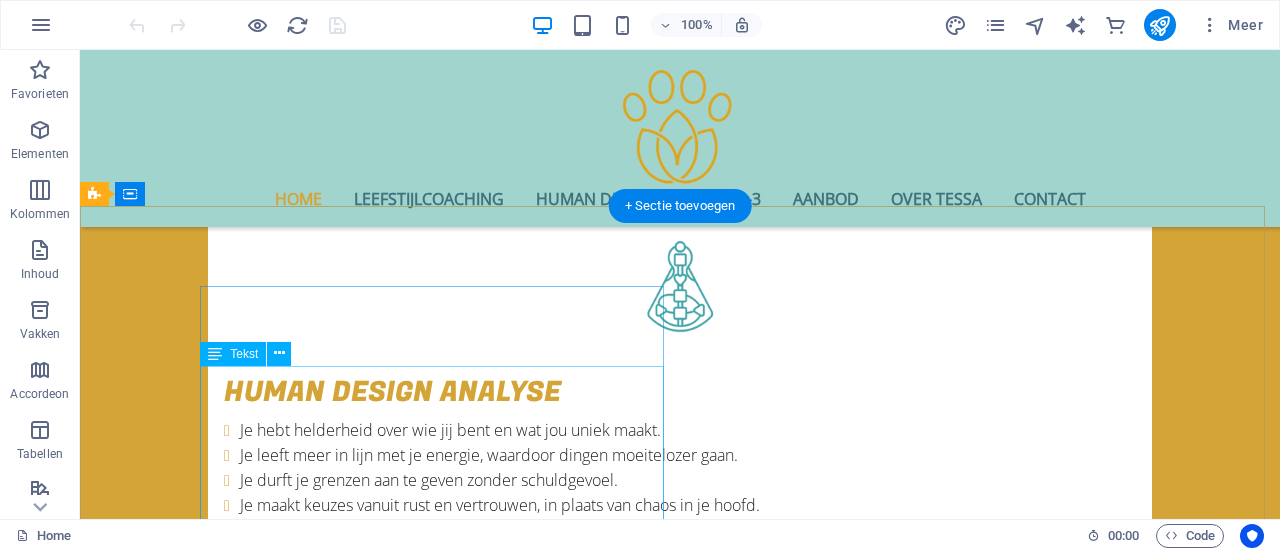 click on "TesSamen
Weefkamer 55 ,  [CITY]   7641 LM
[PHONE]
[EMAIL]
Algemene Voorwaarden  |  Privacyverklaring
Afspraak inplannen:
Gratis kennismaking (30 minuten)" at bounding box center (568, 1295) 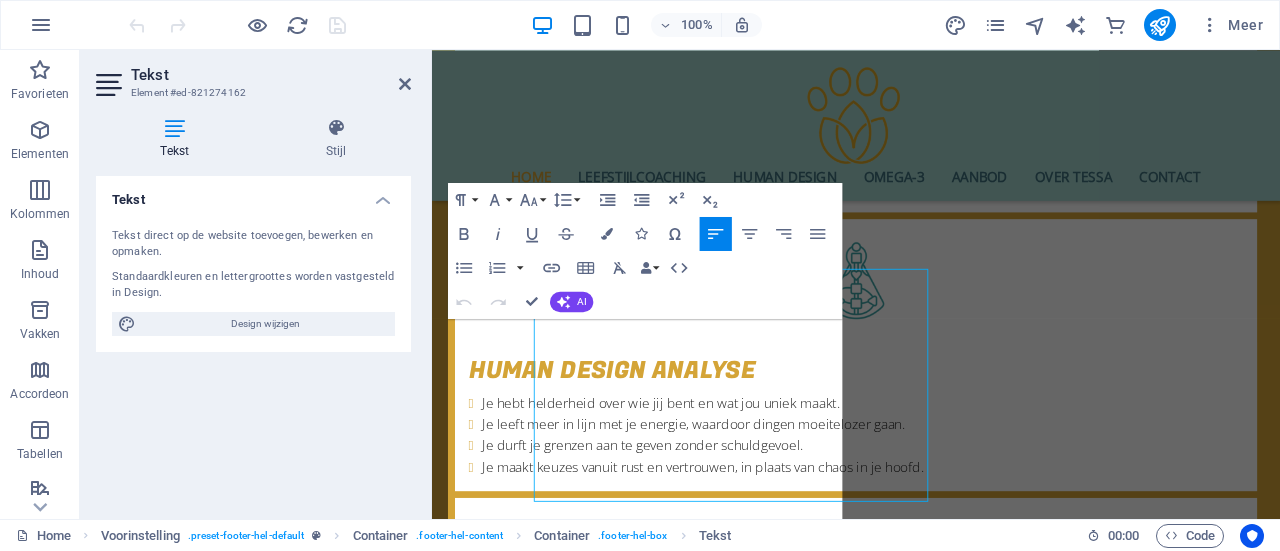 scroll, scrollTop: 3318, scrollLeft: 0, axis: vertical 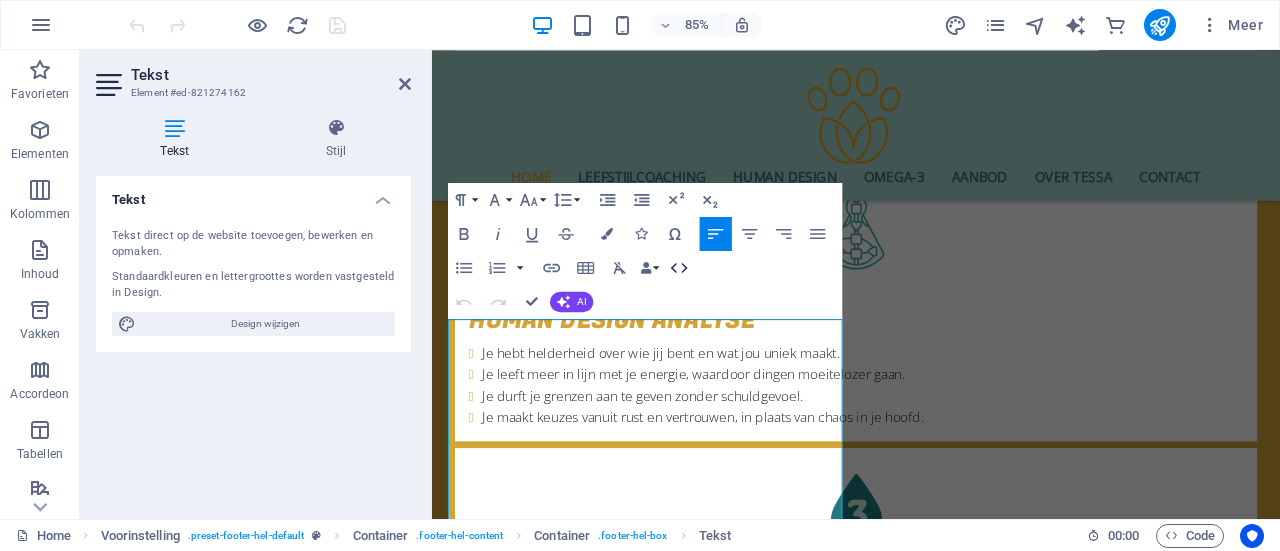 click 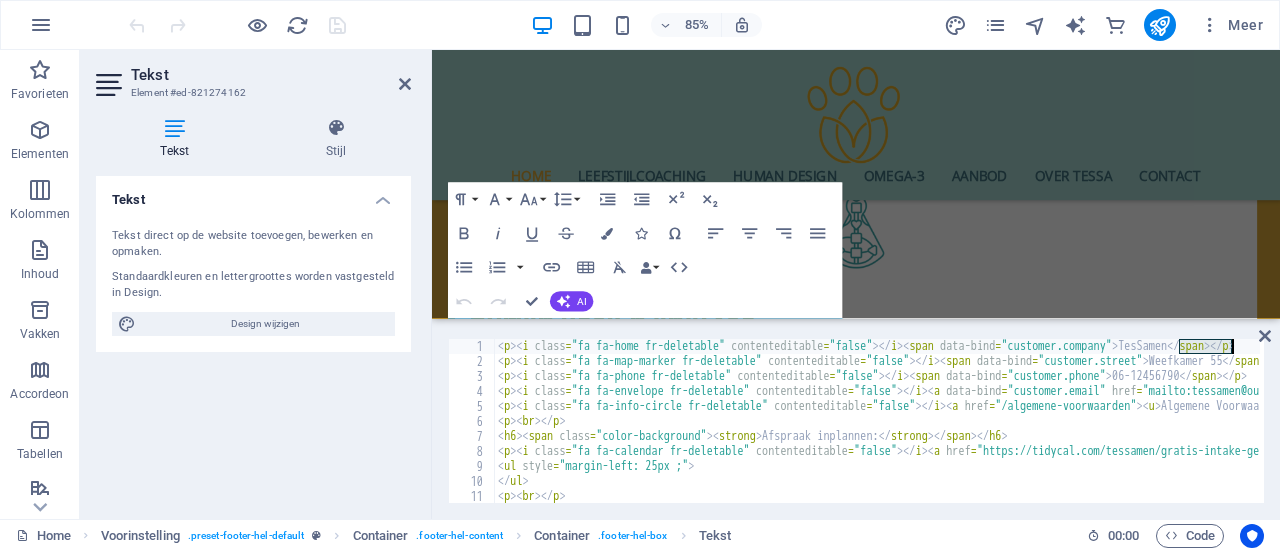 drag, startPoint x: 1181, startPoint y: 347, endPoint x: 1230, endPoint y: 346, distance: 49.010204 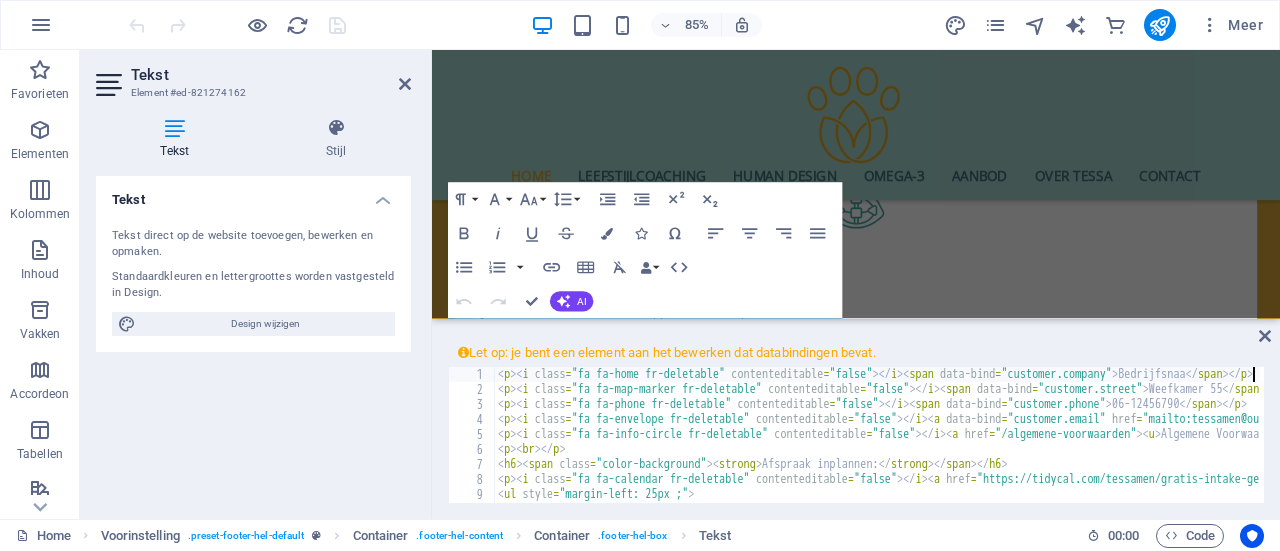 scroll, scrollTop: 0, scrollLeft: 61, axis: horizontal 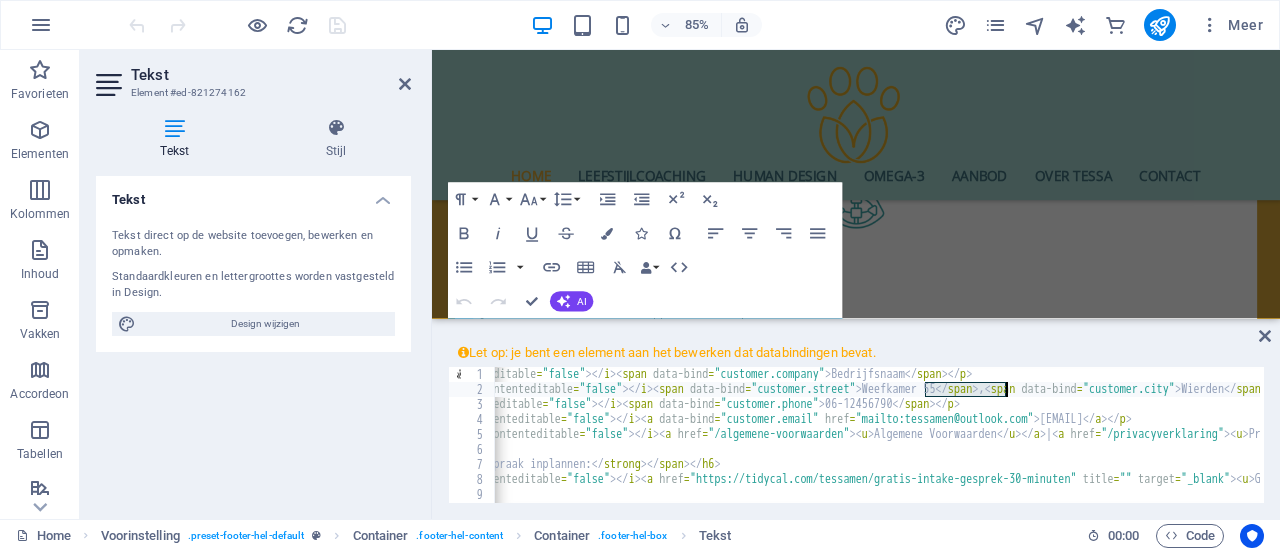 drag, startPoint x: 928, startPoint y: 386, endPoint x: 1009, endPoint y: 389, distance: 81.055534 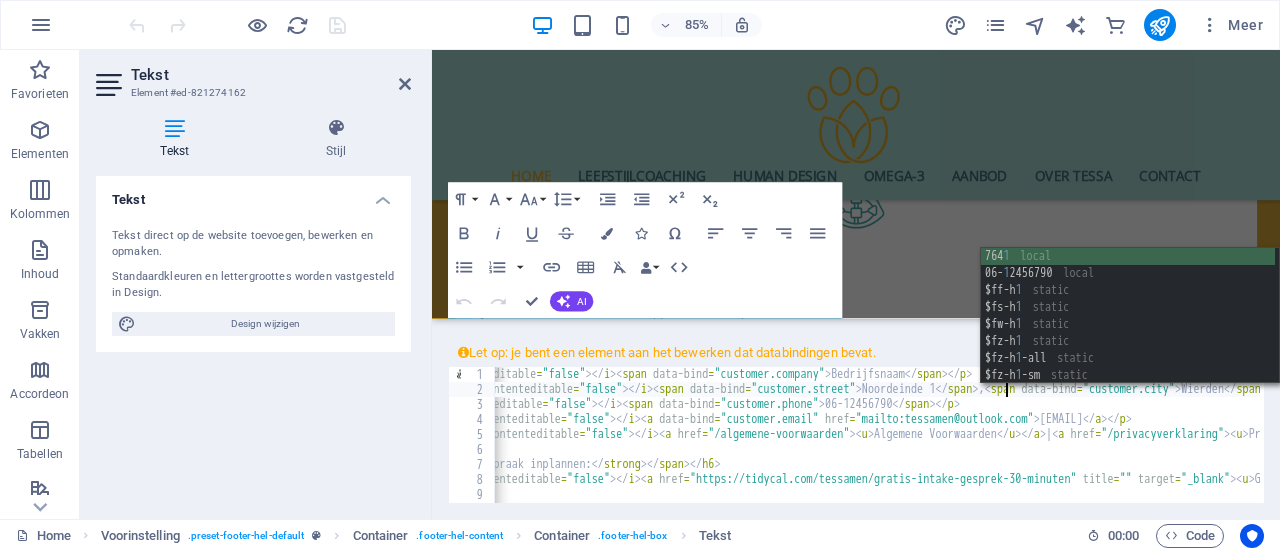 scroll, scrollTop: 0, scrollLeft: 65, axis: horizontal 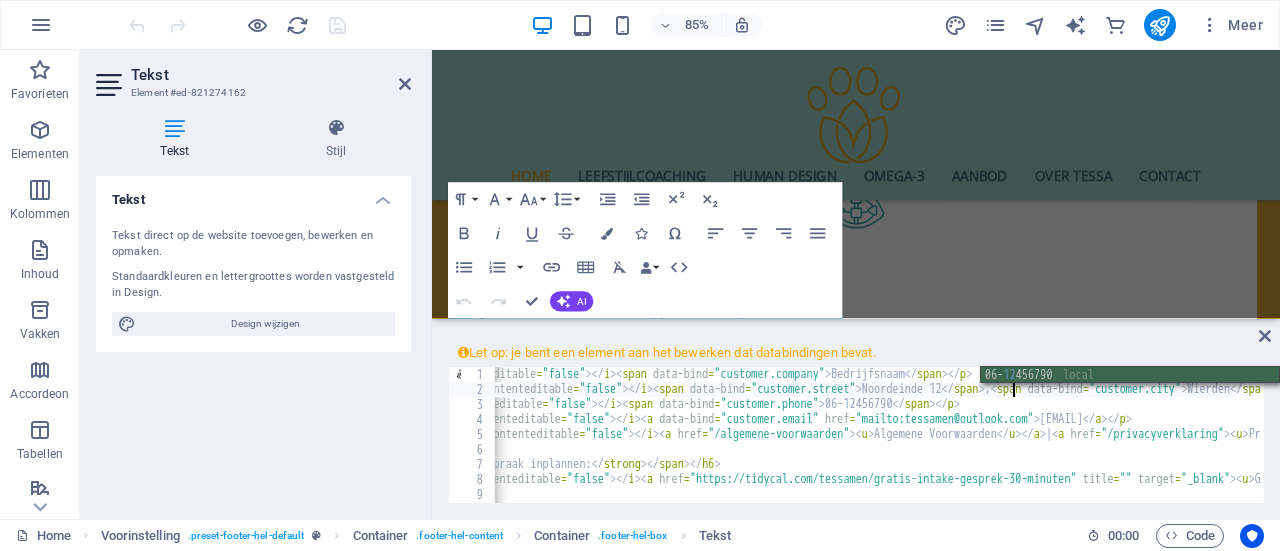 click on "<p><i class="fa fa-home fr-deletable" contenteditable="false"></i><span data-bind="customer.company">Bedrijfsnaam</span></p><p><i class="fa fa-map-marker fr-deletable" contenteditable="false"></i><span data-bind="customer.street">Noordeinde 12</span>, <span data-bind="customer.city">[CITY]</span> <span data-bind="customer.zip">7641 LM</span></p><p><i class="fa fa-phone fr-deletable" contenteditable="false"></i><span data-bind="customer.phone">[PHONE]</span></p><p><i class="fa fa-envelope fr-deletable" contenteditable="false"></i><a data-bind="customer.email" href="mailto:tessamen@outlook.com">tessamen@outlook.com</a></p><p><i class="fa fa-info-circle fr-deletable" contenteditable="false"></i><a href="/algemene-voorwaarden"><u>Algemene Voorwaarden</u></a> | <a href="/privacyverklaring"><u>Privacyverklaring</u></a></p>" at bounding box center [965, 462] 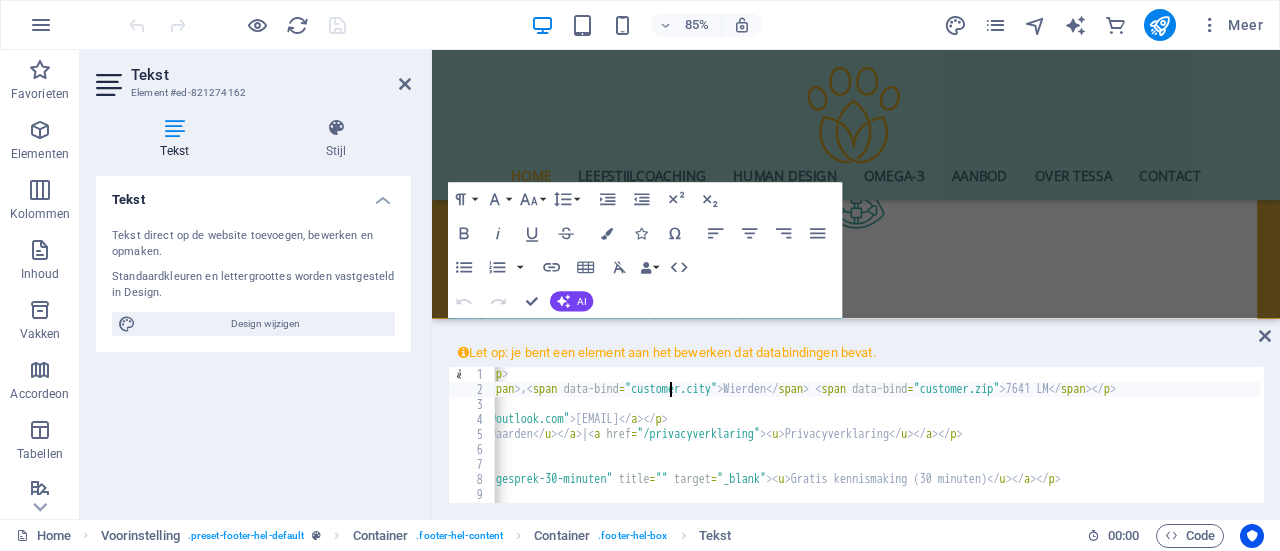 scroll, scrollTop: 0, scrollLeft: 751, axis: horizontal 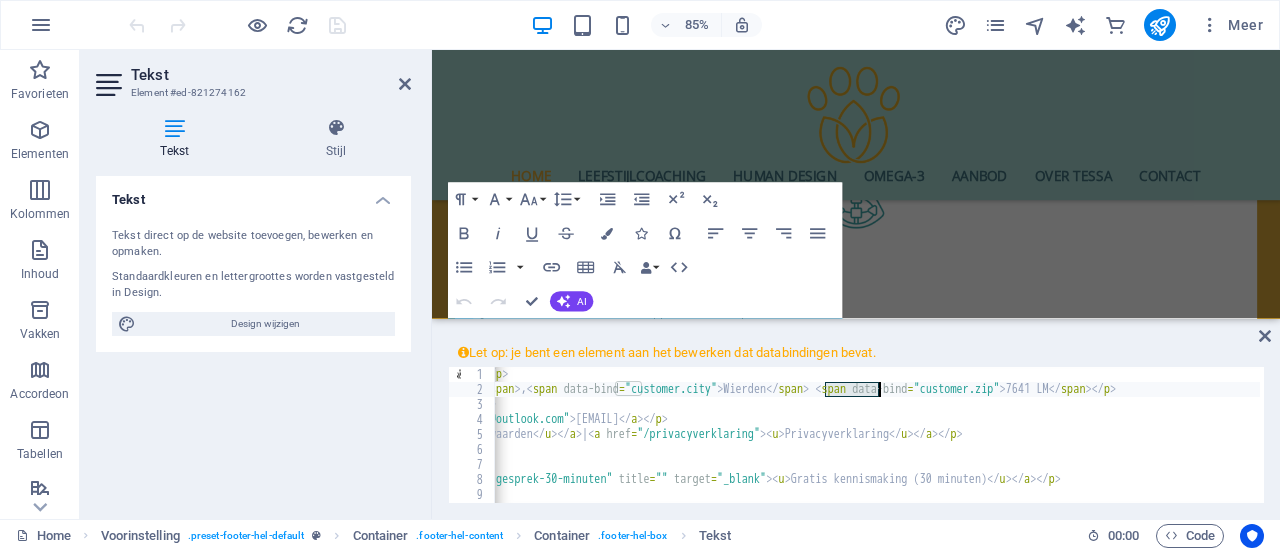 drag, startPoint x: 825, startPoint y: 393, endPoint x: 881, endPoint y: 393, distance: 56 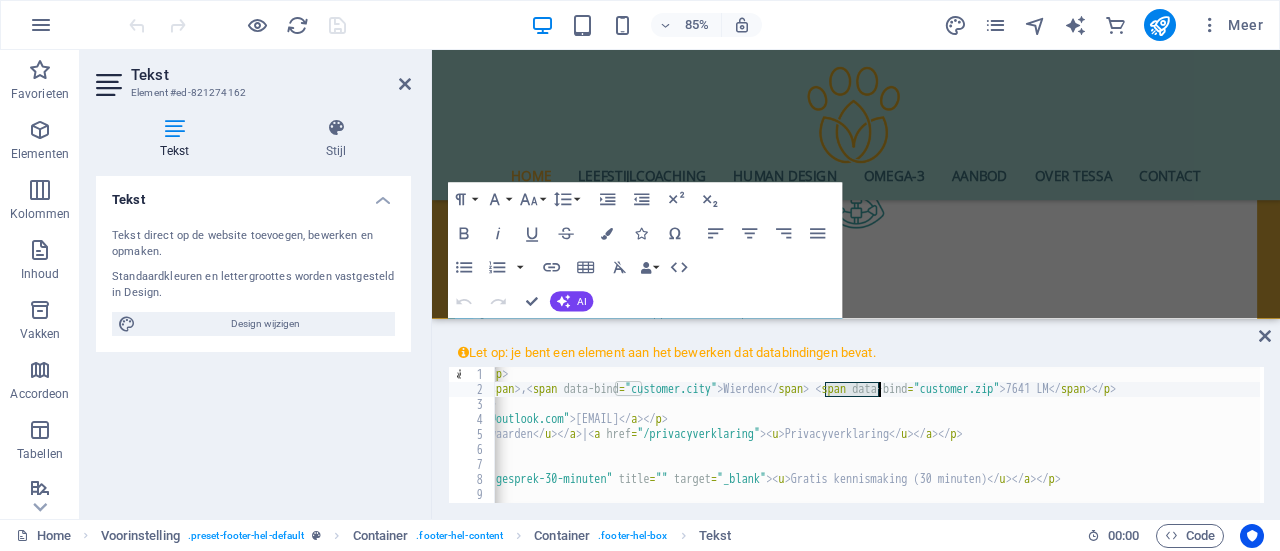 click on "<p><i class="fa fa-home fr-deletable" contenteditable="false"></i><span data-bind="customer.company">Bedrijfsnaam</span></p><p><i class="fa fa-map-marker fr-deletable" contenteditable="false"></i><span data-bind="customer.street">Noordeinde 12</span>, <span data-bind="customer.city">[CITY]</span> <span data-bind="customer.zip">7641 LM</span></p><p><i class="fa fa-phone fr-deletable" contenteditable="false"></i><span data-bind="customer.phone">[PHONE]</span></p><p><i class="fa fa-envelope fr-deletable" contenteditable="false"></i><a data-bind="customer.email" href="mailto:tessamen@outlook.com">tessamen@outlook.com</a></p><p><i class="fa fa-info-circle fr-deletable" contenteditable="false"></i><a href="/algemene-voorwaarden"><u>Algemene Voorwaarden</u></a> | <a href="/privacyverklaring"><u>Privacyverklaring</u></a></p>" at bounding box center (877, 435) 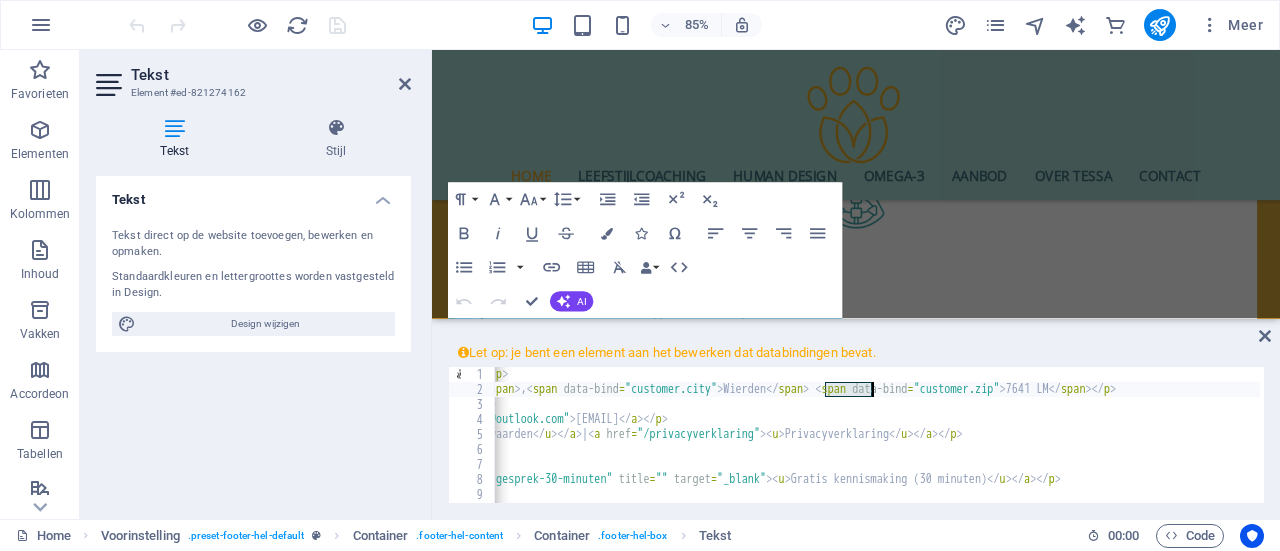 drag, startPoint x: 826, startPoint y: 391, endPoint x: 874, endPoint y: 391, distance: 48 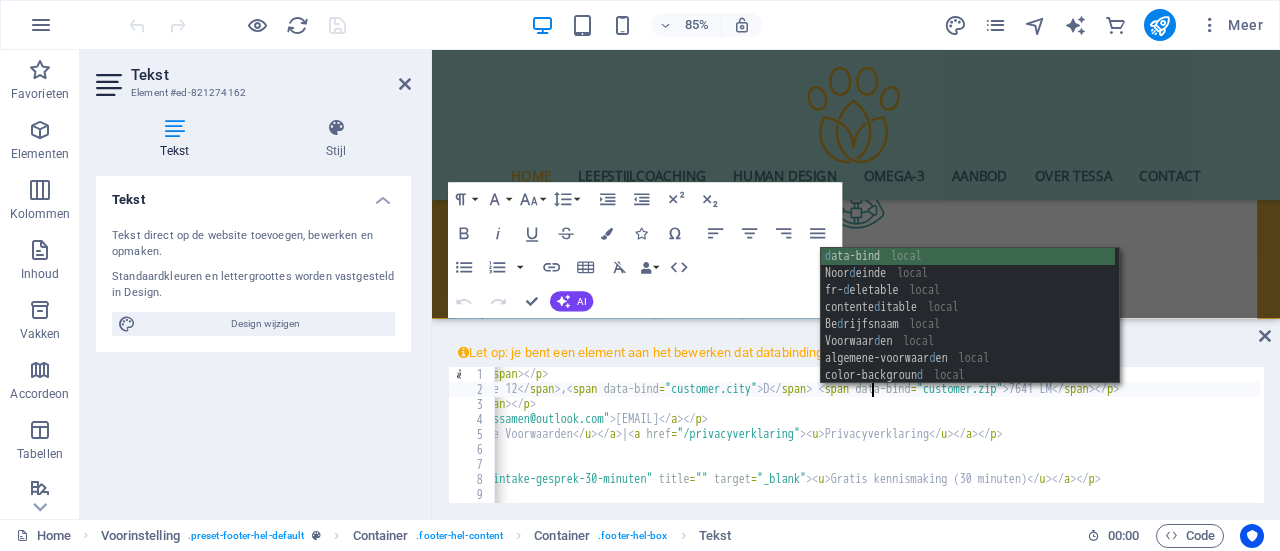 scroll, scrollTop: 0, scrollLeft: 88, axis: horizontal 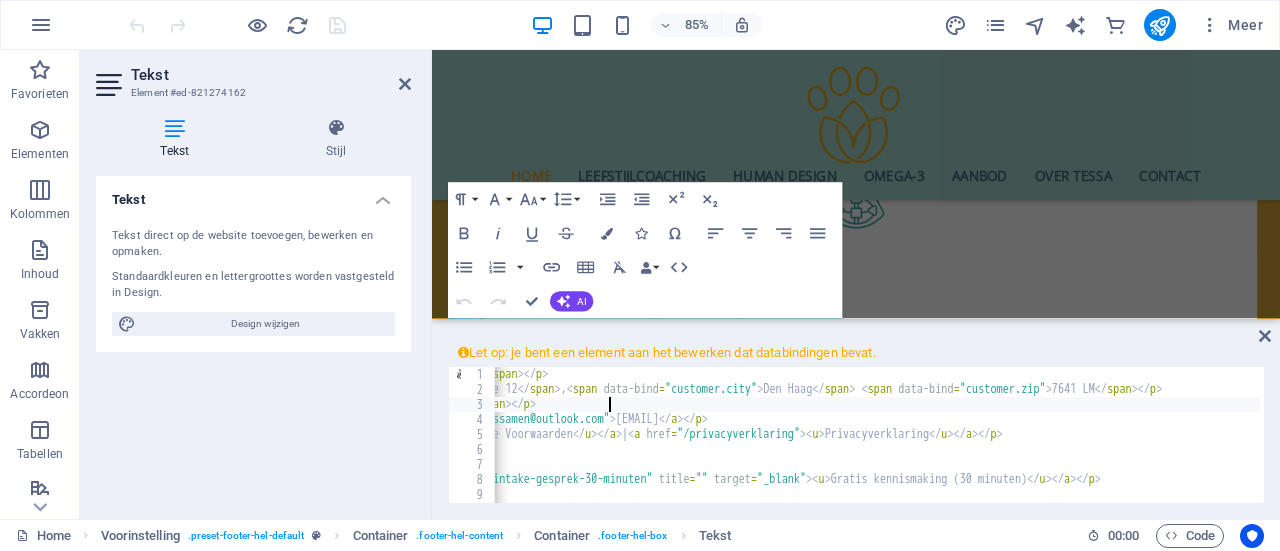 click on "<p><i class="fa fa-home fr-deletable" contenteditable="false"></i><span data-bind="customer.company">Bedrijfsnaam</span></p><p><i class="fa fa-map-marker fr-deletable" contenteditable="false"></i><span data-bind="customer.street">Noordeinde 12</span>, <span data-bind="customer.city">[CITY]</span> <span data-bind="customer.zip">7641 LM</span></p><p><i class="fa fa-phone fr-deletable" contenteditable="false"></i><span data-bind="customer.phone">[PHONE]</span></p><p><i class="fa fa-envelope fr-deletable" contenteditable="false"></i><a data-bind="customer.email" href="mailto:tessamen@outlook.com">tessamen@outlook.com</a></p><p><i class="fa fa-info-circle fr-deletable" contenteditable="false"></i><a href="/algemene-voorwaarden"><u>Algemene Voorwaarden</u></a> | <a href="/privacyverklaring"><u>Privacyverklaring</u></a></p>" at bounding box center [545, 448] 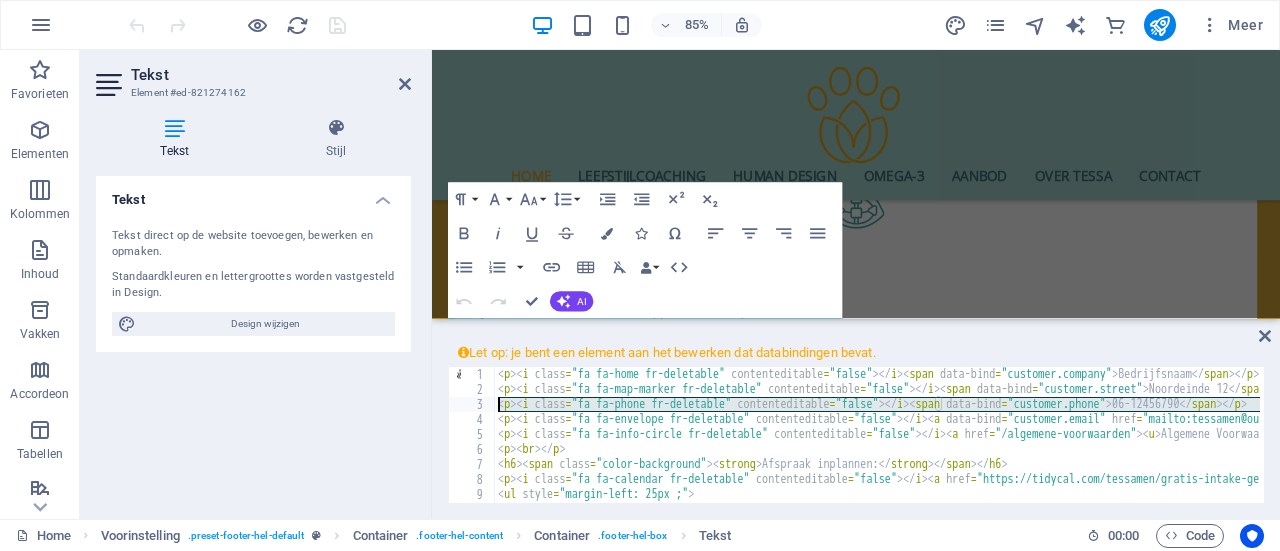 scroll, scrollTop: 0, scrollLeft: 0, axis: both 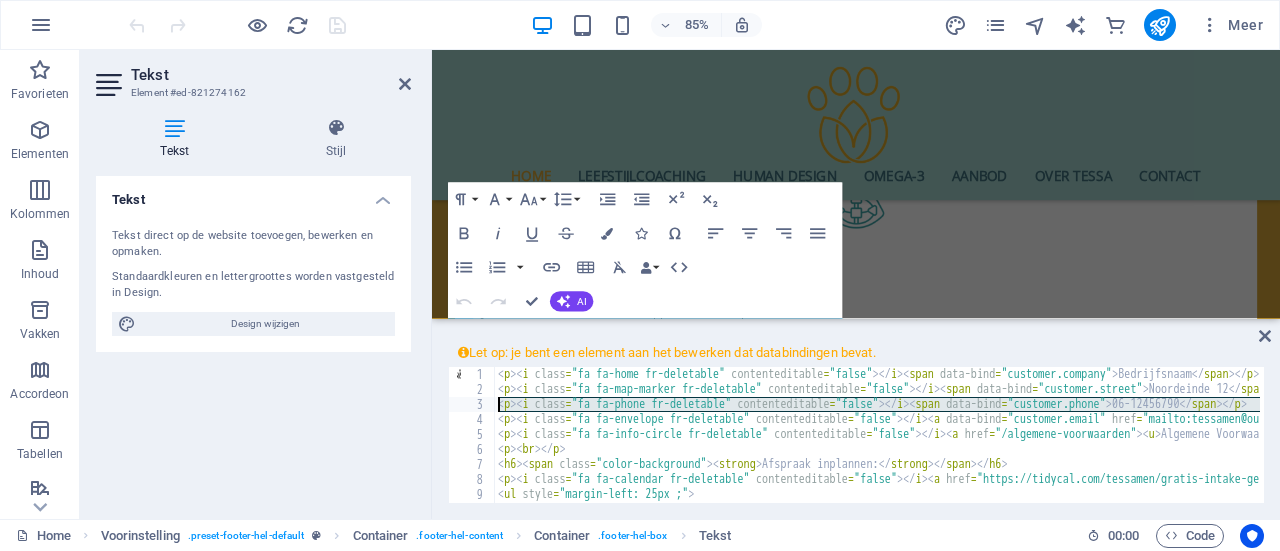 click on "<p><i class="fa fa-home fr-deletable" contenteditable="false"></i><span data-bind="customer.company">Bedrijfsnaam</span></p><p><i class="fa fa-map-marker fr-deletable" contenteditable="false"></i><span data-bind="customer.street">Noordeinde 12</span>, <span data-bind="customer.city">[CITY]</span> <span data-bind="customer.zip">7641 LM</span></p><p><i class="fa fa-phone fr-deletable" contenteditable="false"></i><span data-bind="customer.phone">[PHONE]</span></p><p><i class="fa fa-envelope fr-deletable" contenteditable="false"></i><a data-bind="customer.email" href="mailto:tessamen@outlook.com">tessamen@outlook.com</a></p><p><i class="fa fa-info-circle fr-deletable" contenteditable="false"></i><a href="/algemene-voorwaarden"><u>Algemene Voorwaarden</u></a> | <a href="/privacyverklaring"><u>Privacyverklaring</u></a></p>" at bounding box center (877, 435) 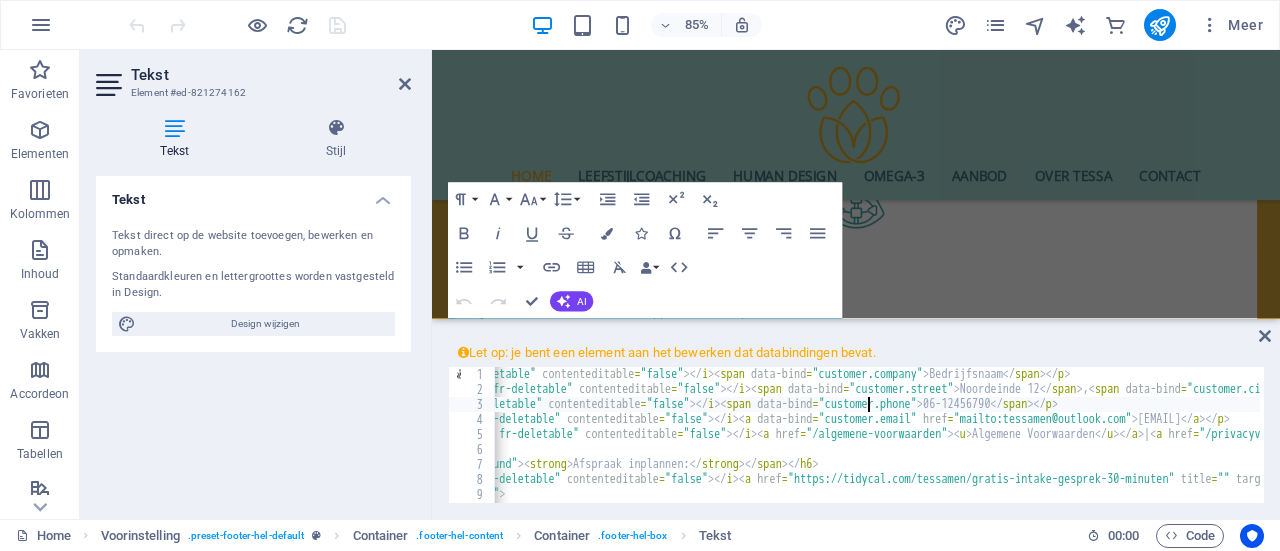 scroll, scrollTop: 0, scrollLeft: 188, axis: horizontal 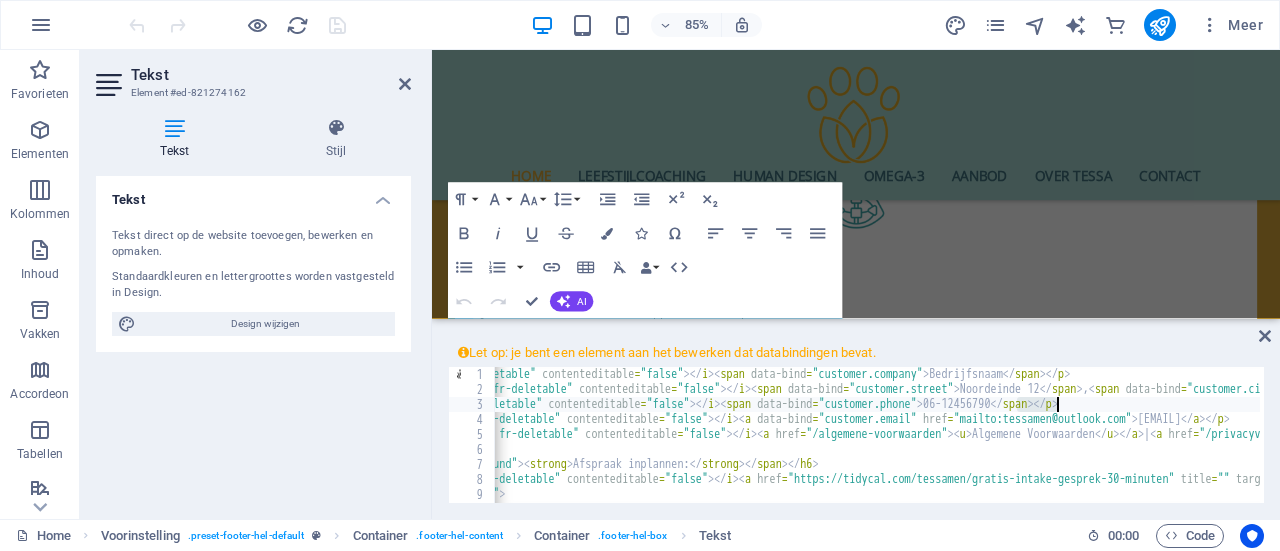 drag, startPoint x: 1016, startPoint y: 403, endPoint x: 1056, endPoint y: 403, distance: 40 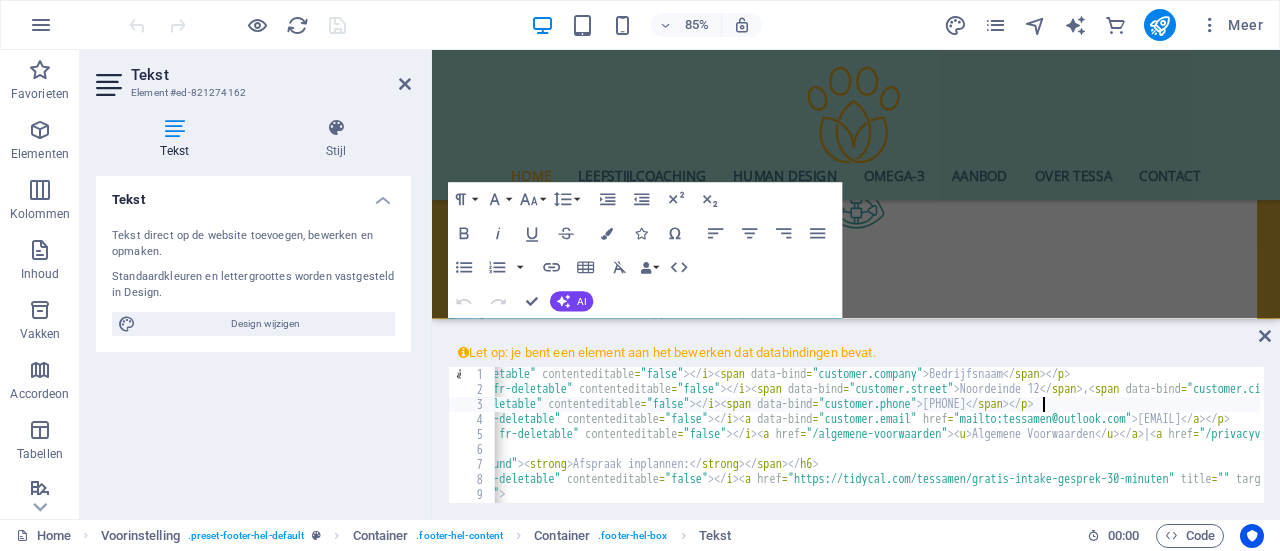 scroll, scrollTop: 0, scrollLeft: 60, axis: horizontal 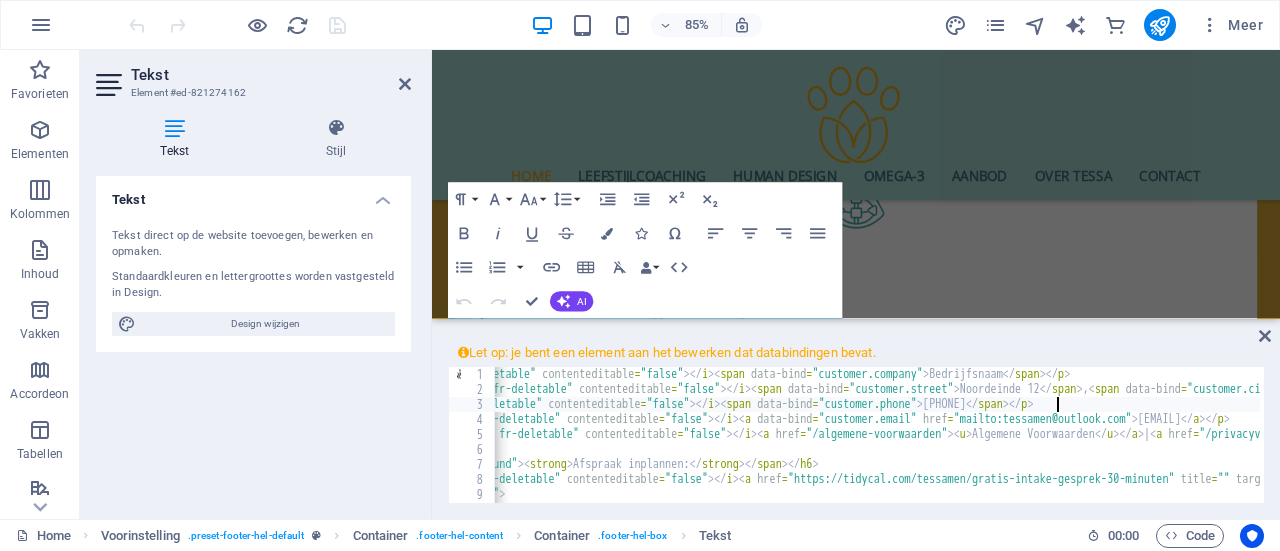 click on "<p><i class="fa fa-home fr-deletable" contenteditable="false"></i><span data-bind="customer.company">Bedrijfsnaam</span></p><p><i class="fa fa-map-marker fr-deletable" contenteditable="false"></i><span data-bind="customer.street">Noordeinde 12</span>, <span data-bind="customer.city">[CITY]</span> <span data-bind="customer.zip">7641 LM</span></p><p><i class="fa fa-phone fr-deletable" contenteditable="false"></i><span data-bind="customer.phone">[PHONE]</span></p><p><i class="fa fa-envelope fr-deletable" contenteditable="false"></i><a data-bind="customer.email" href="mailto:tessamen@outlook.com">tessamen@outlook.com</a></p><p><i class="fa fa-info-circle fr-deletable" contenteditable="false"></i><a href="/algemene-voorwaarden"><u>Algemene Voorwaarden</u></a> | <a href="/privacyverklaring"><u>Privacyverklaring</u></a></p>" at bounding box center (1067, 448) 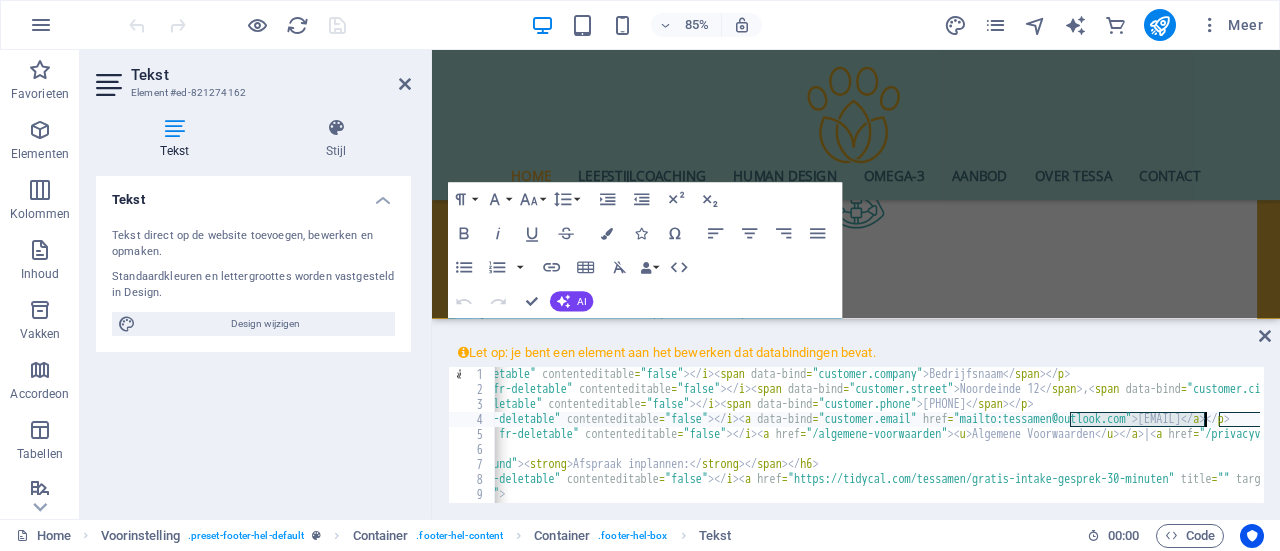 drag, startPoint x: 1072, startPoint y: 418, endPoint x: 1206, endPoint y: 422, distance: 134.0597 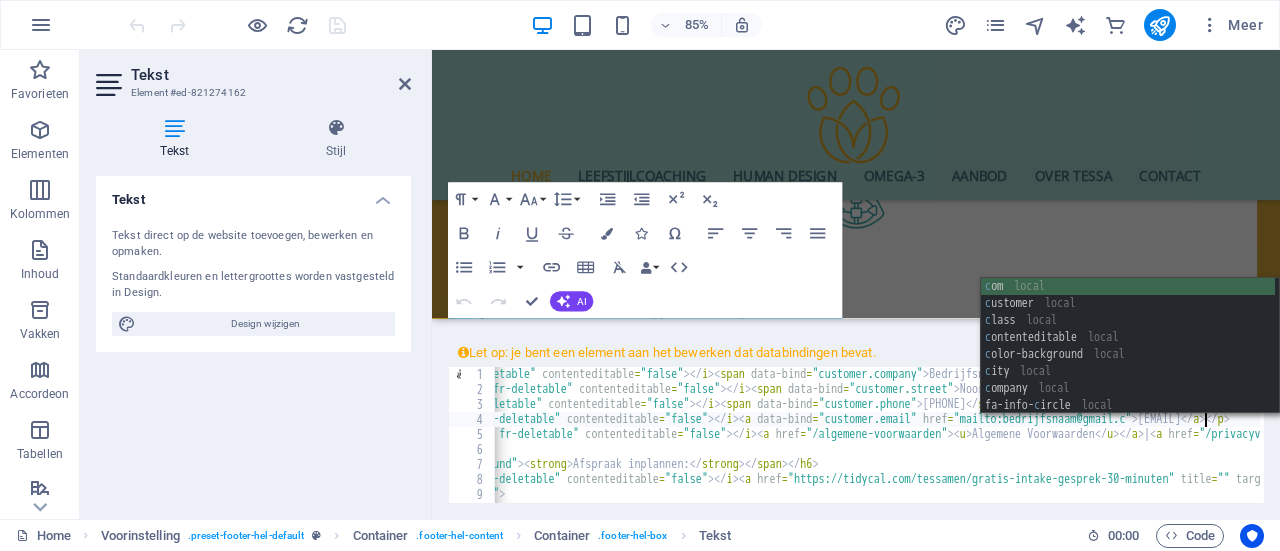 scroll, scrollTop: 0, scrollLeft: 74, axis: horizontal 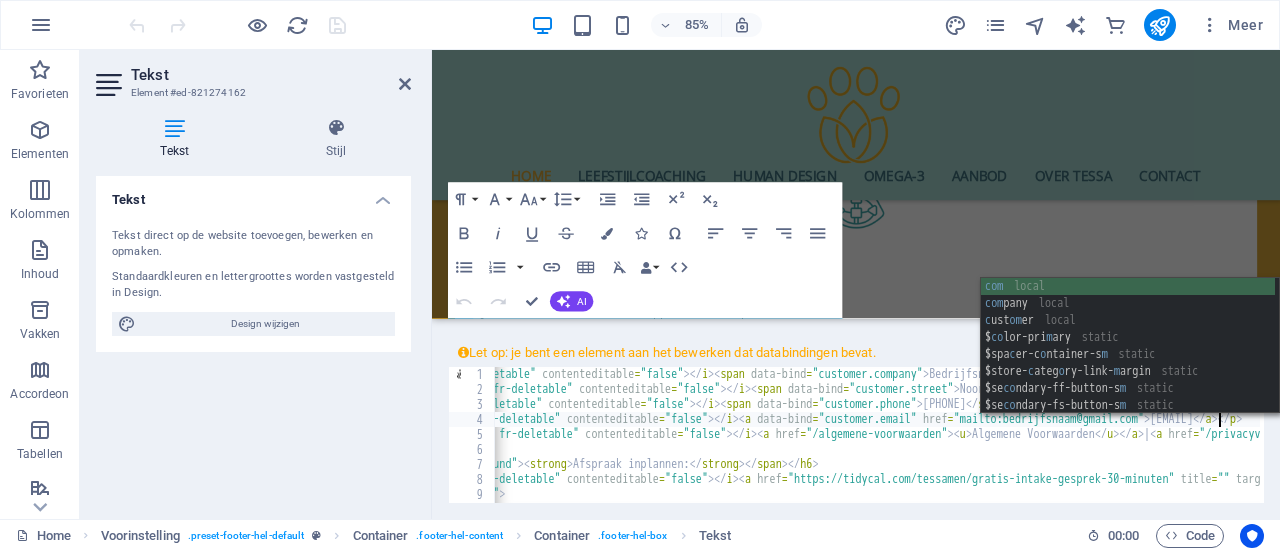 click on "<p><i class="fa fa-home fr-deletable" contenteditable="false"></i><span data-bind="customer.company">Bedrijfsnaam</span></p><p><i class="fa fa-map-marker fr-deletable" contenteditable="false"></i><span data-bind="customer.street">Noordeinde 12</span>, <span data-bind="customer.city">[CITY]</span> <span data-bind="customer.zip">7641 LM</span></p><p><i class="fa fa-phone fr-deletable" contenteditable="false"></i><span data-bind="customer.phone">[PHONE]</span></p><p><i class="fa fa-envelope fr-deletable" contenteditable="false"></i><a data-bind="customer.email" href="mailto:tessamen@outlook.com">tessamen@outlook.com</a></p><p><i class="fa fa-info-circle fr-deletable" contenteditable="false"></i><a href="/algemene-voorwaarden"><u>Algemene Voorwaarden</u></a> | <a href="/privacyverklaring"><u>Privacyverklaring</u></a></p>" at bounding box center (1067, 448) 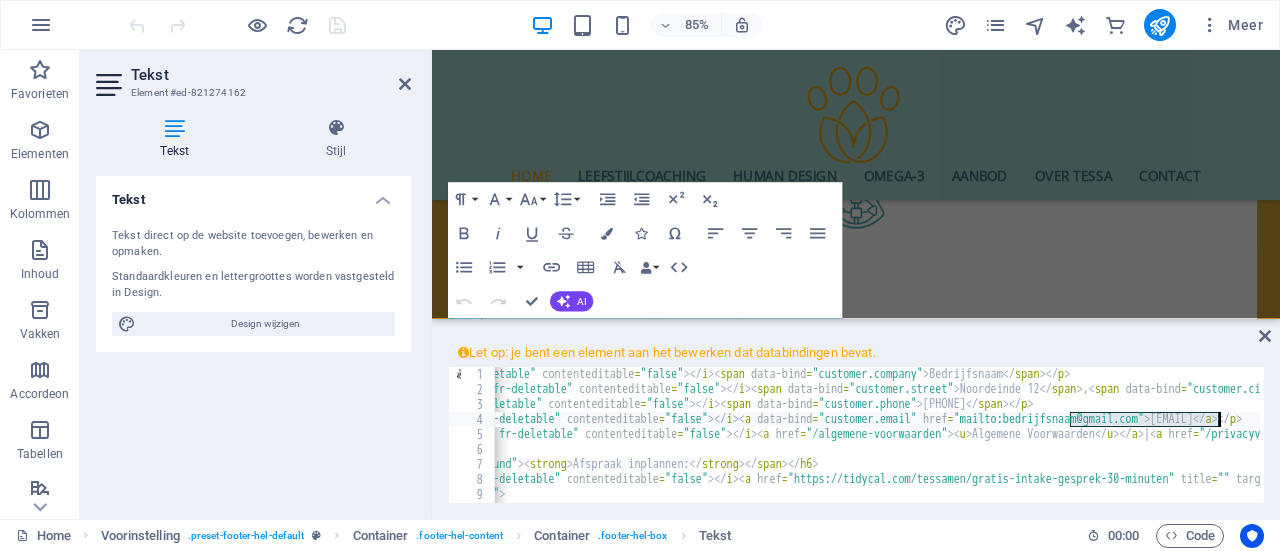 drag, startPoint x: 1071, startPoint y: 417, endPoint x: 1218, endPoint y: 417, distance: 147 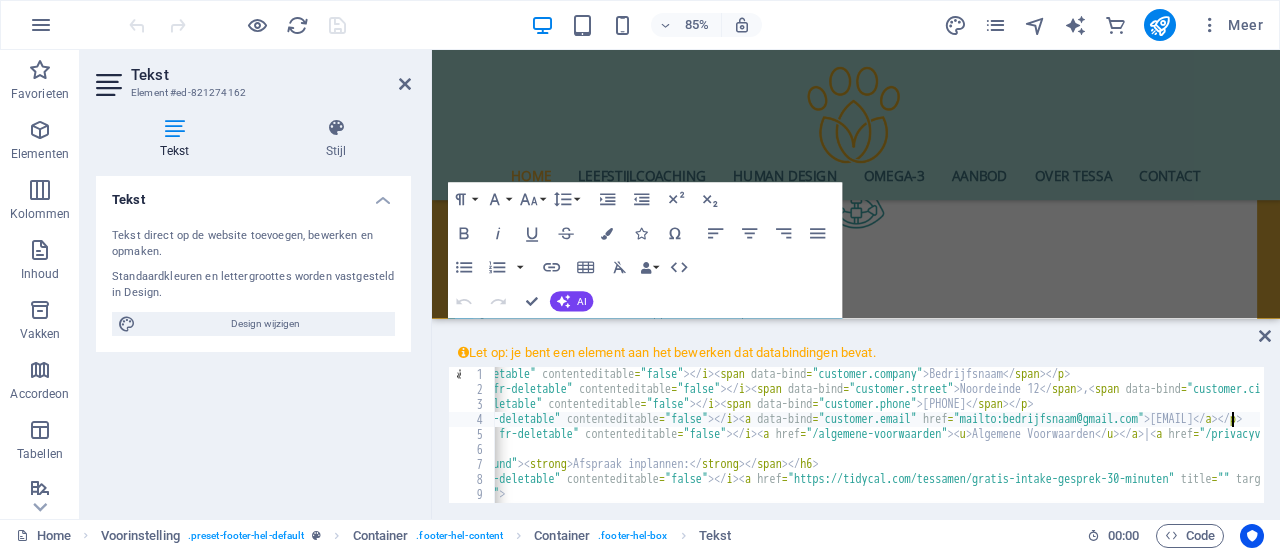 click on "<p><i class="fa fa-home fr-deletable" contenteditable="false"></i><span data-bind="customer.company">Bedrijfsnaam</span></p><p><i class="fa fa-map-marker fr-deletable" contenteditable="false"></i><span data-bind="customer.street">Noordeinde 12</span>, <span data-bind="customer.city">[CITY]</span> <span data-bind="customer.zip">7641 LM</span></p><p><i class="fa fa-phone fr-deletable" contenteditable="false"></i><span data-bind="customer.phone">[PHONE]</span></p><p><i class="fa fa-envelope fr-deletable" contenteditable="false"></i><a data-bind="customer.email" href="mailto:tessamen@outlook.com">tessamen@outlook.com</a></p><p><i class="fa fa-info-circle fr-deletable" contenteditable="false"></i><a href="/algemene-voorwaarden"><u>Algemene Voorwaarden</u></a> | <a href="/privacyverklaring"><u>Privacyverklaring</u></a></p>" at bounding box center (1067, 448) 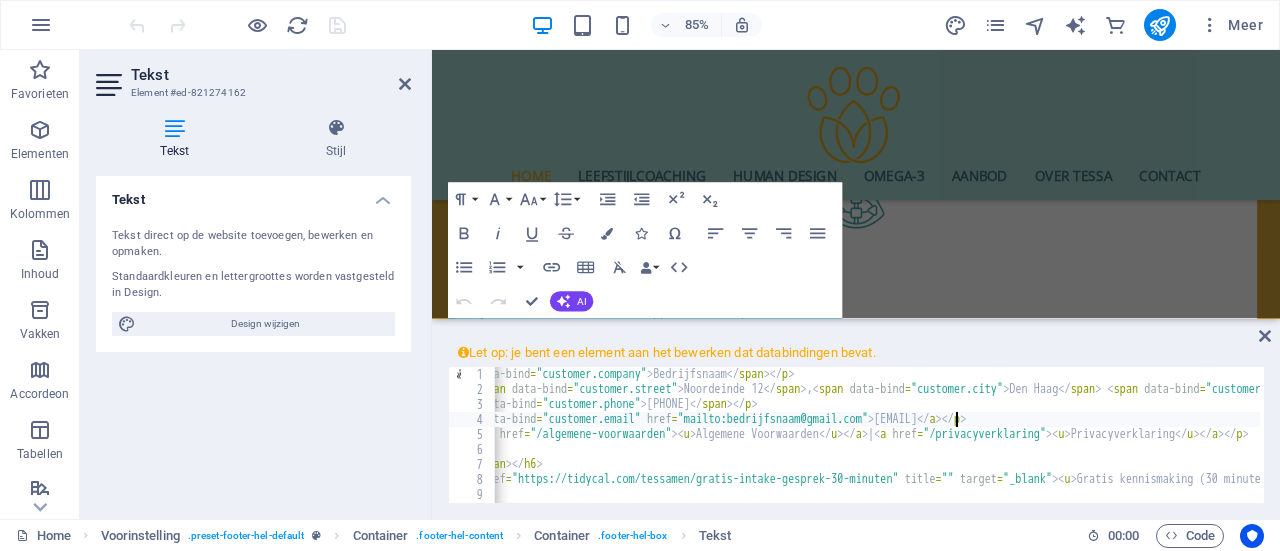 scroll, scrollTop: 0, scrollLeft: 481, axis: horizontal 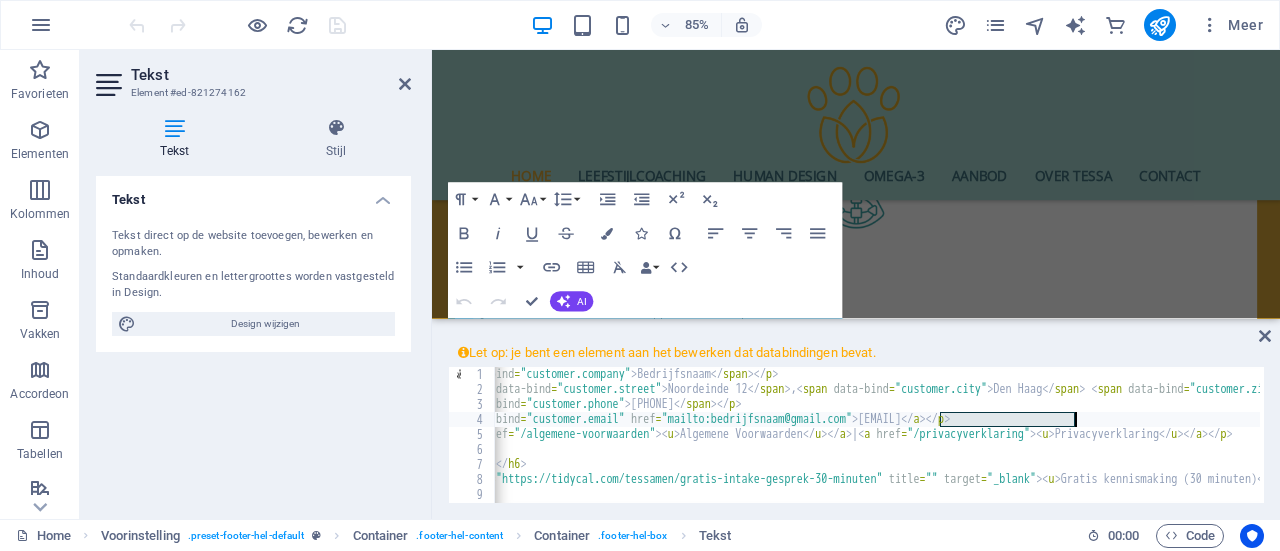 drag, startPoint x: 941, startPoint y: 421, endPoint x: 1072, endPoint y: 422, distance: 131.00381 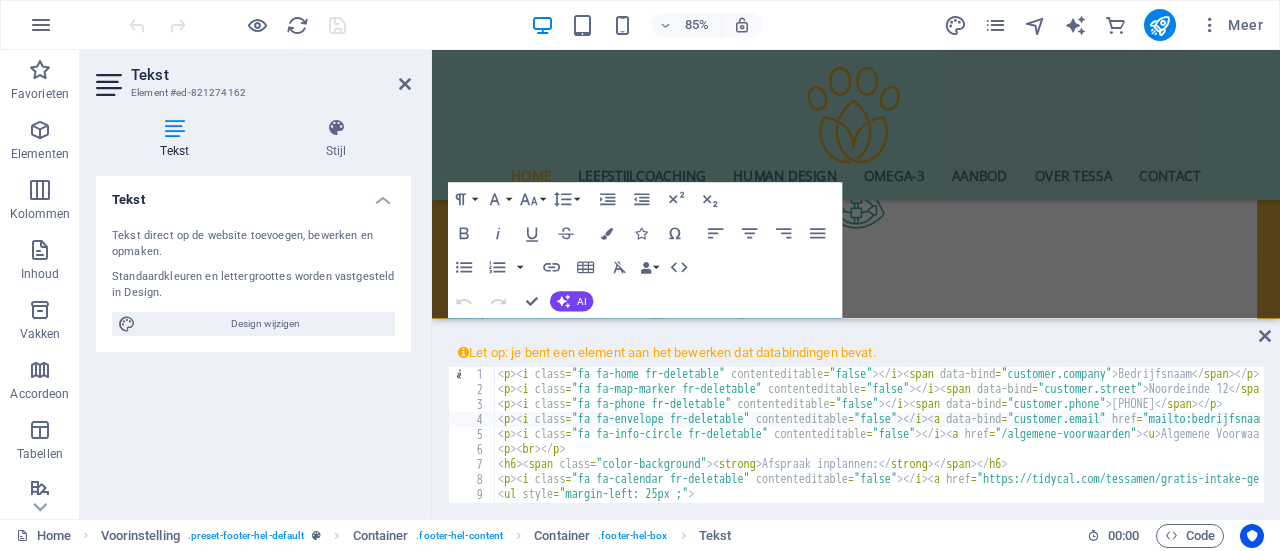 scroll, scrollTop: 0, scrollLeft: 0, axis: both 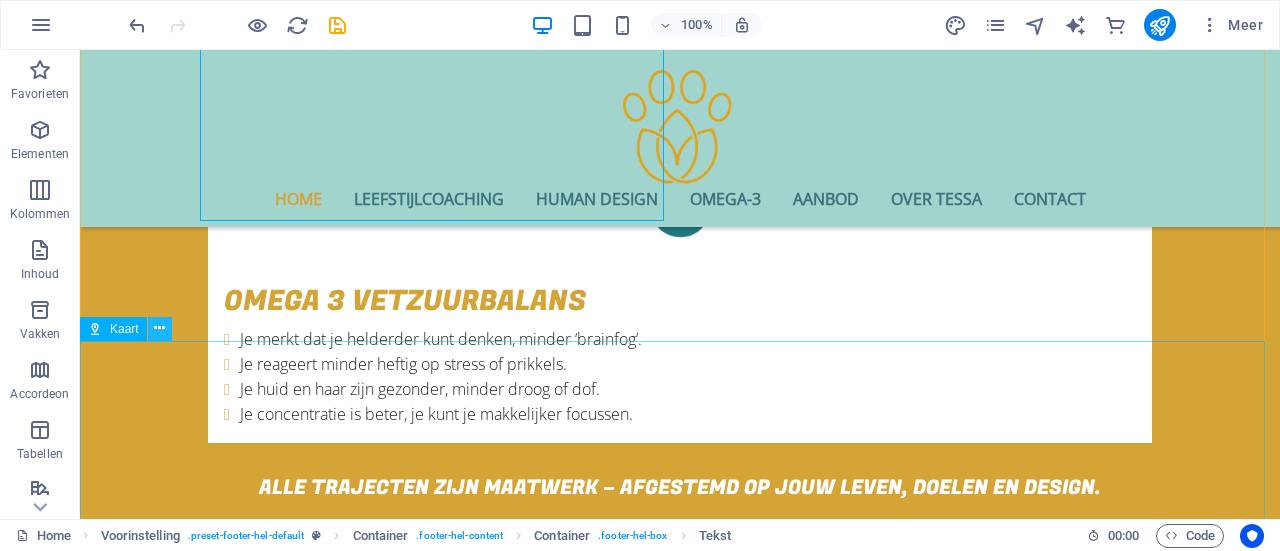 click at bounding box center [159, 328] 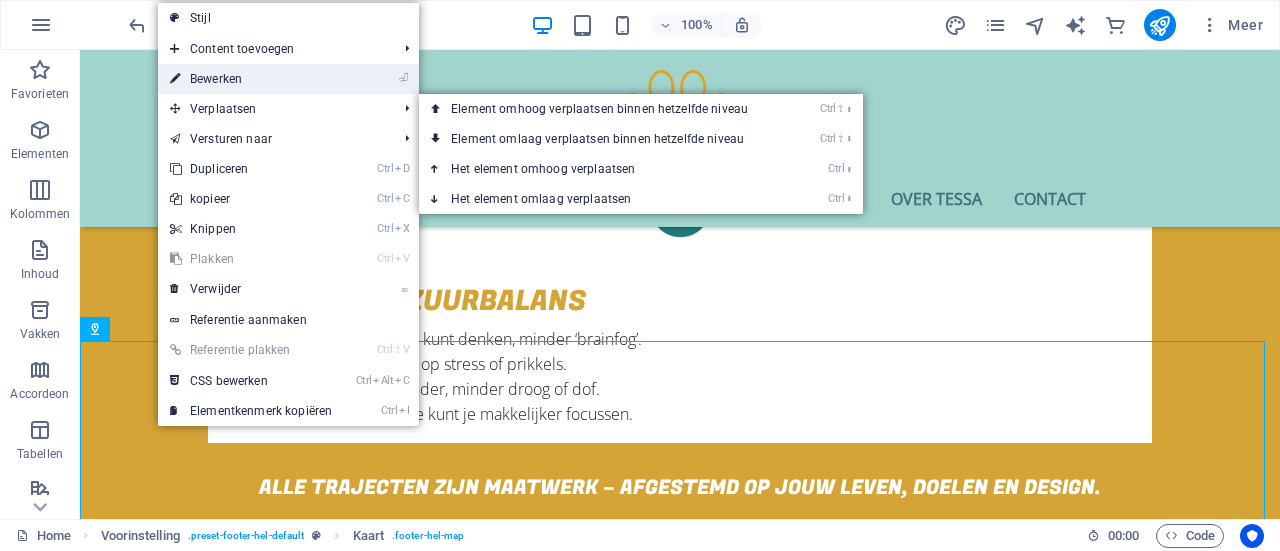 click on "⏎  Bewerken" at bounding box center (251, 79) 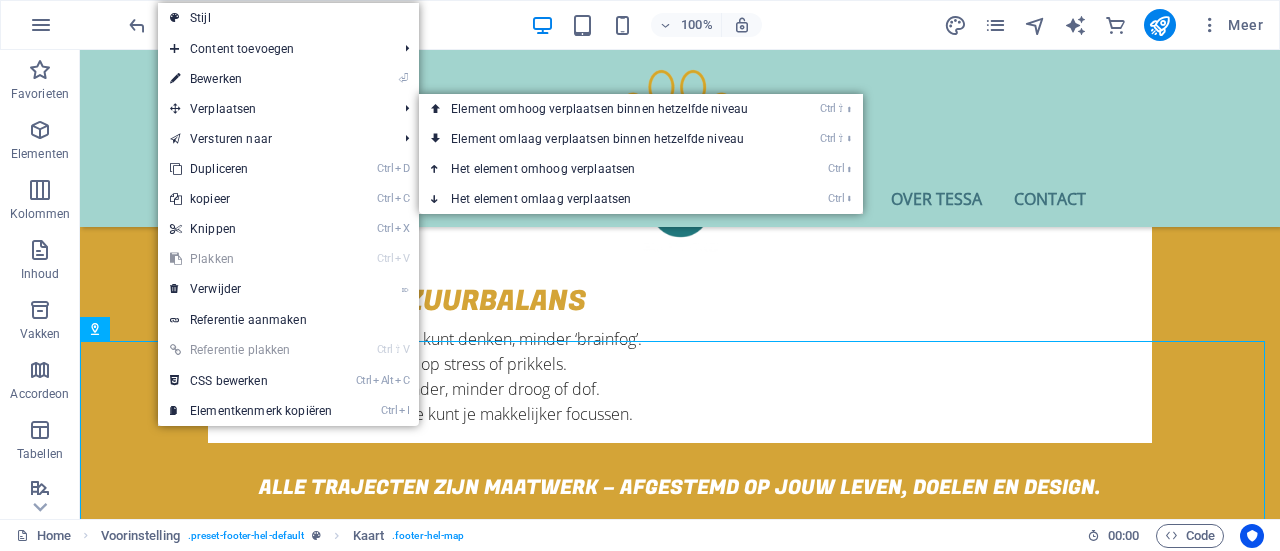 select on "1" 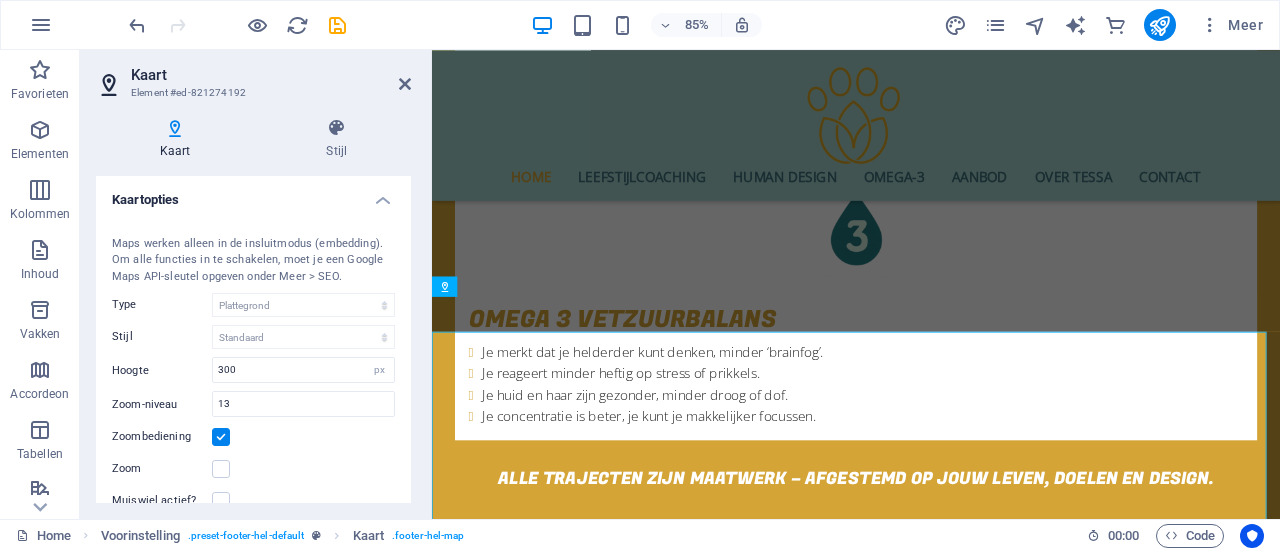 scroll, scrollTop: 3737, scrollLeft: 0, axis: vertical 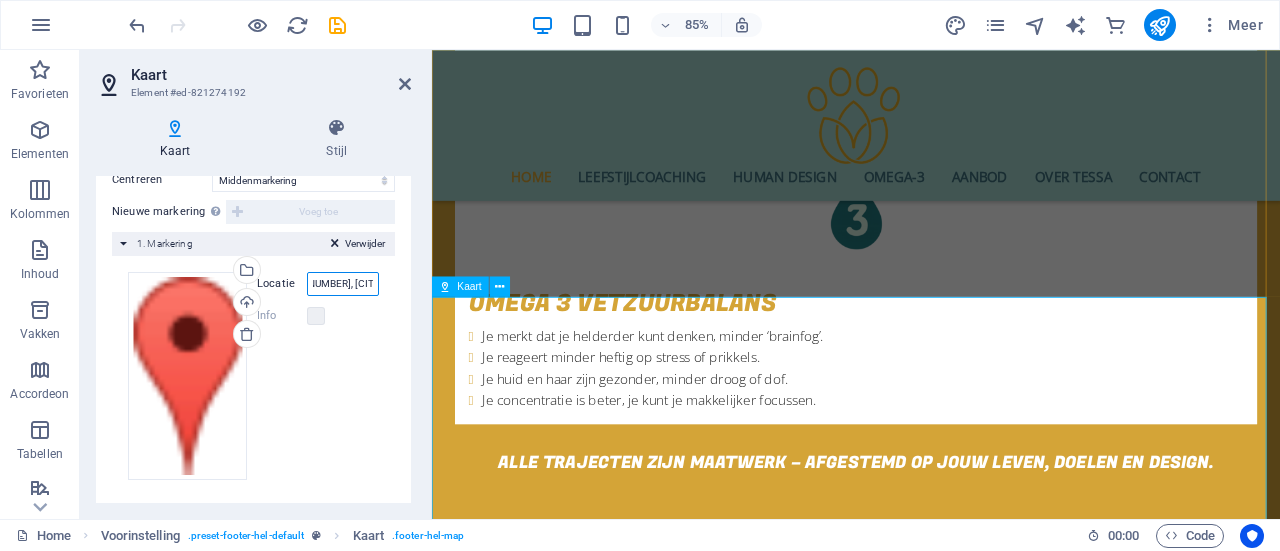 drag, startPoint x: 311, startPoint y: 281, endPoint x: 444, endPoint y: 281, distance: 133 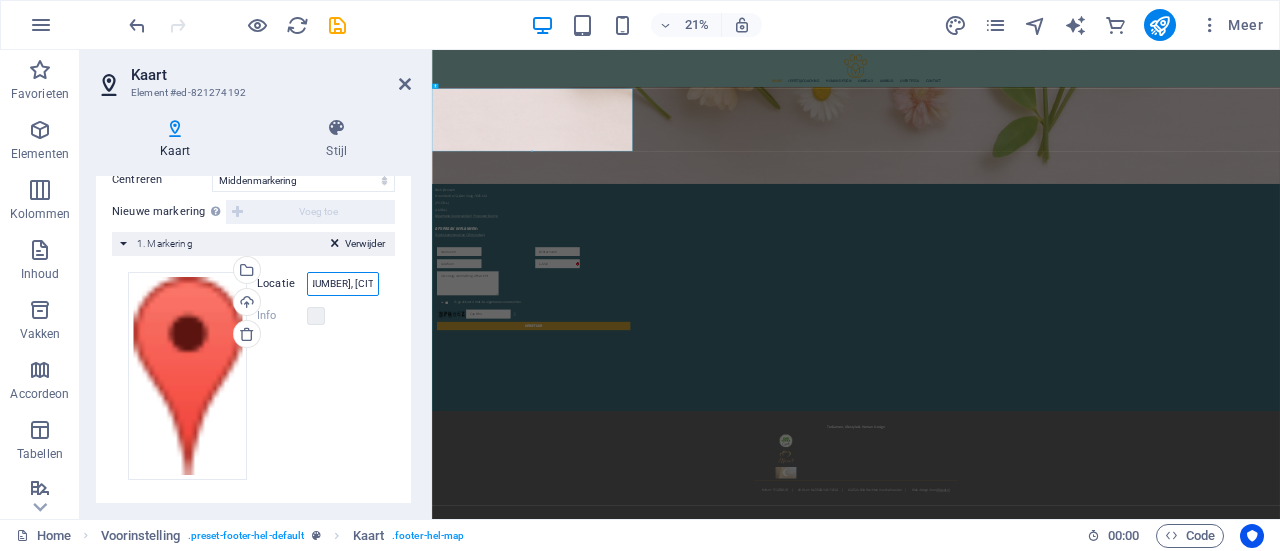 scroll, scrollTop: 3843, scrollLeft: 0, axis: vertical 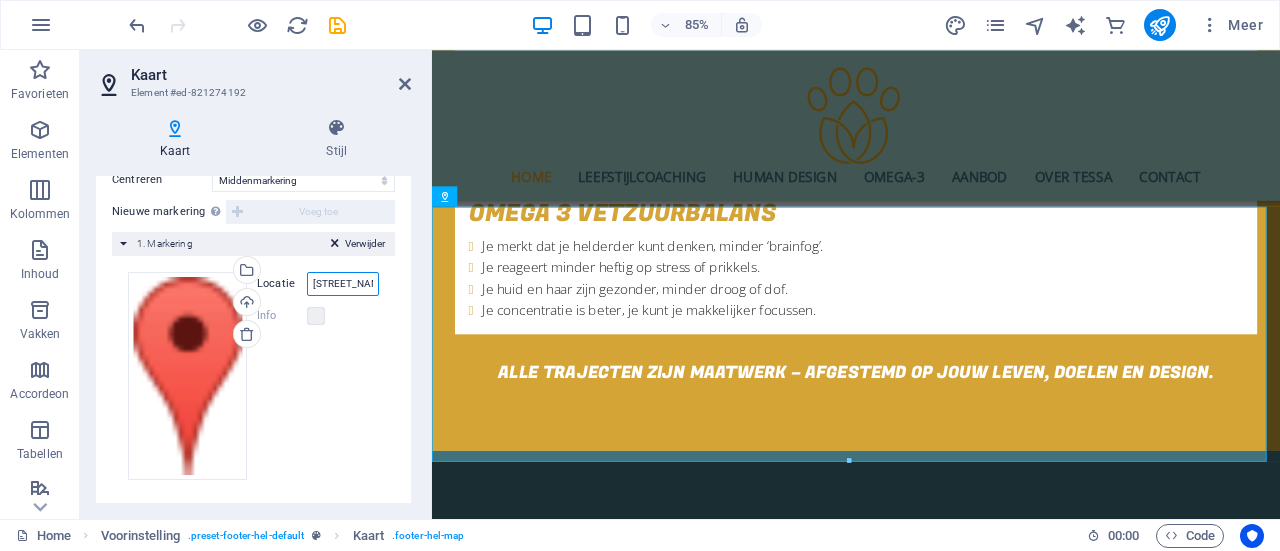 paste on "Noordeinde 12" 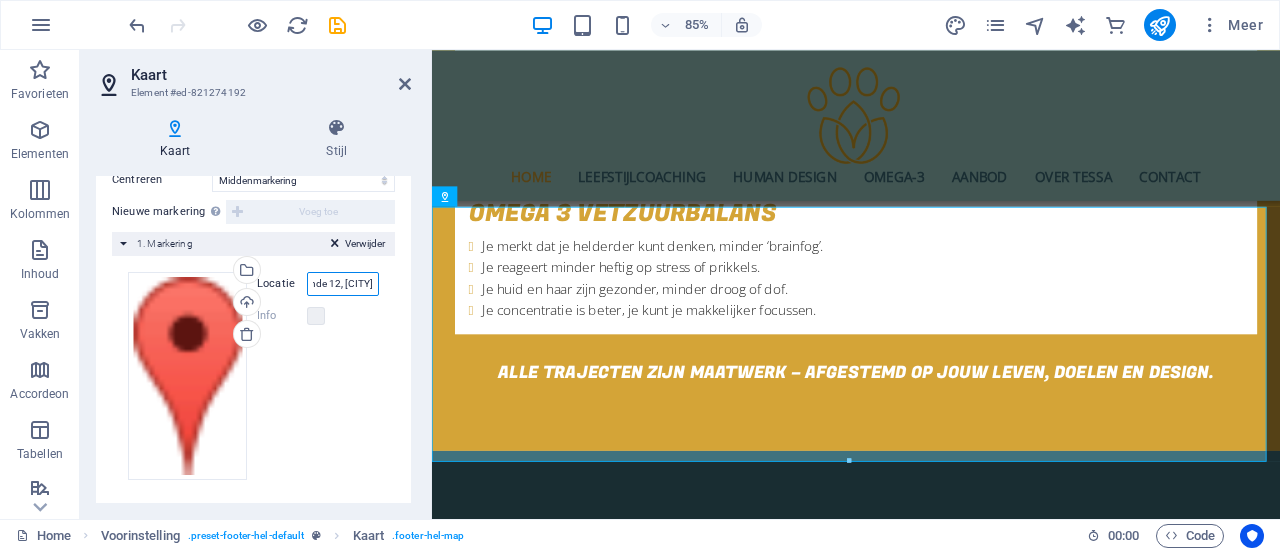 scroll, scrollTop: 0, scrollLeft: 50, axis: horizontal 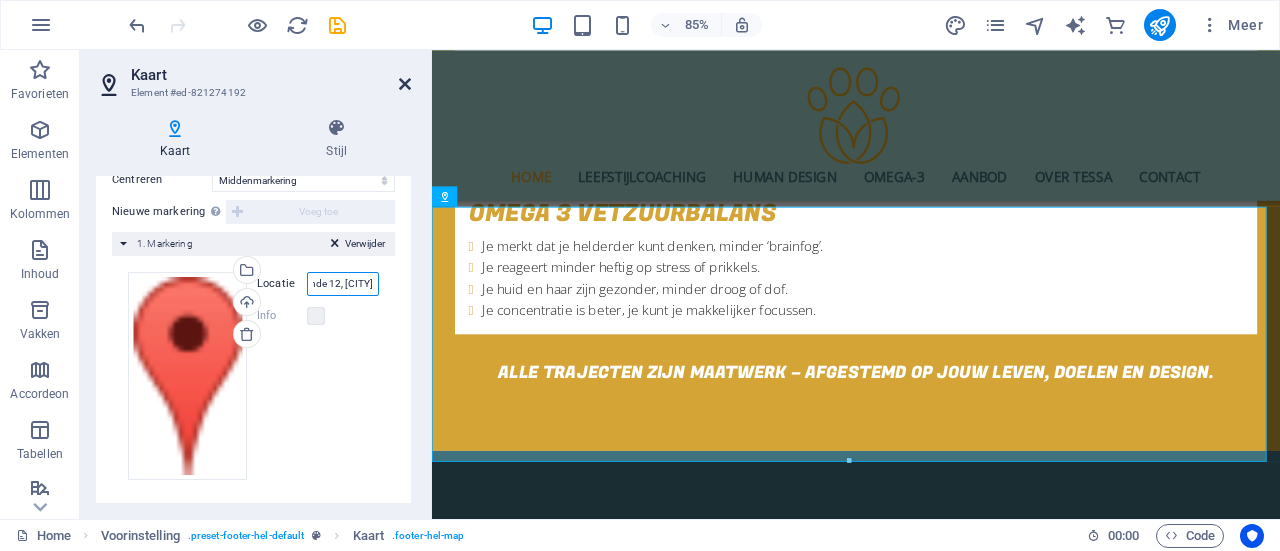 type on "Noordeinde 12, [CITY]" 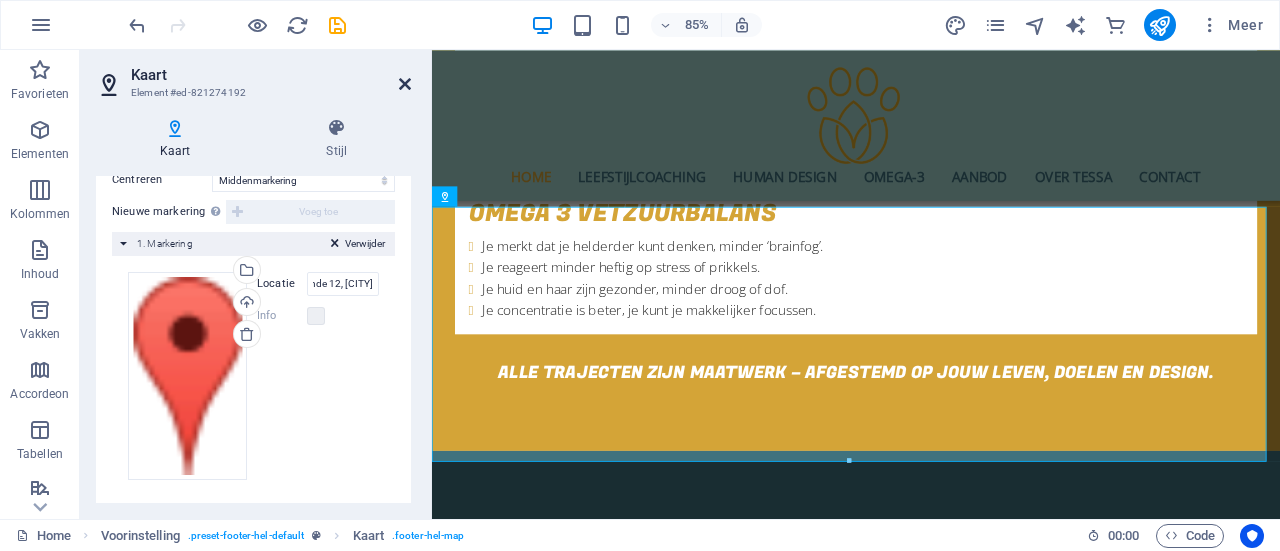 scroll, scrollTop: 0, scrollLeft: 0, axis: both 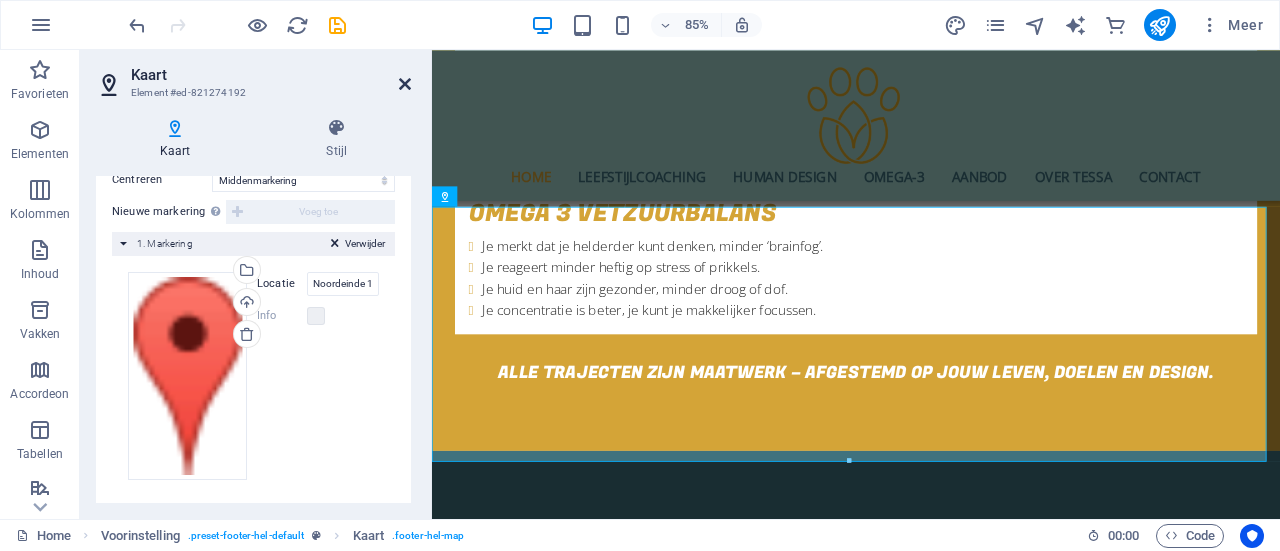 click at bounding box center (405, 84) 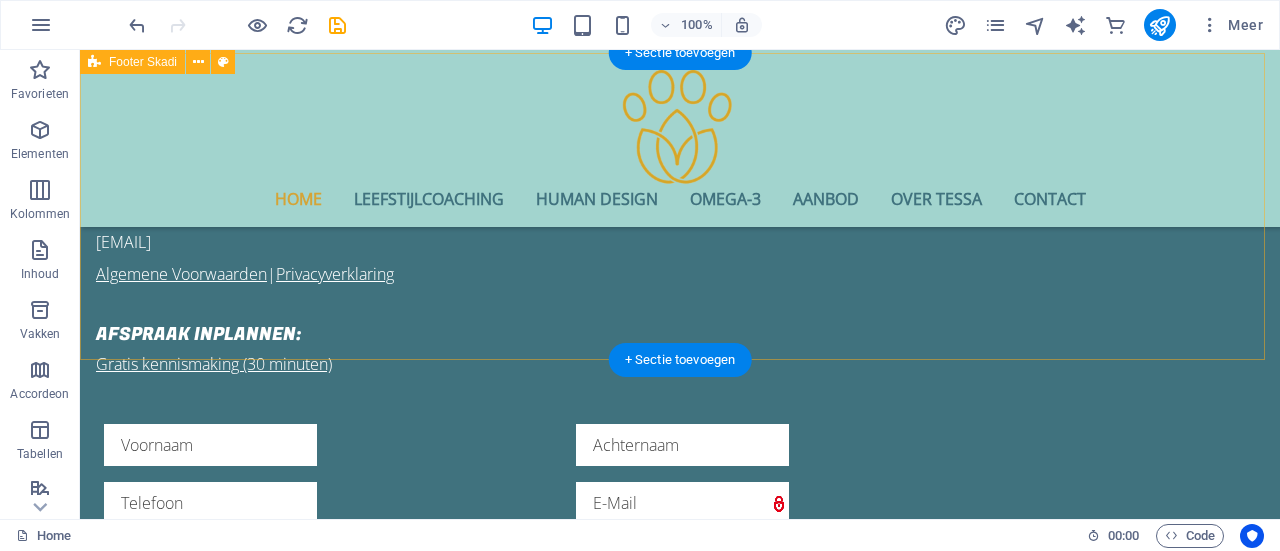 scroll, scrollTop: 4124, scrollLeft: 0, axis: vertical 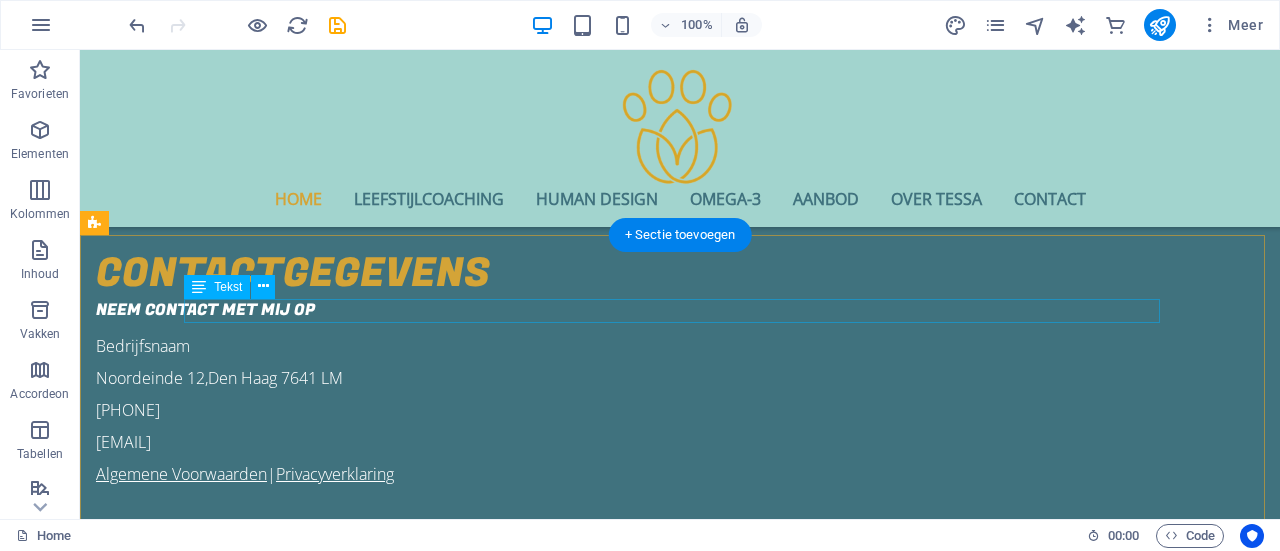 click on "TesSamen, Lifestyle & Human Design" at bounding box center (680, 1486) 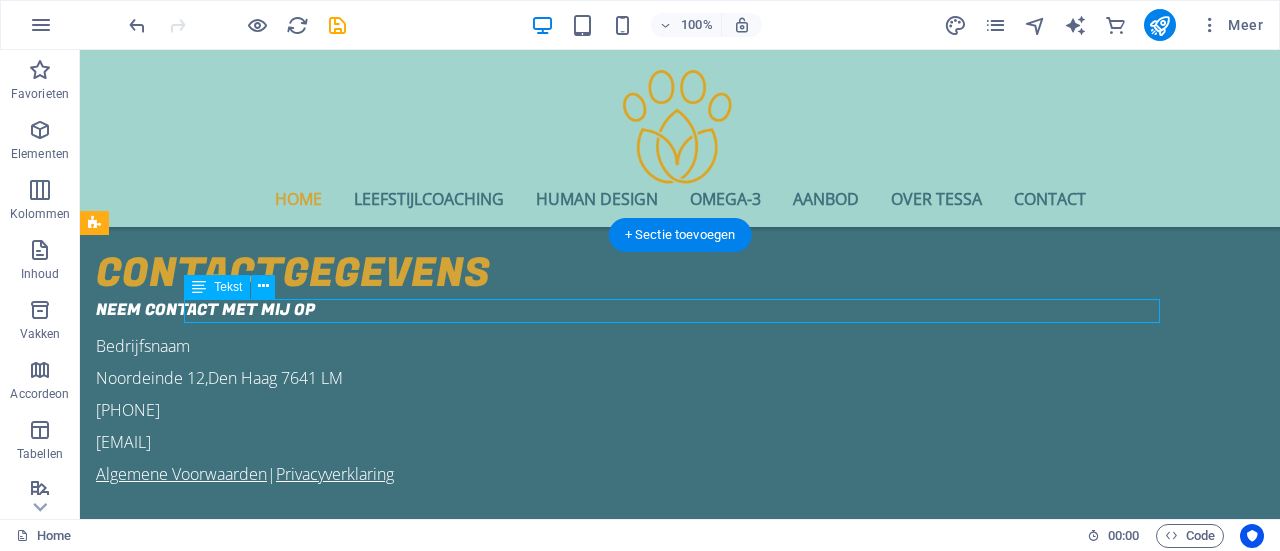 click on "TesSamen, Lifestyle & Human Design" at bounding box center (680, 1486) 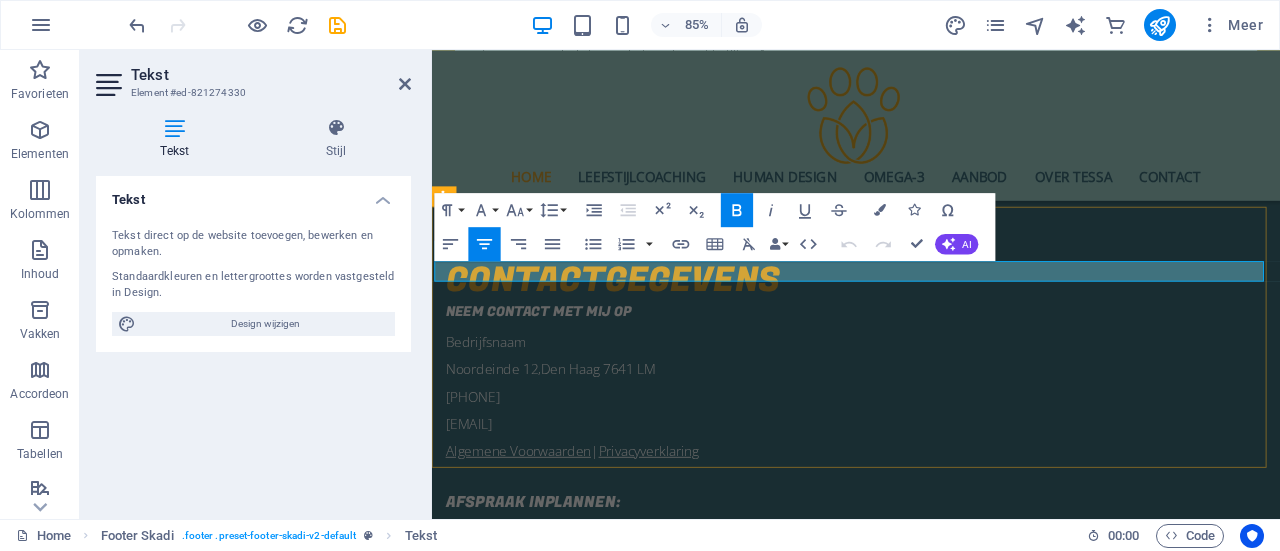 drag, startPoint x: 1100, startPoint y: 306, endPoint x: 764, endPoint y: 312, distance: 336.05356 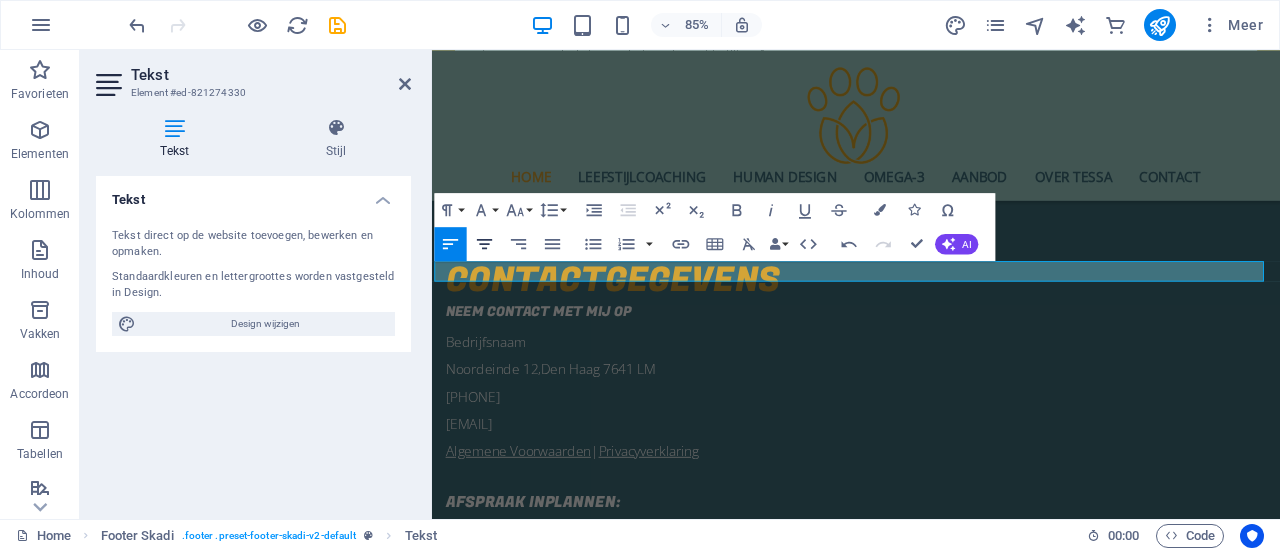 click 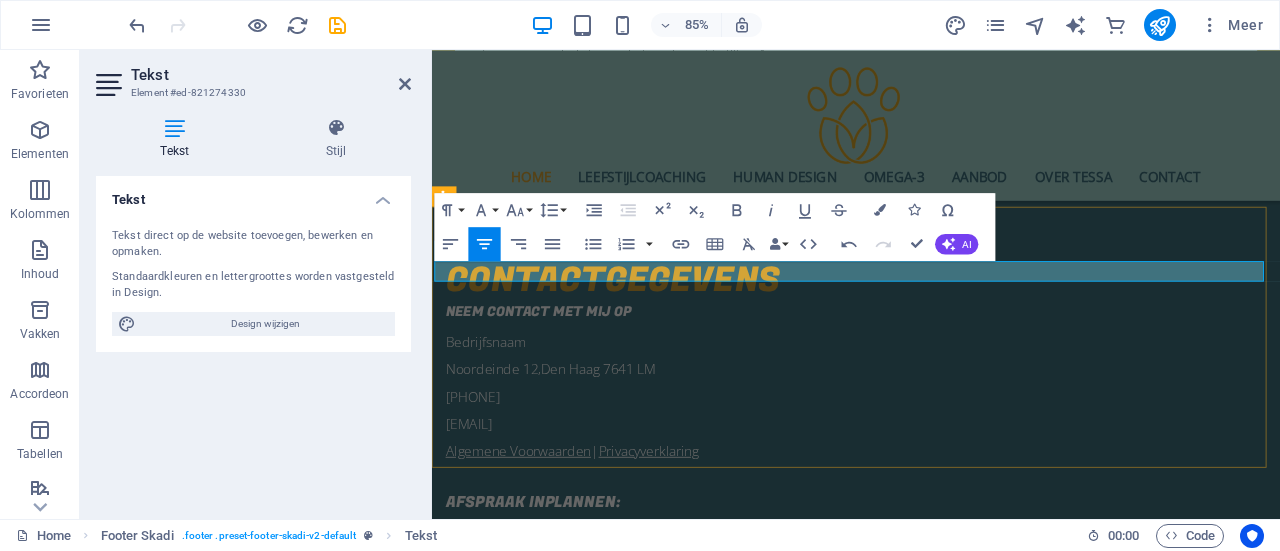 click on "bedrijfsnaam" at bounding box center [931, 1533] 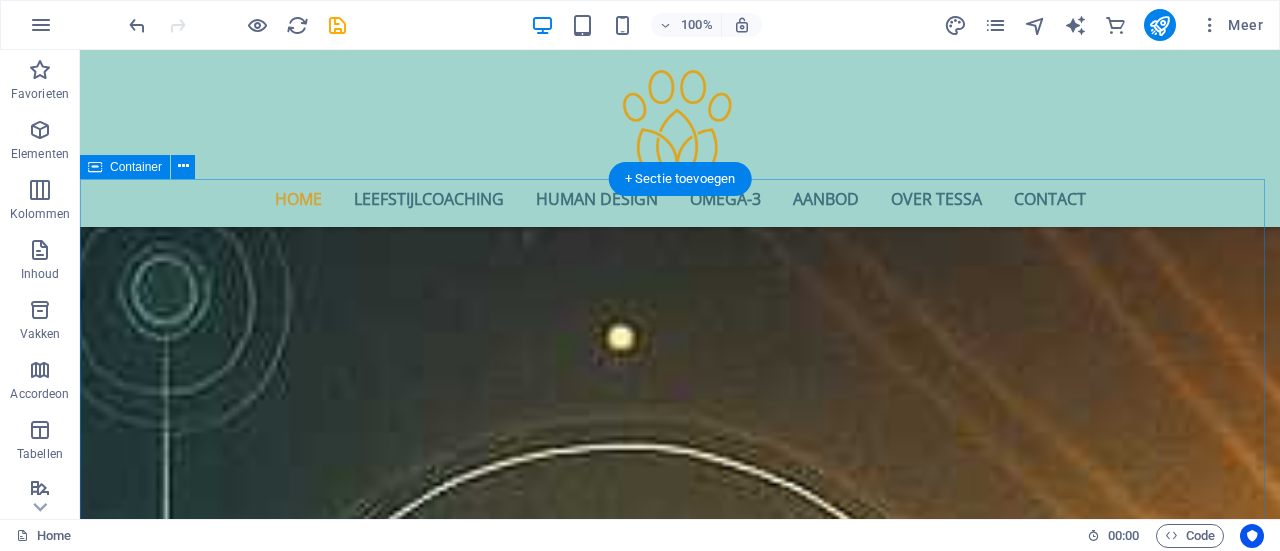 scroll, scrollTop: 600, scrollLeft: 0, axis: vertical 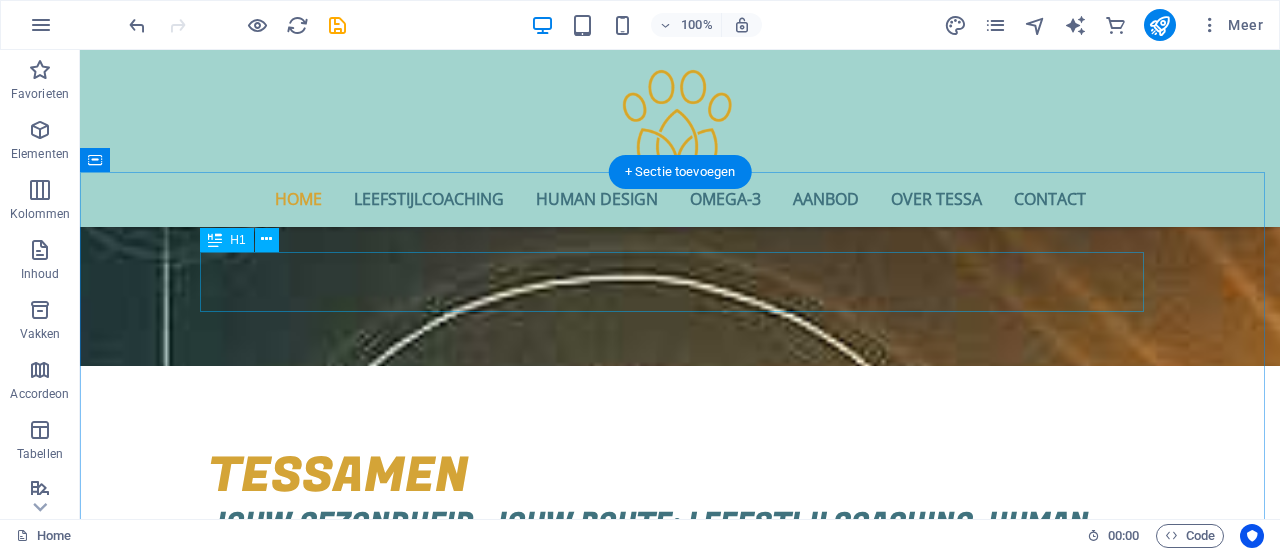 click on "TesSamen" at bounding box center [680, 476] 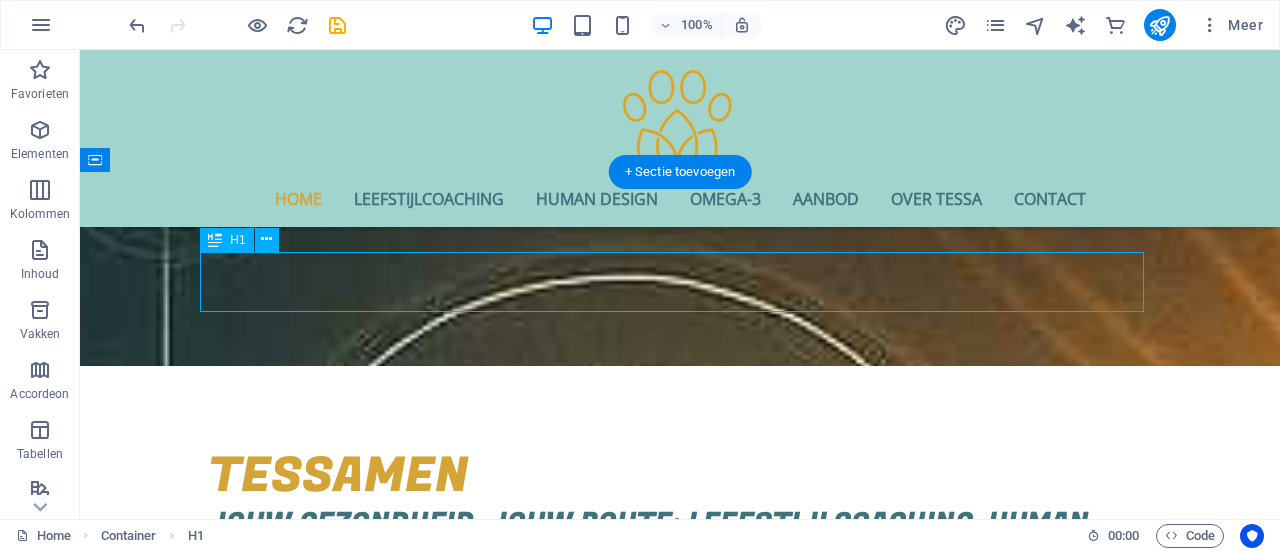 click on "TesSamen" at bounding box center [680, 476] 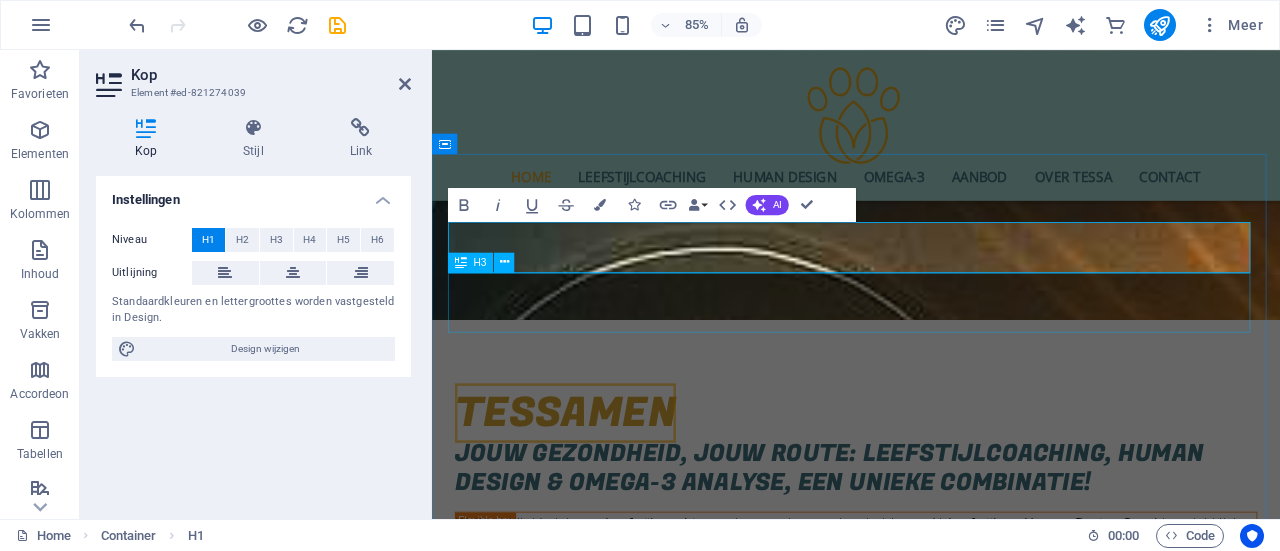 type 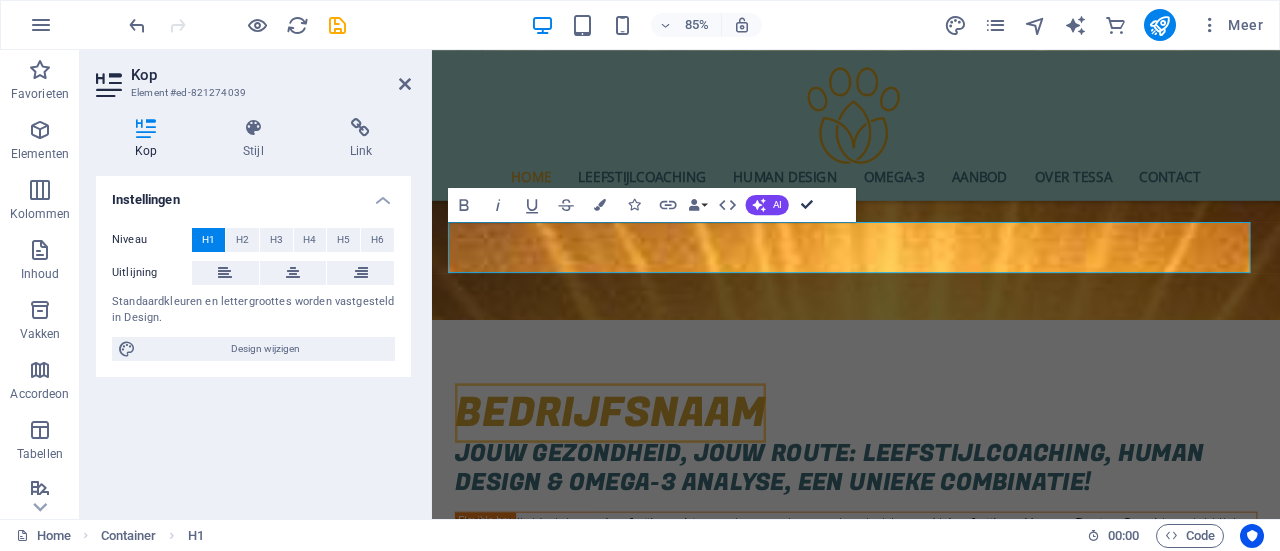 drag, startPoint x: 810, startPoint y: 207, endPoint x: 727, endPoint y: 158, distance: 96.38464 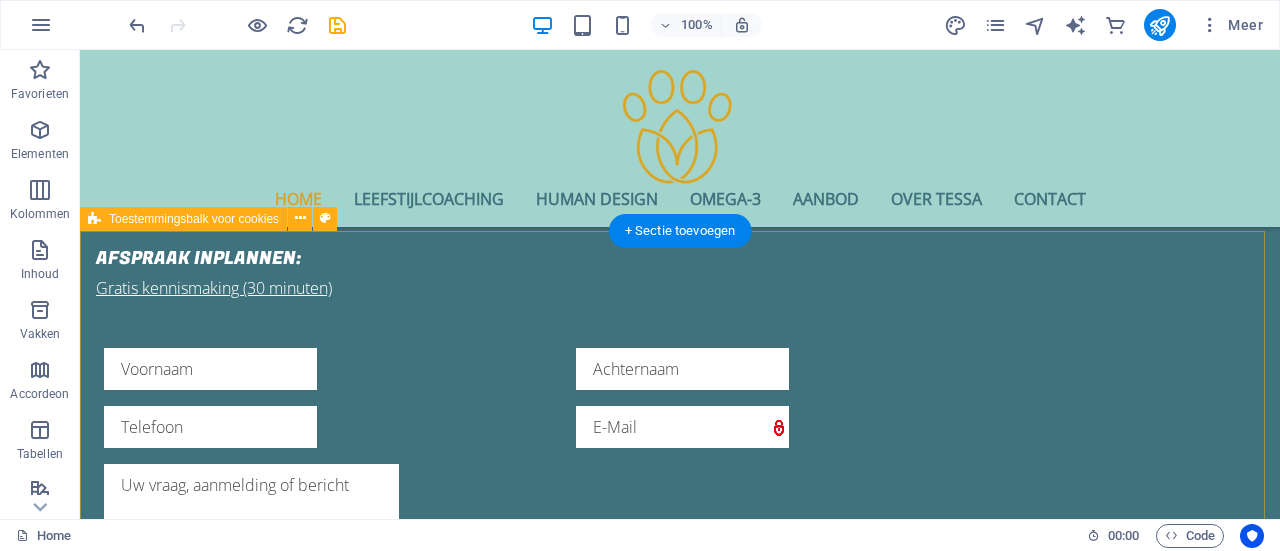 scroll, scrollTop: 4552, scrollLeft: 0, axis: vertical 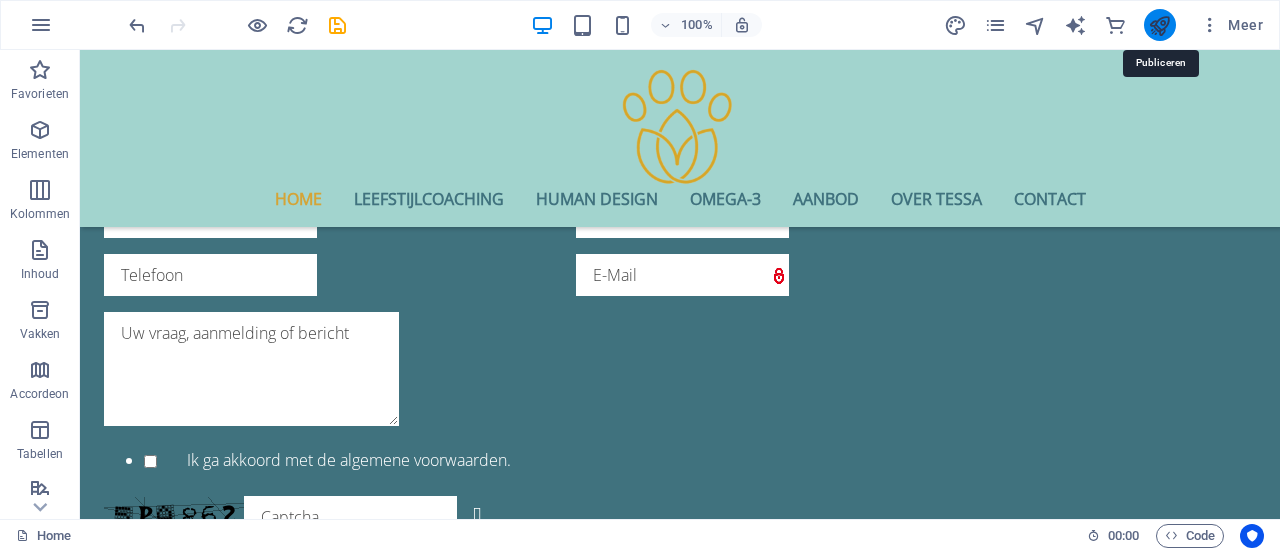 click at bounding box center [1159, 25] 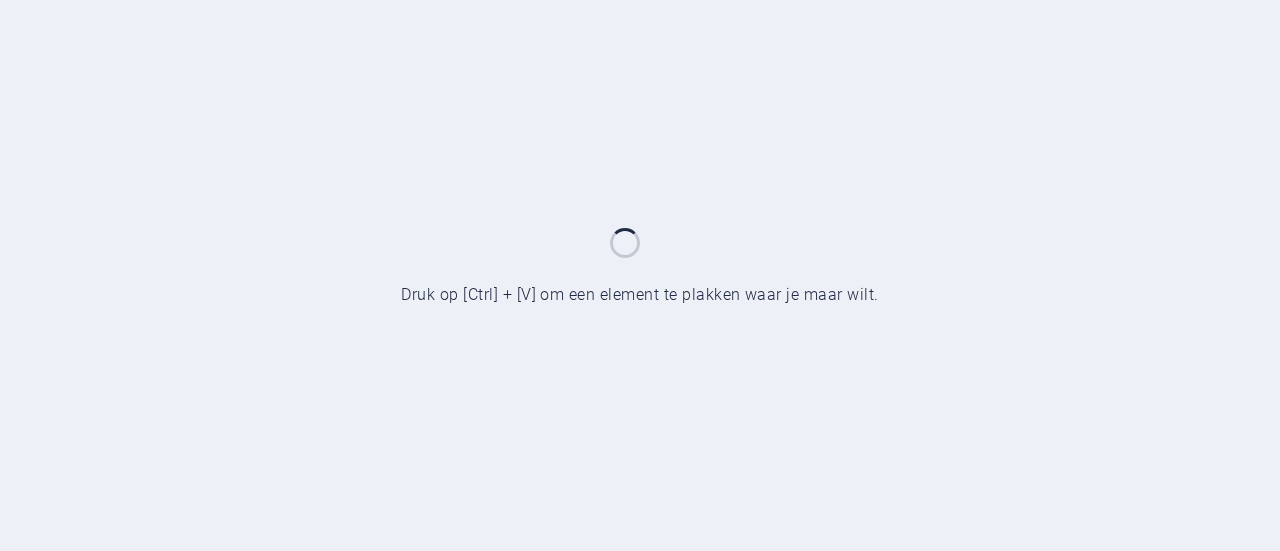 scroll, scrollTop: 0, scrollLeft: 0, axis: both 